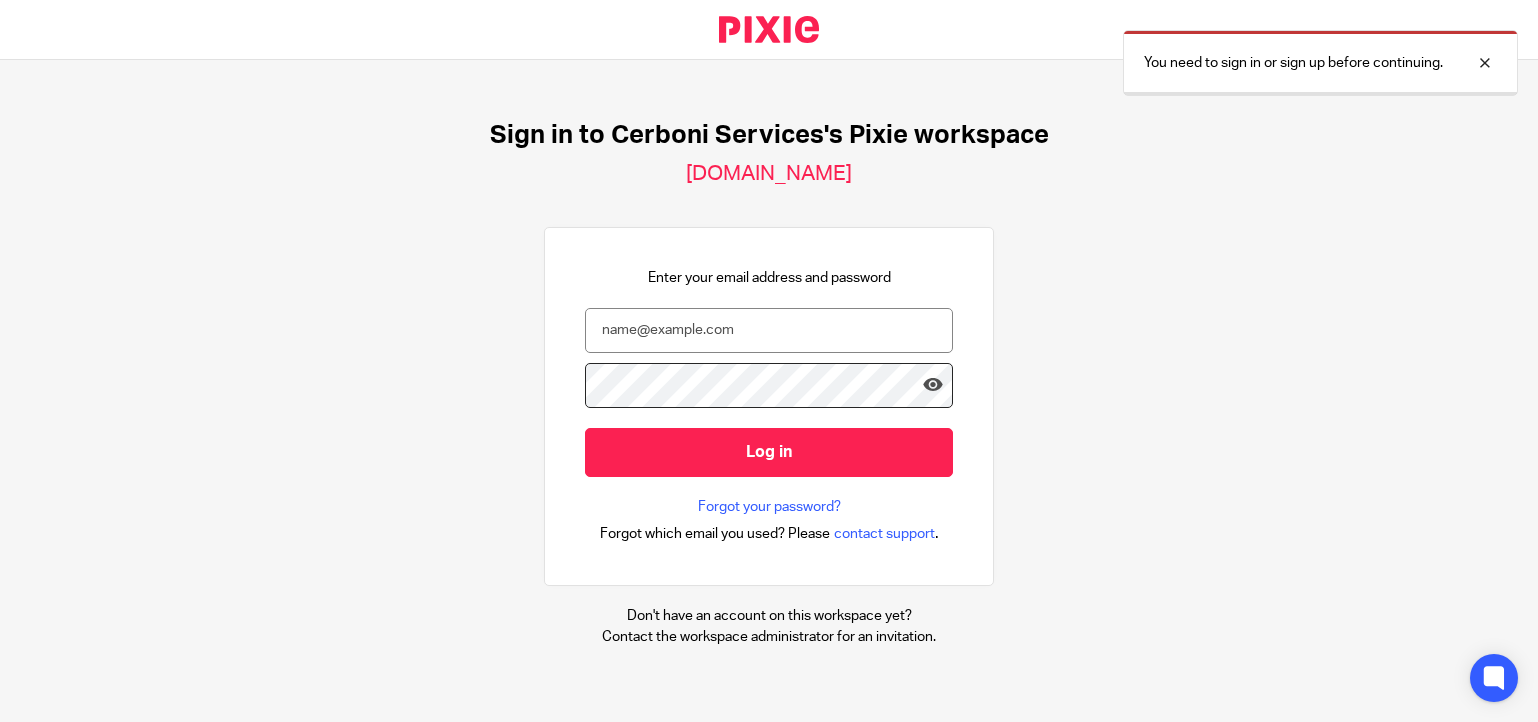 scroll, scrollTop: 0, scrollLeft: 0, axis: both 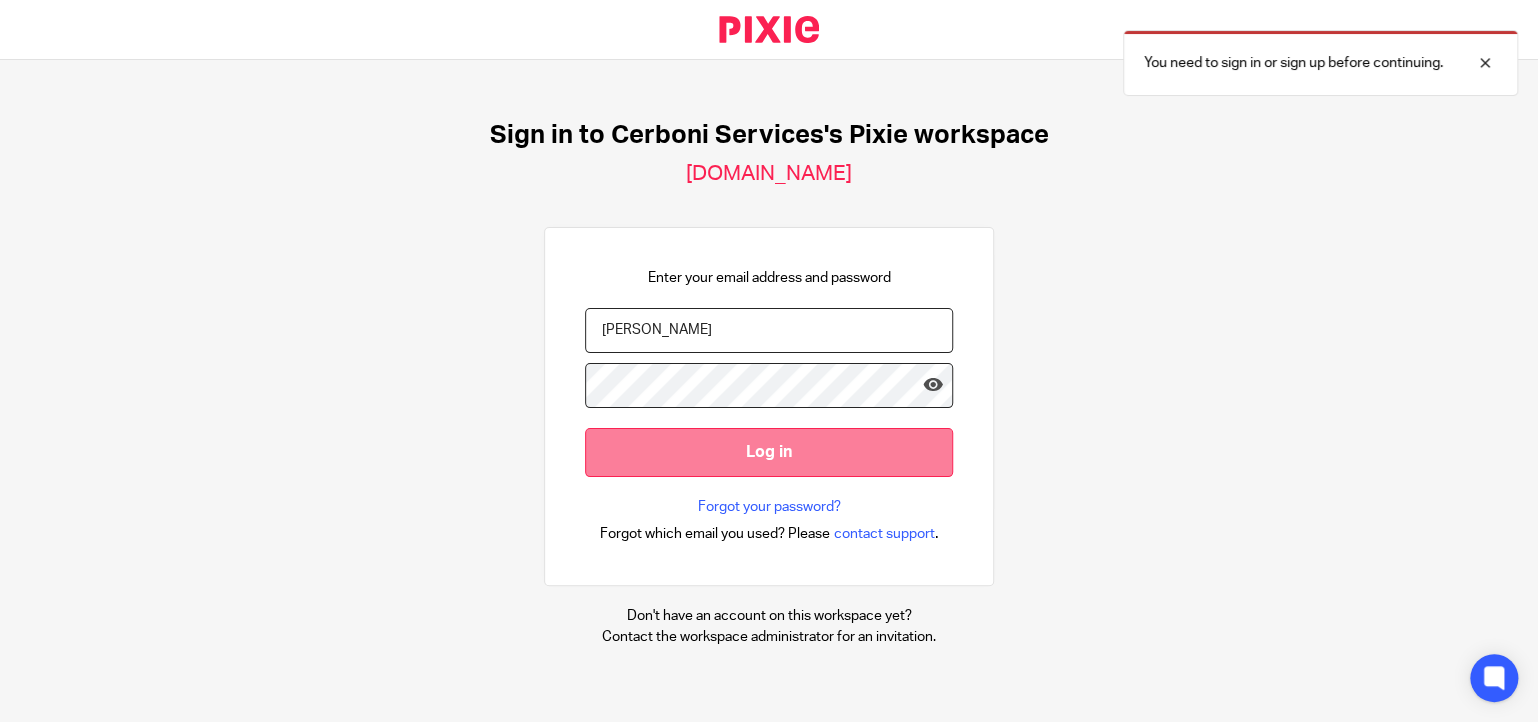 click on "Log in" at bounding box center (769, 452) 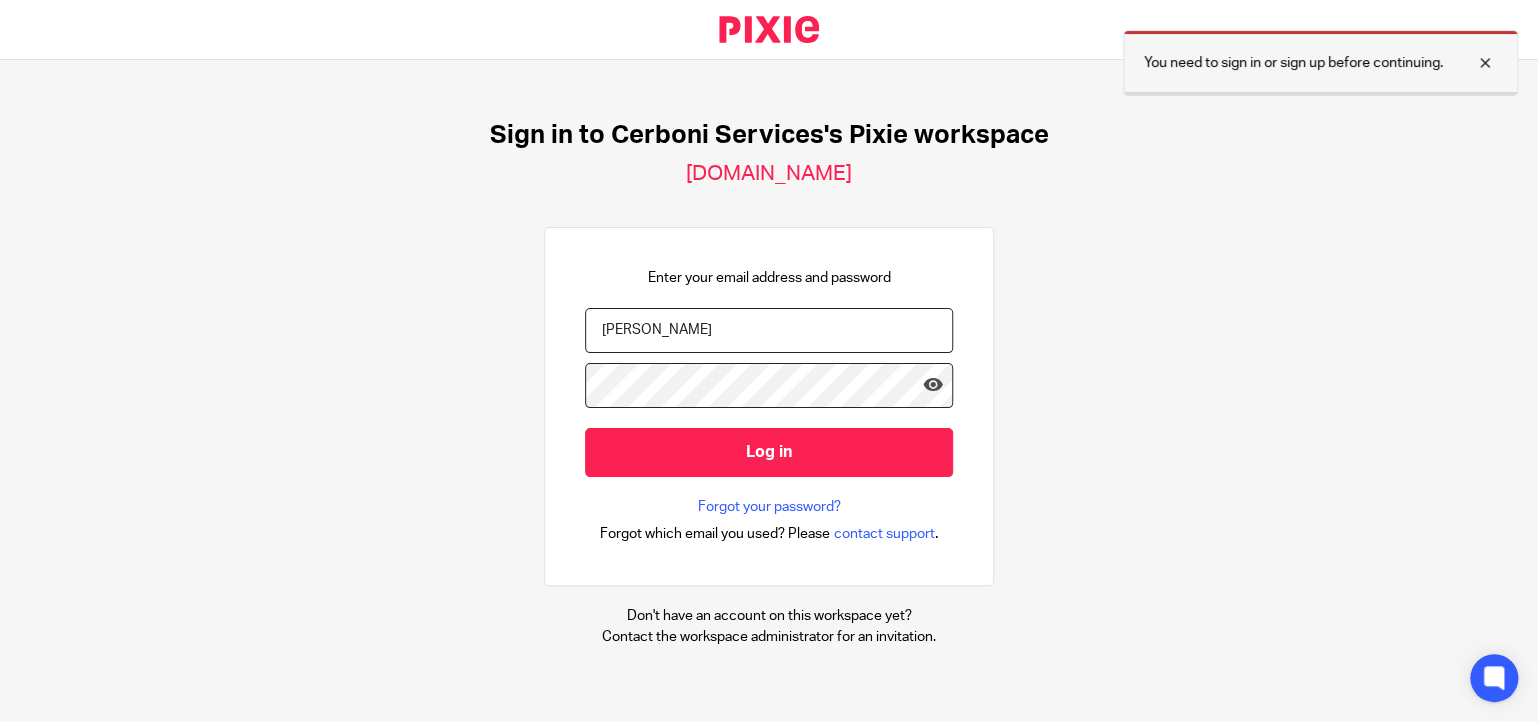 click at bounding box center [1470, 63] 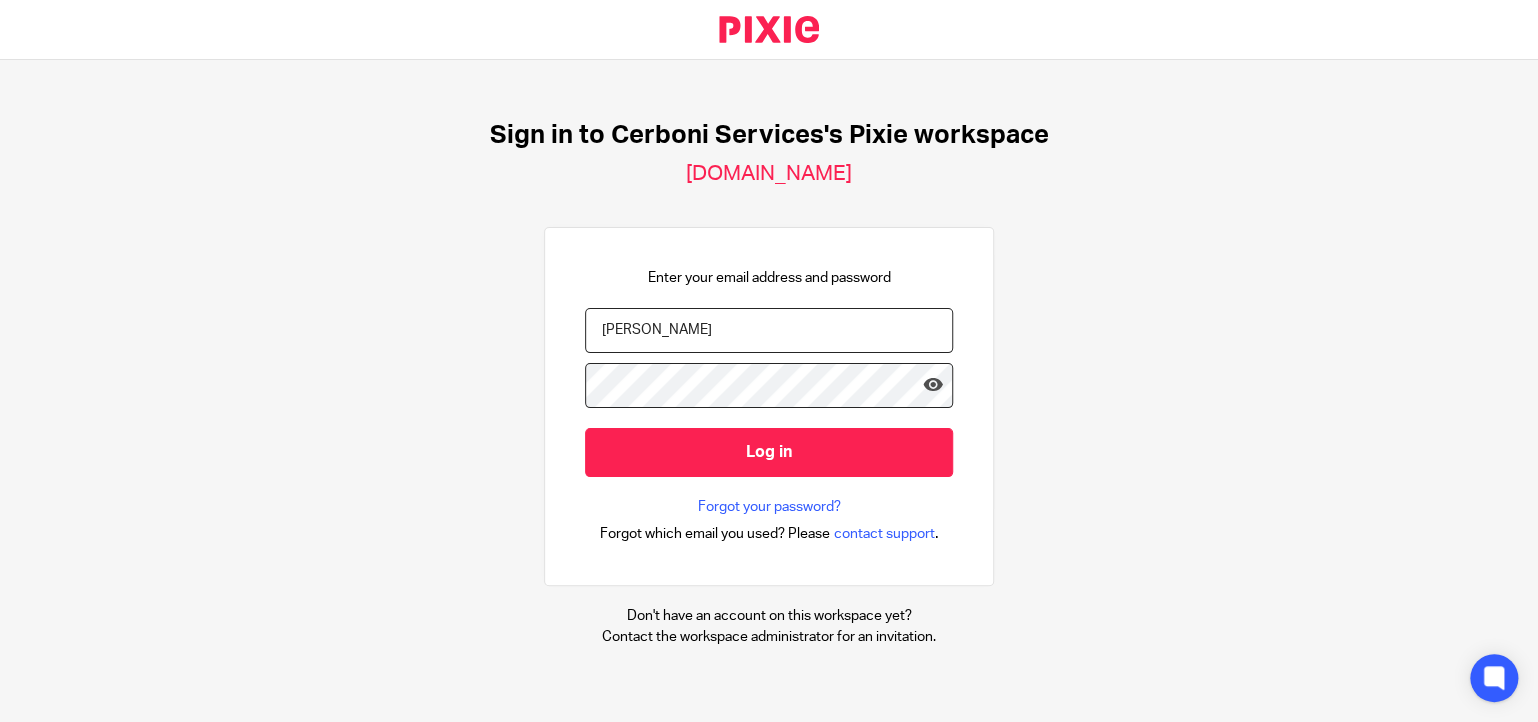 drag, startPoint x: 681, startPoint y: 332, endPoint x: 359, endPoint y: 325, distance: 322.07608 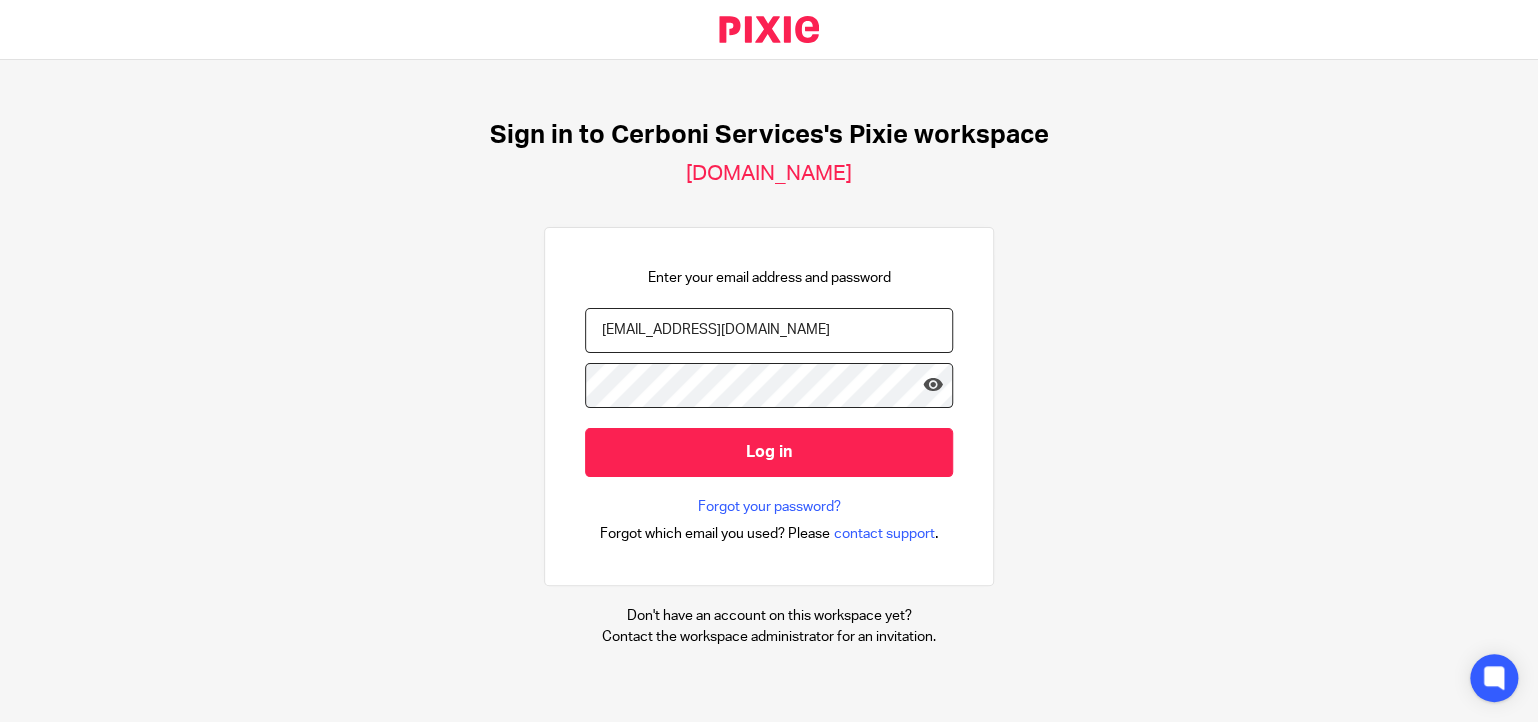 type on "isuaro@cerboniservices.com" 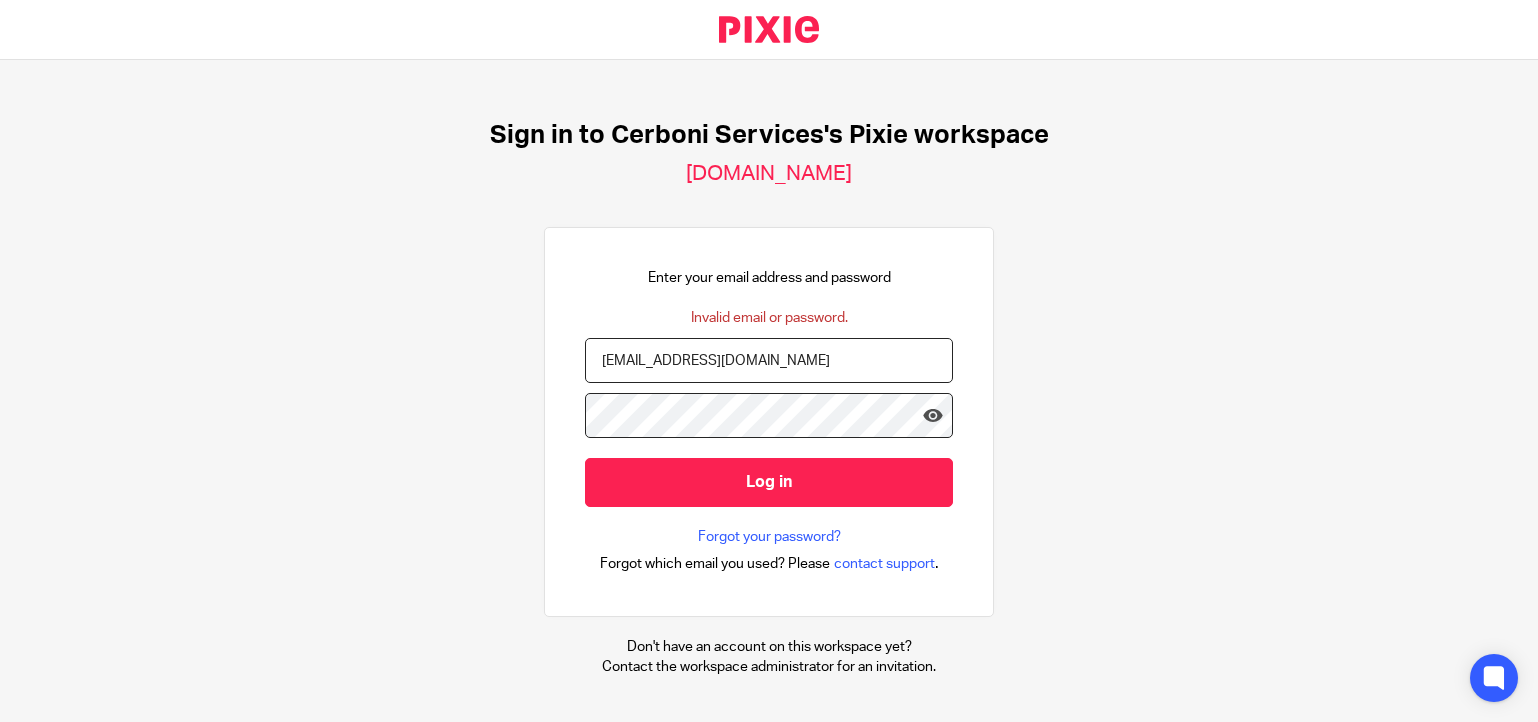 scroll, scrollTop: 0, scrollLeft: 0, axis: both 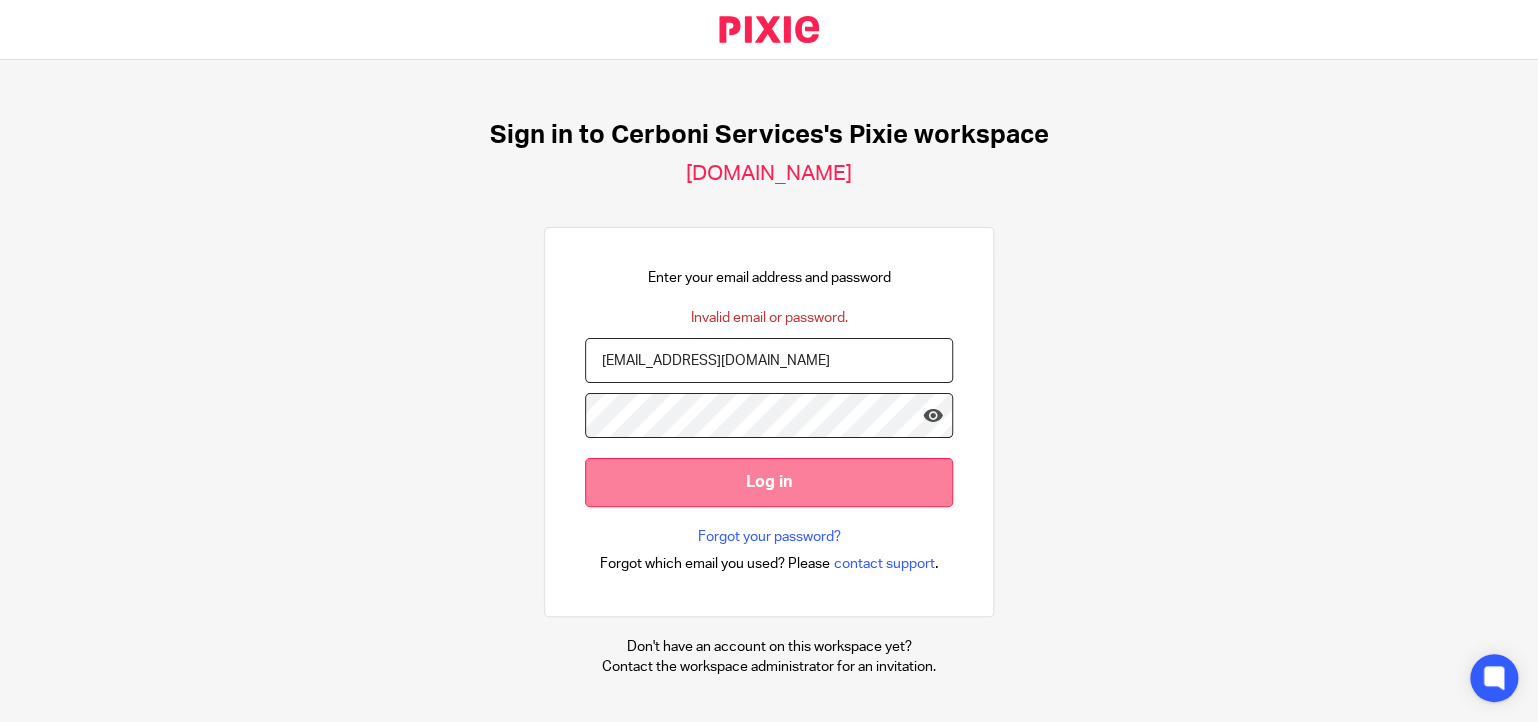 click on "Log in" at bounding box center [769, 482] 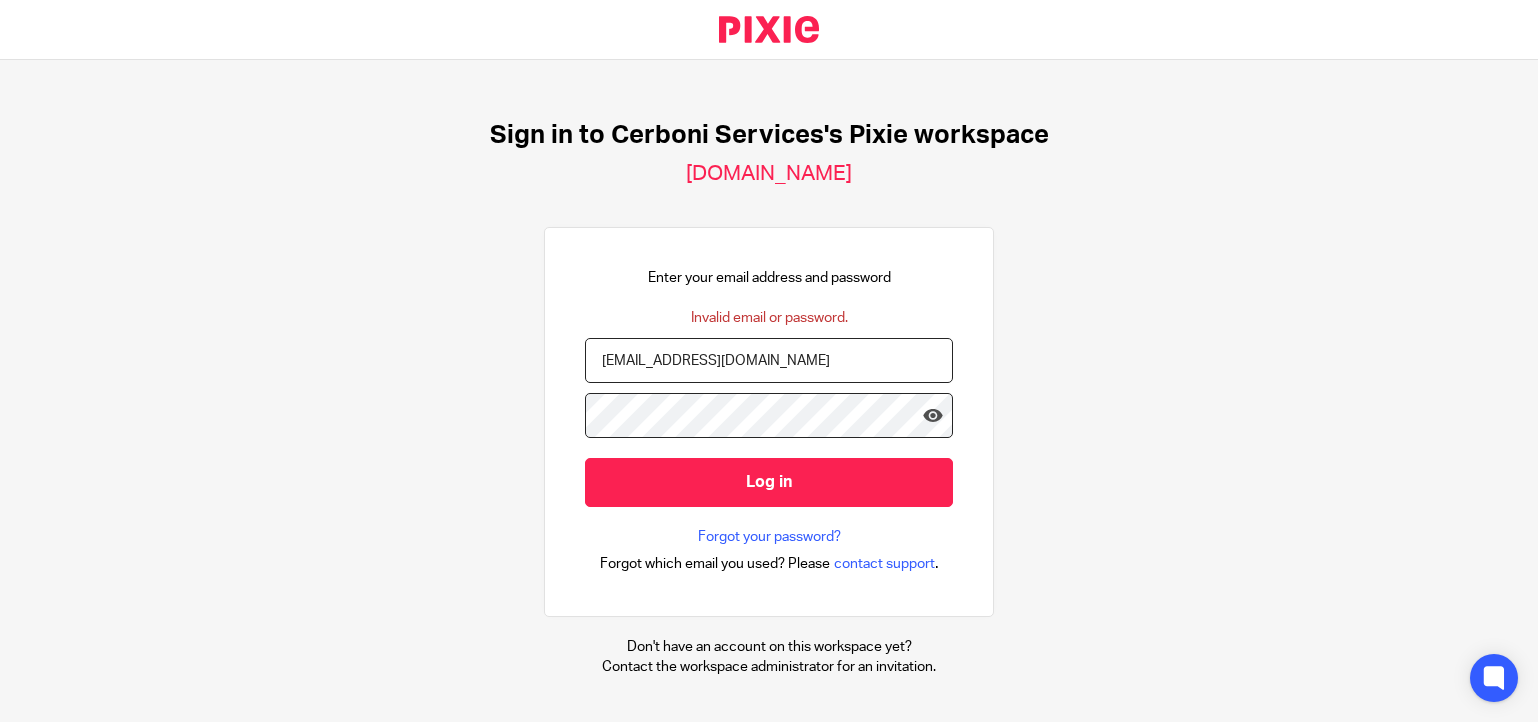 scroll, scrollTop: 0, scrollLeft: 0, axis: both 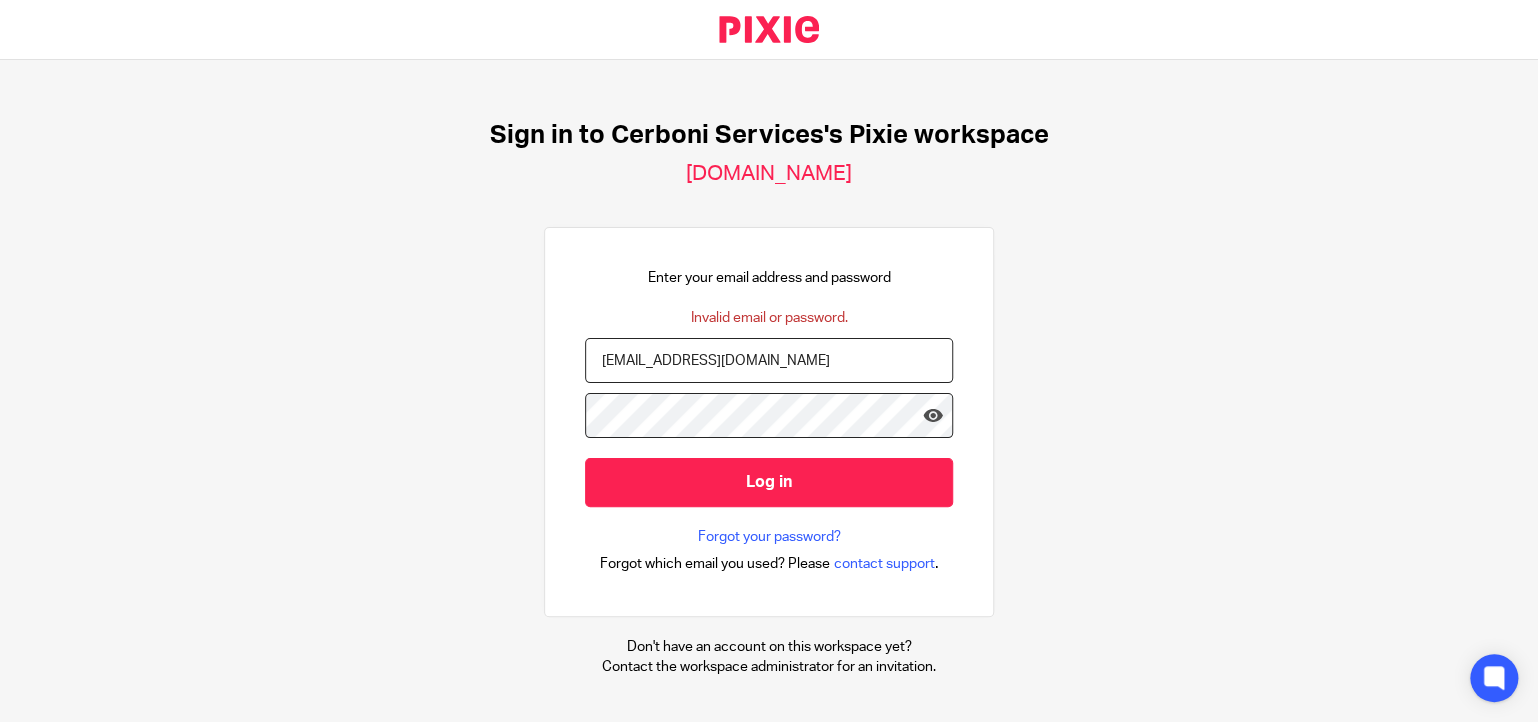 click on "Log in" at bounding box center [769, 482] 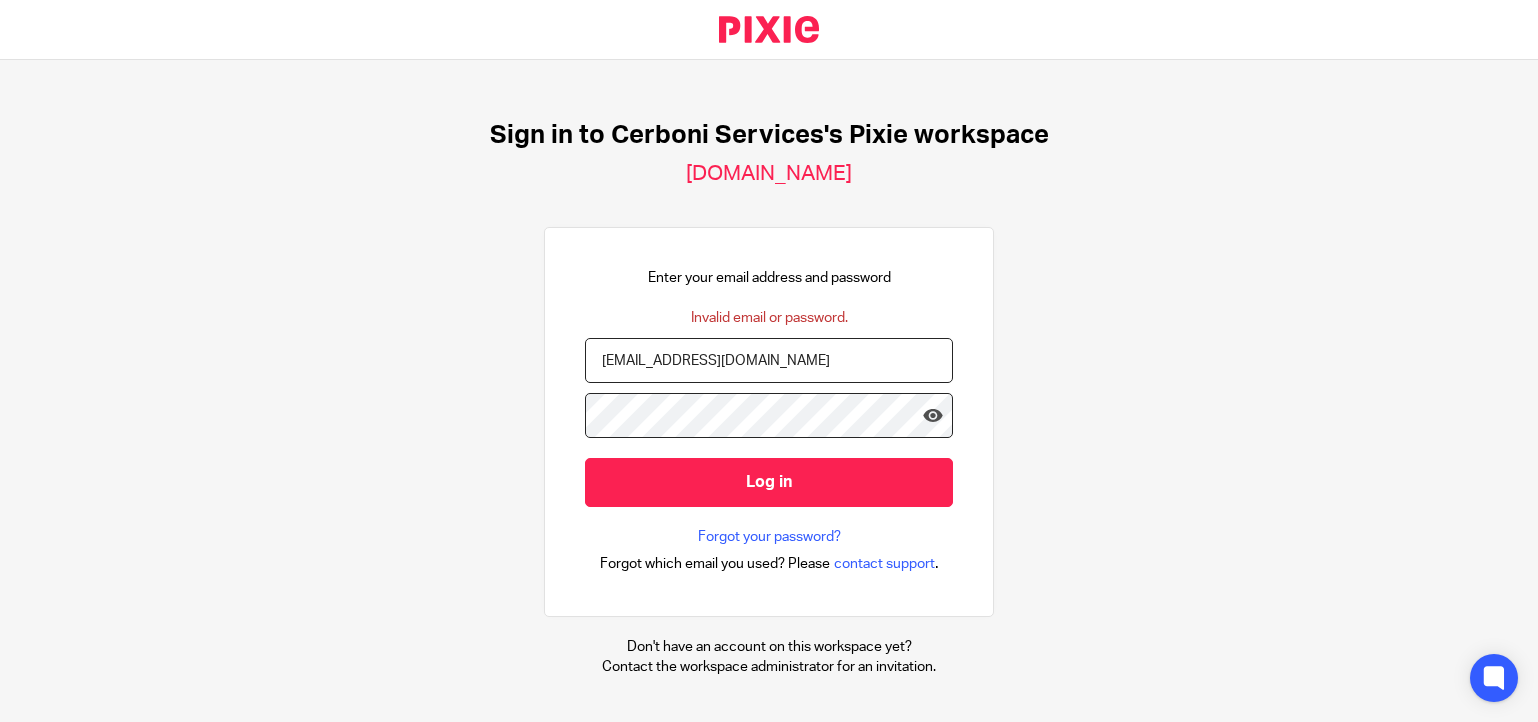 scroll, scrollTop: 0, scrollLeft: 0, axis: both 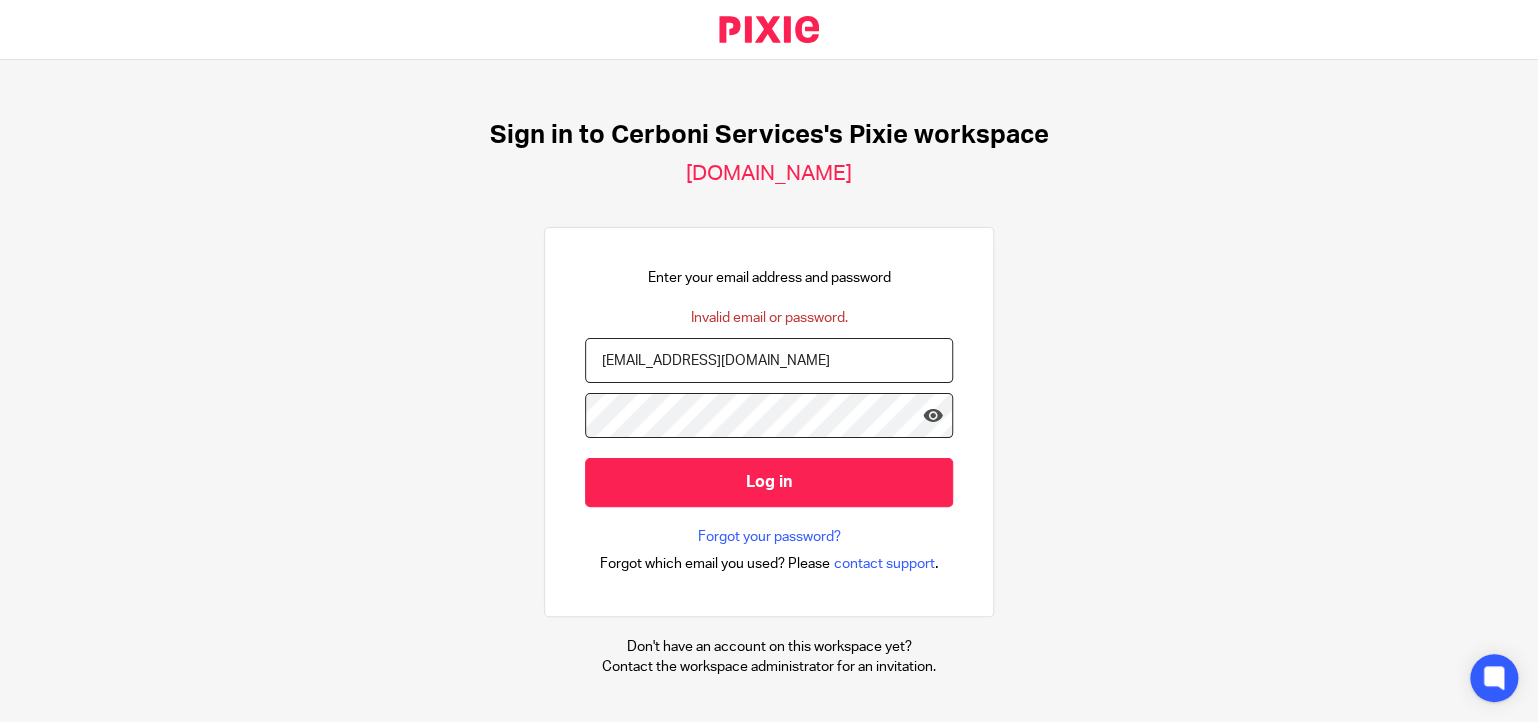 click on "Log in" at bounding box center [769, 482] 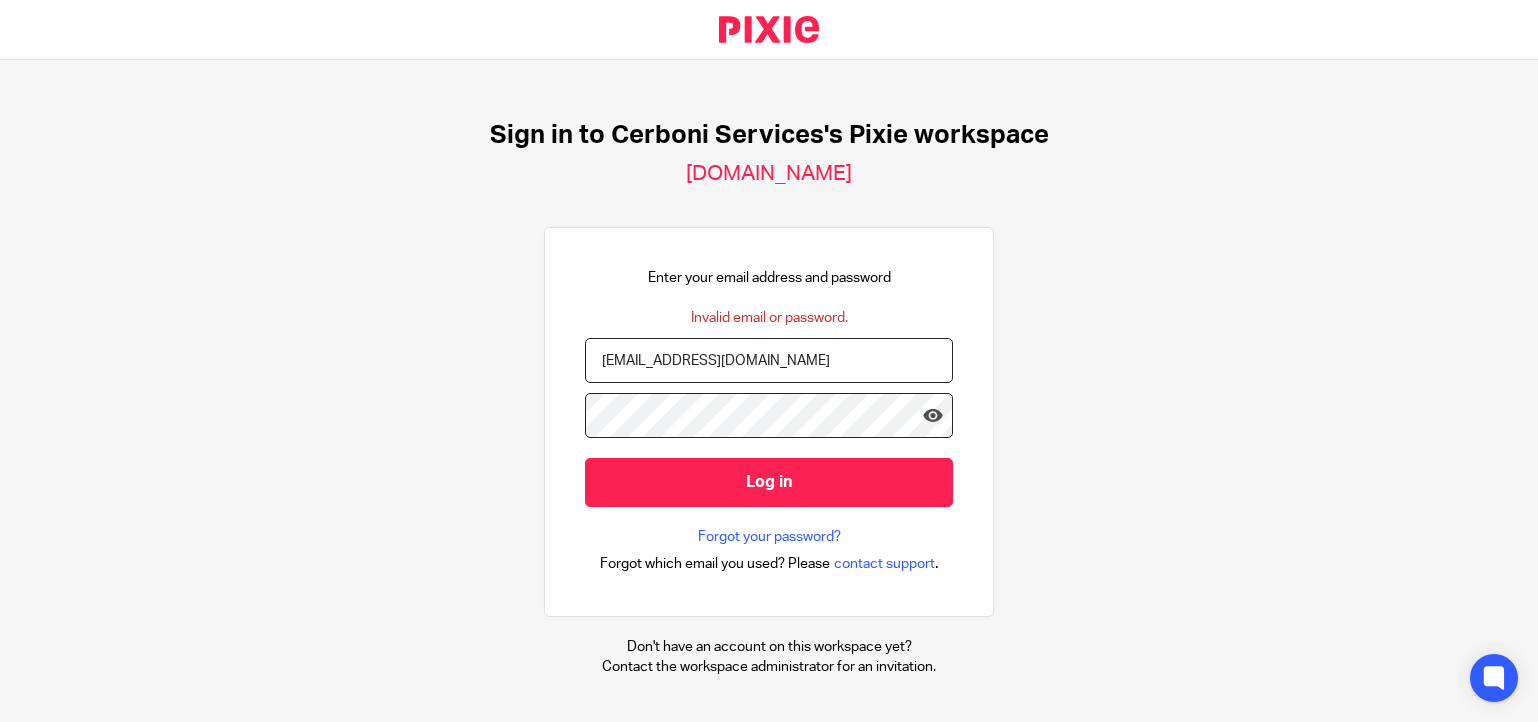 scroll, scrollTop: 0, scrollLeft: 0, axis: both 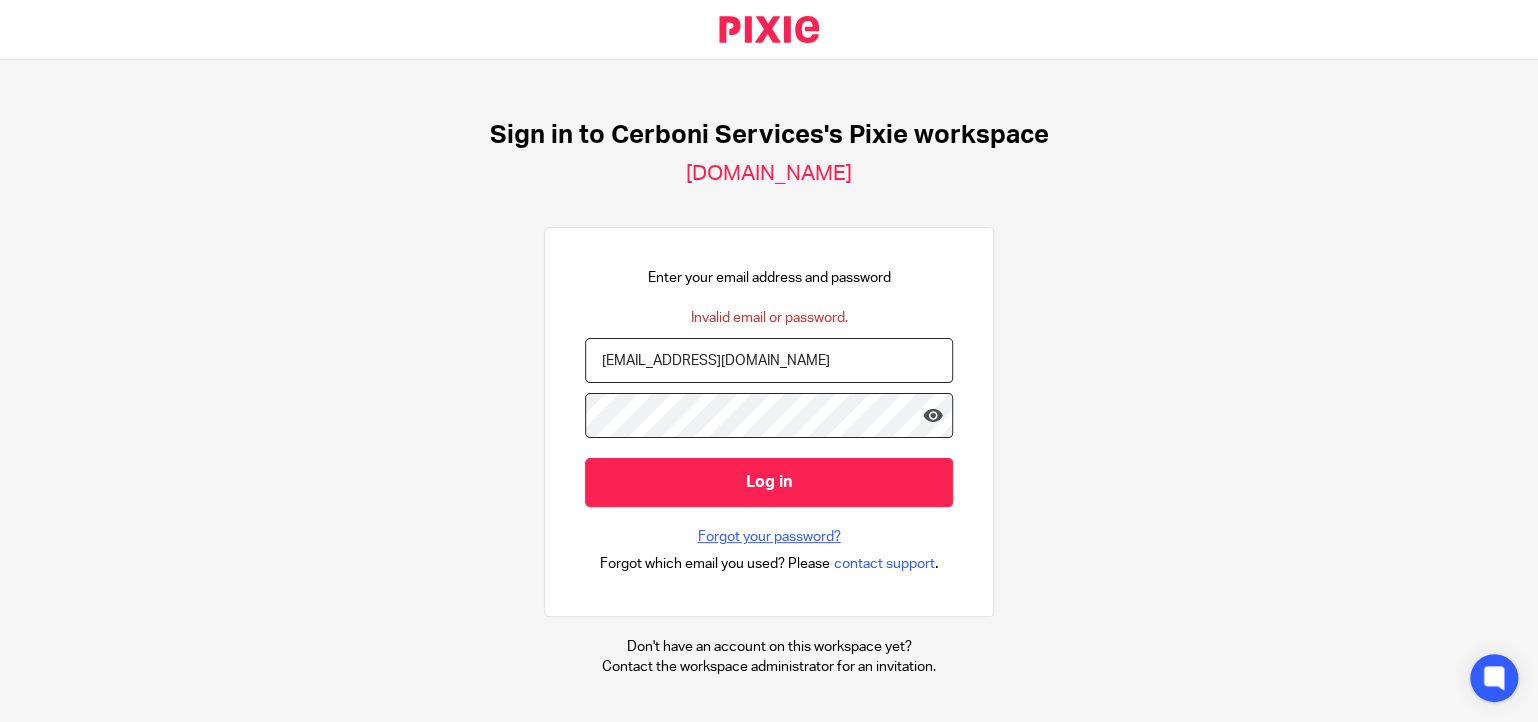click on "Forgot your password?" at bounding box center [769, 537] 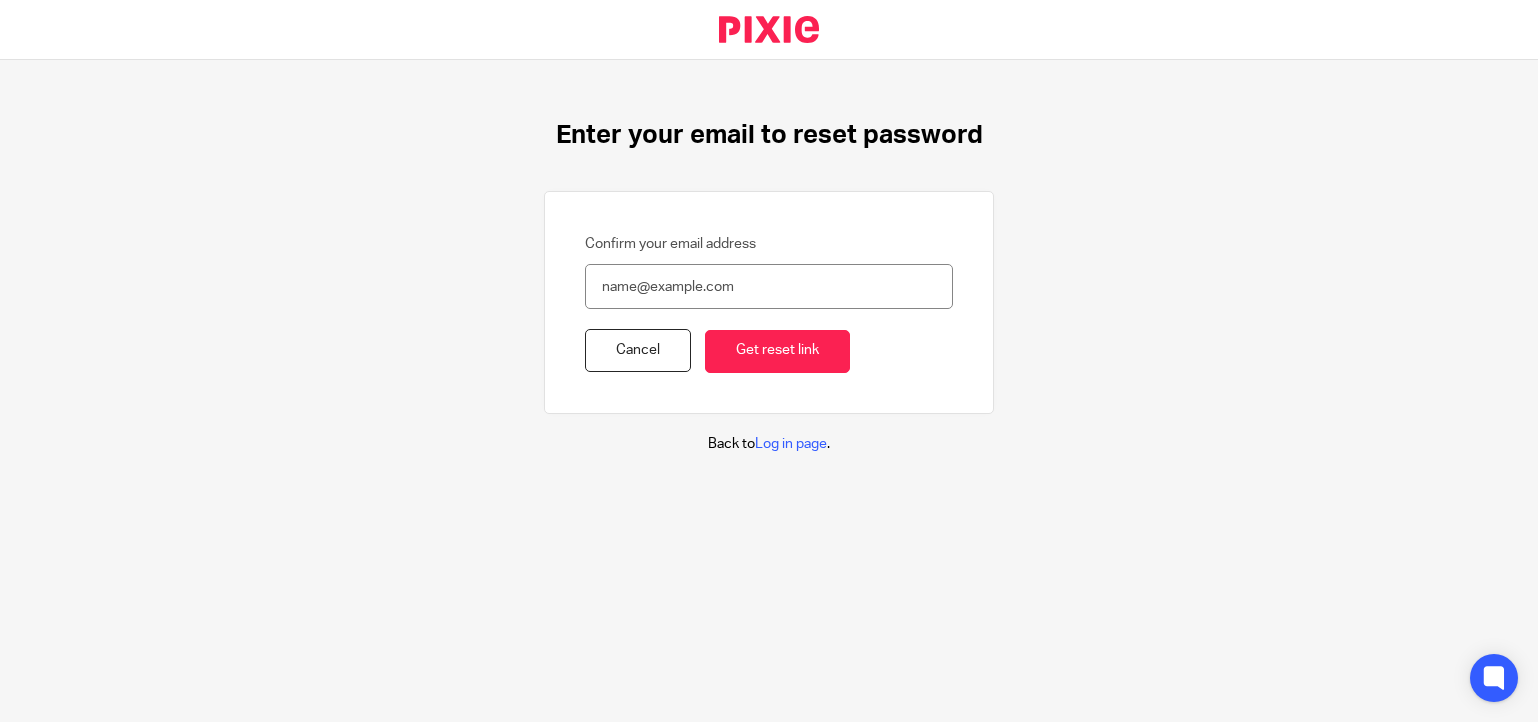 scroll, scrollTop: 0, scrollLeft: 0, axis: both 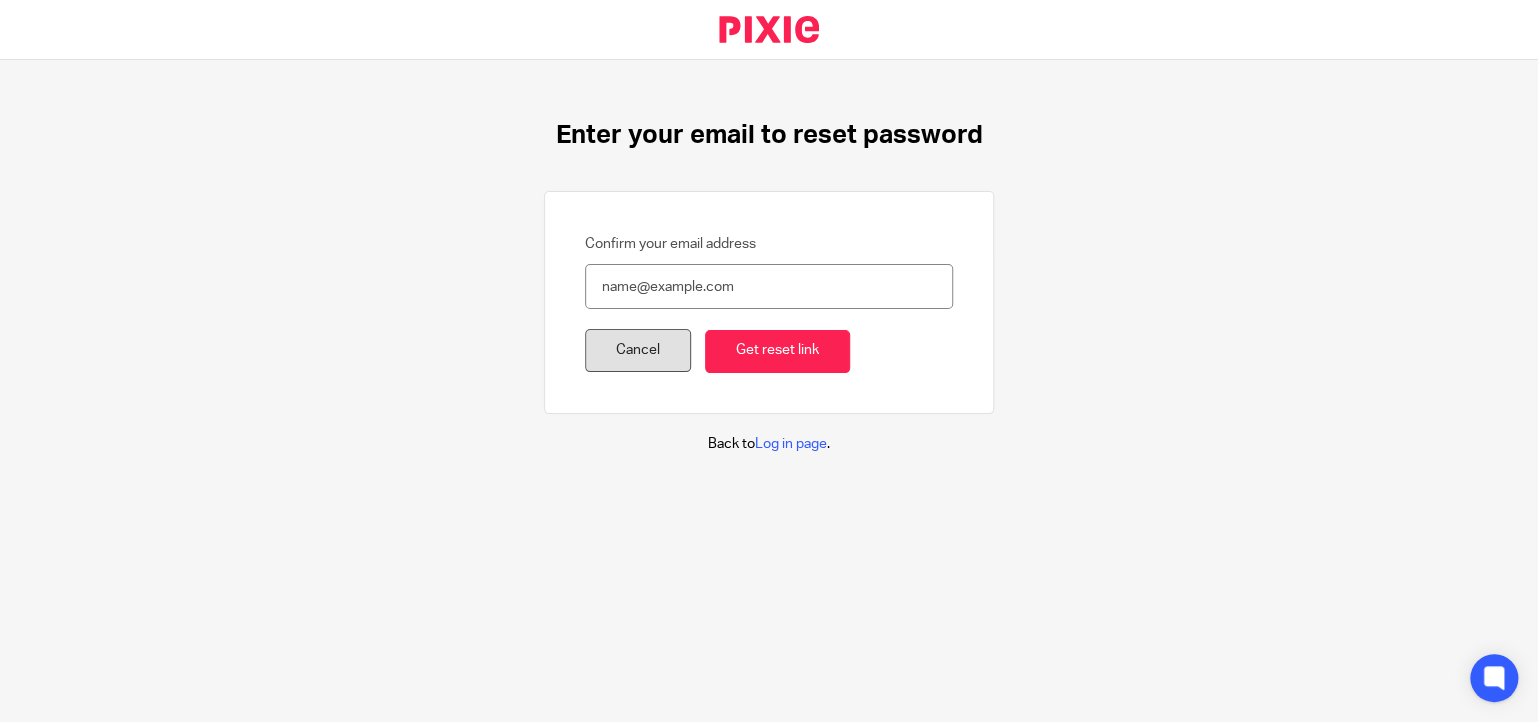 click on "Cancel" at bounding box center (638, 350) 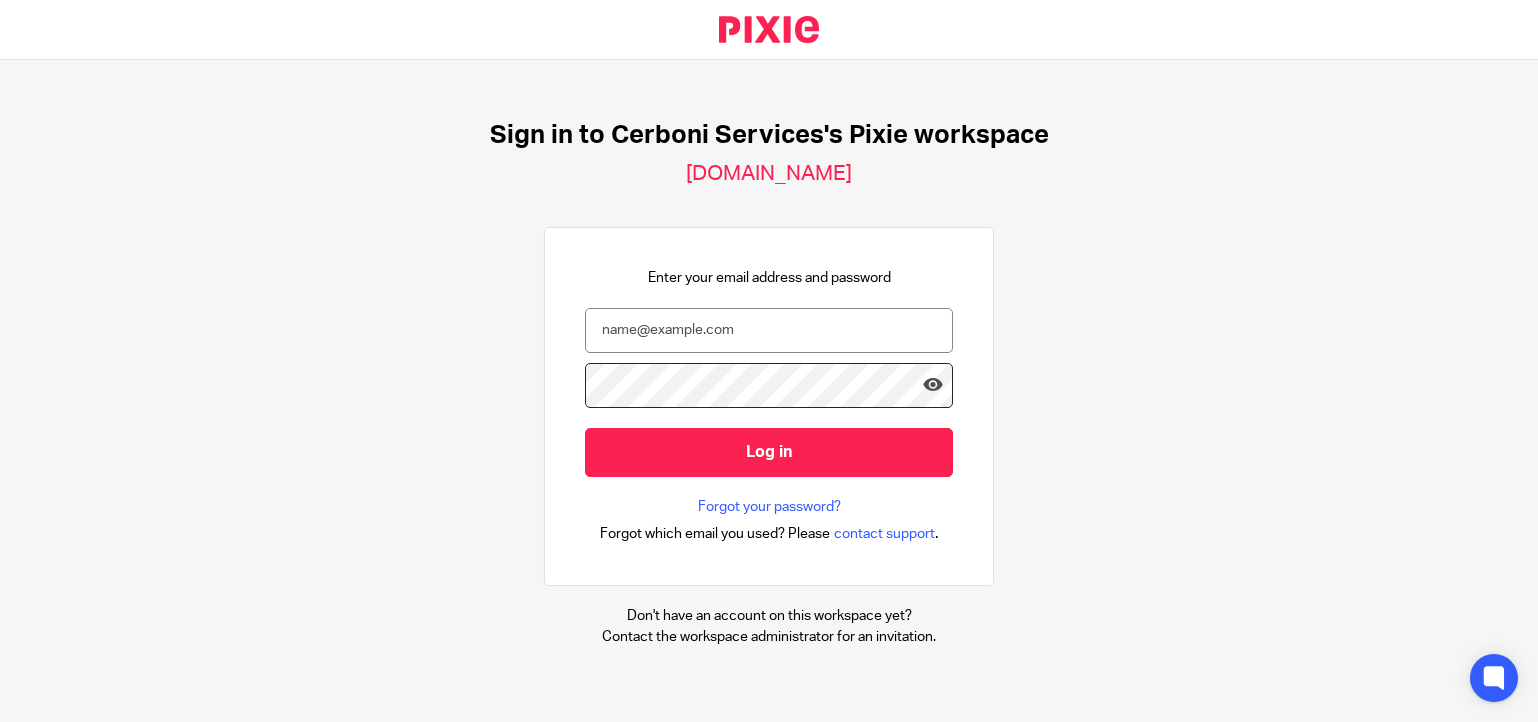 scroll, scrollTop: 0, scrollLeft: 0, axis: both 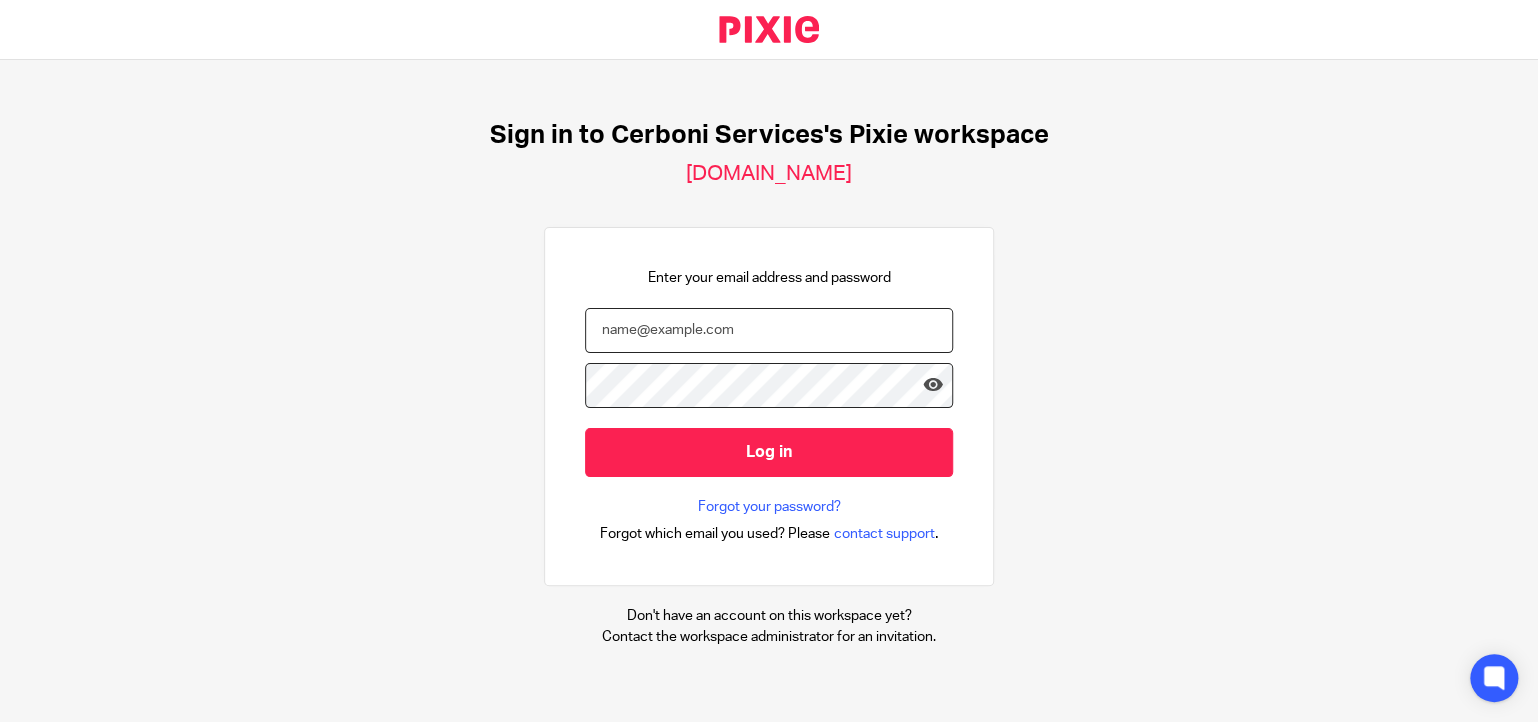 type on "[PERSON_NAME]" 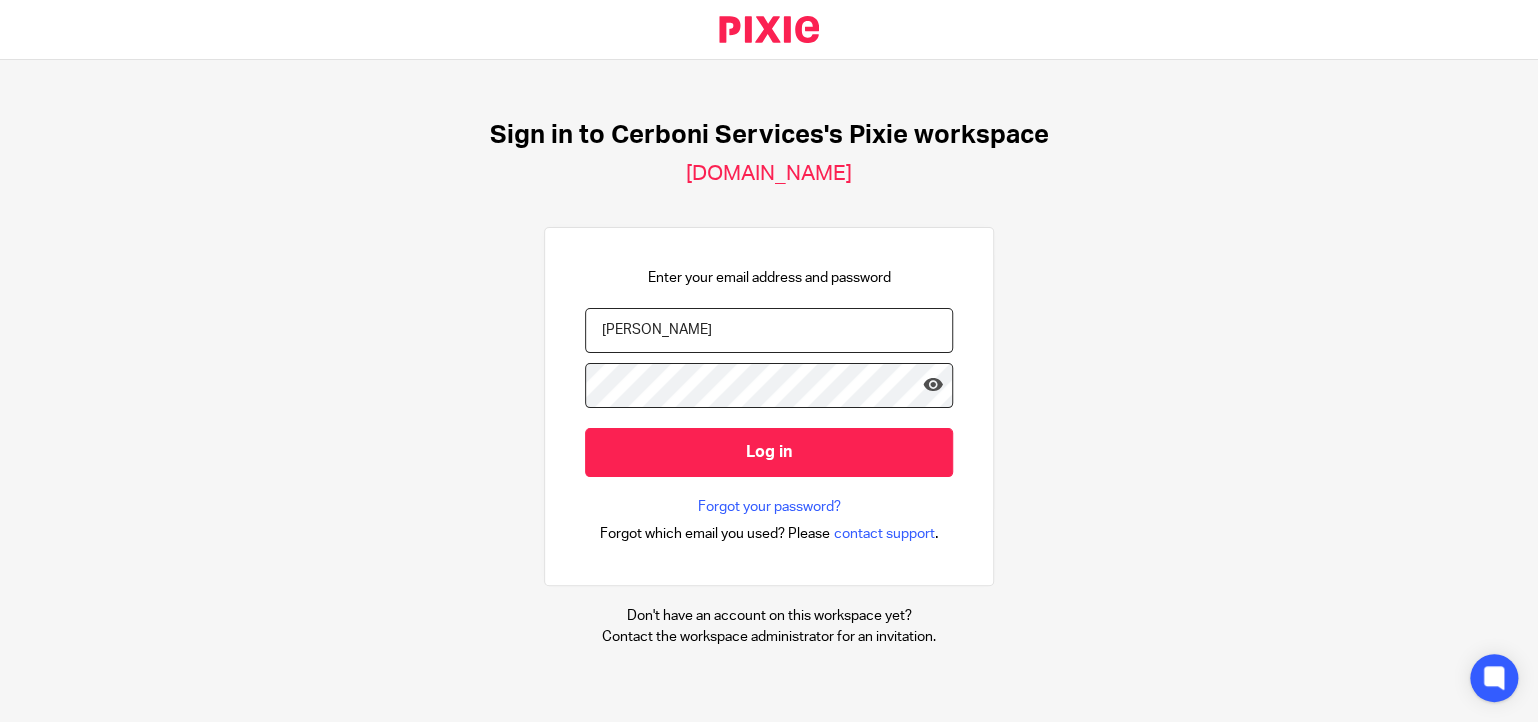 click on "cerboniservices.usepixie.net" at bounding box center (769, 174) 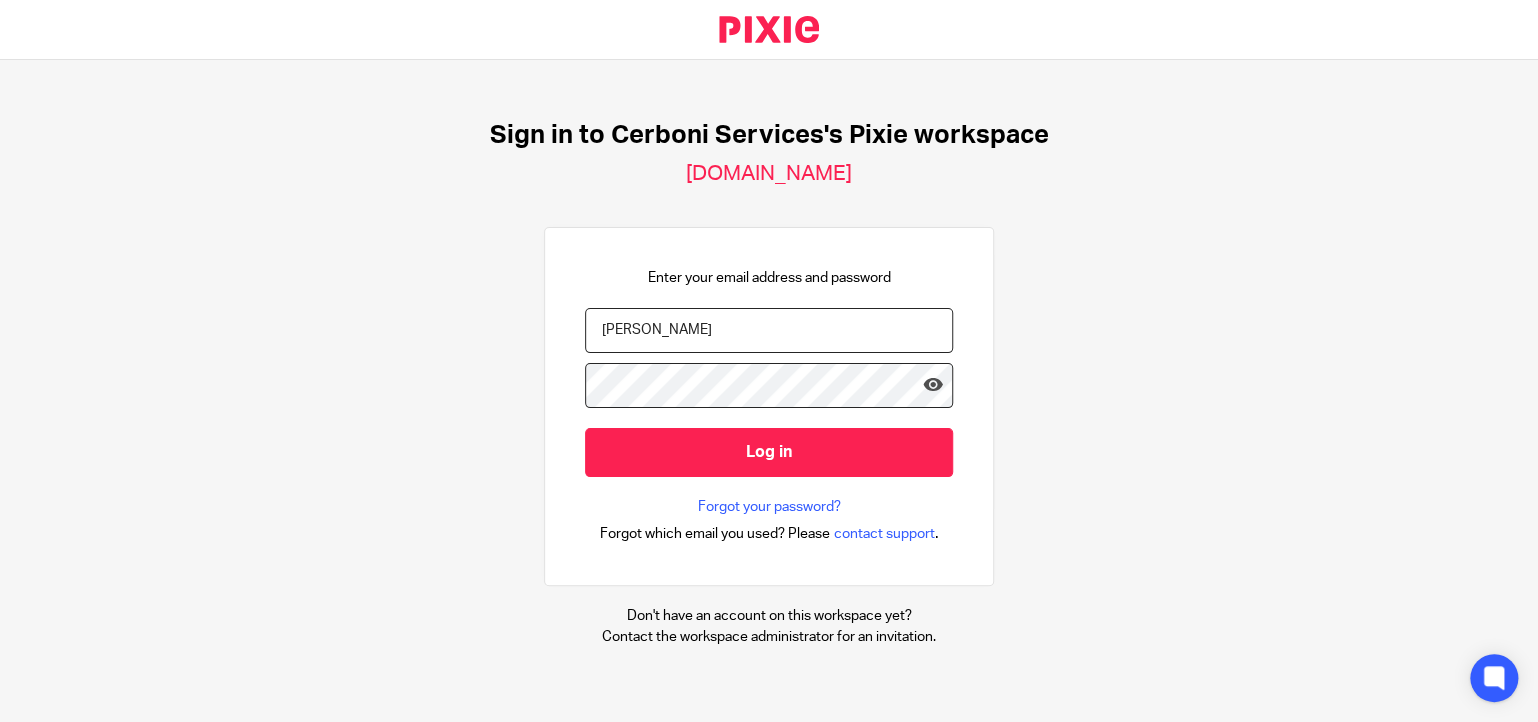 click on "[PERSON_NAME]" at bounding box center [769, 330] 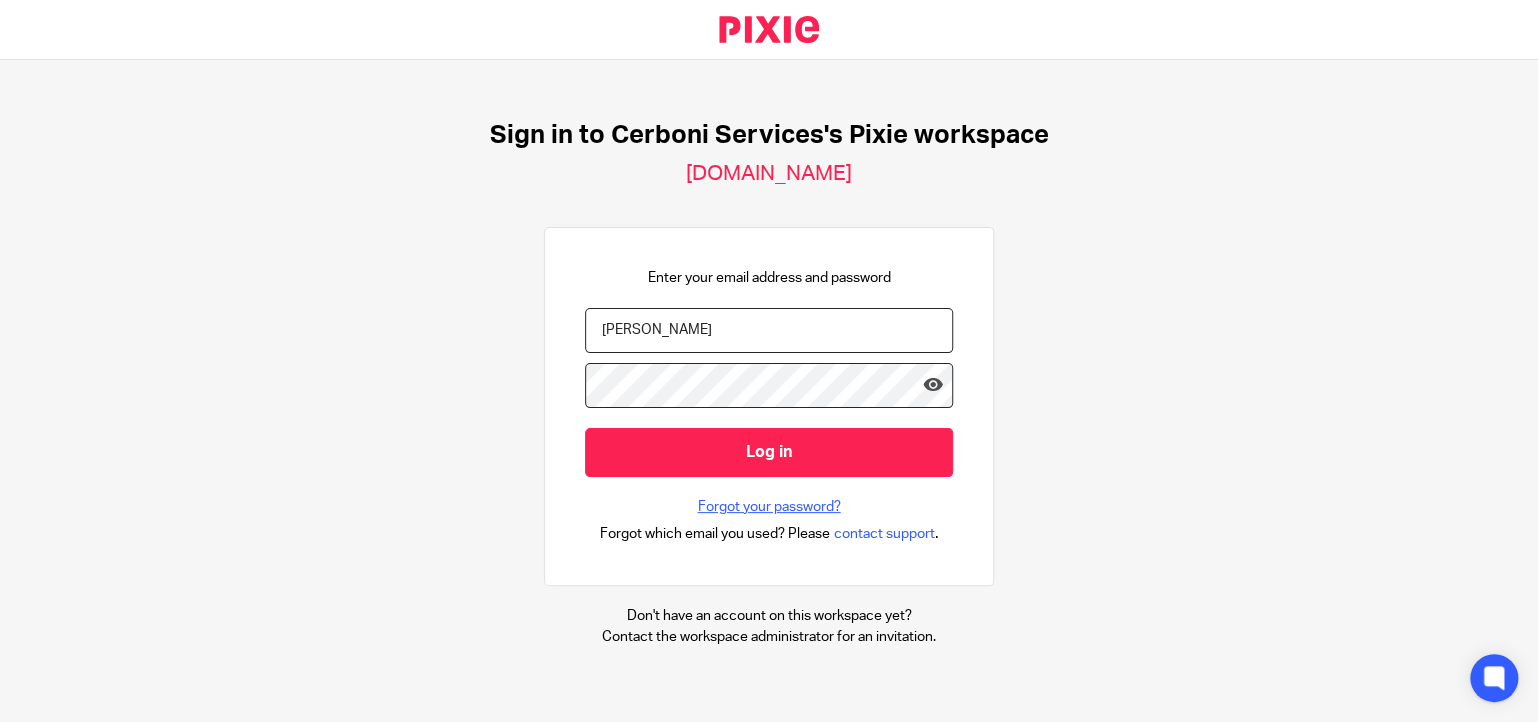 click on "Forgot your password?" at bounding box center (769, 507) 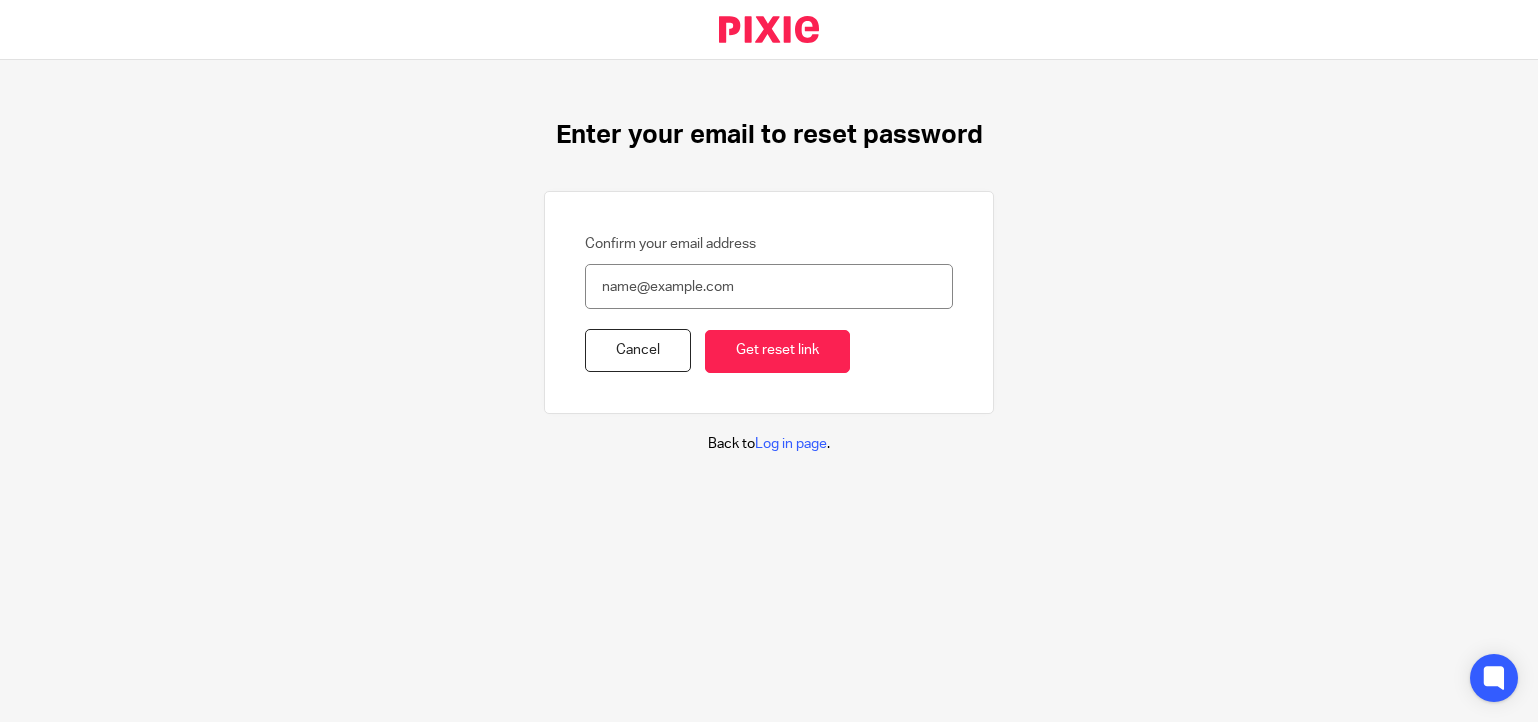 scroll, scrollTop: 0, scrollLeft: 0, axis: both 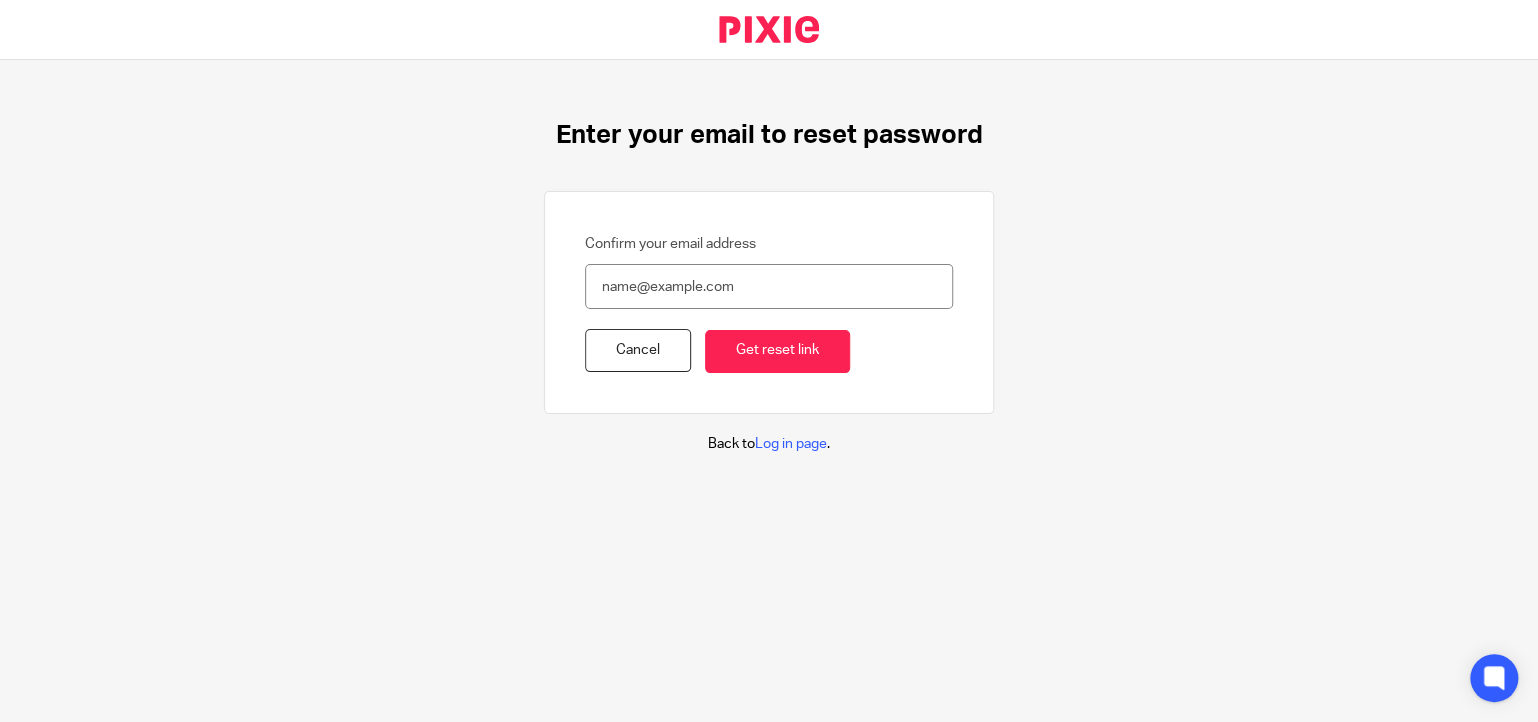 click on "Confirm your email address" at bounding box center (769, 286) 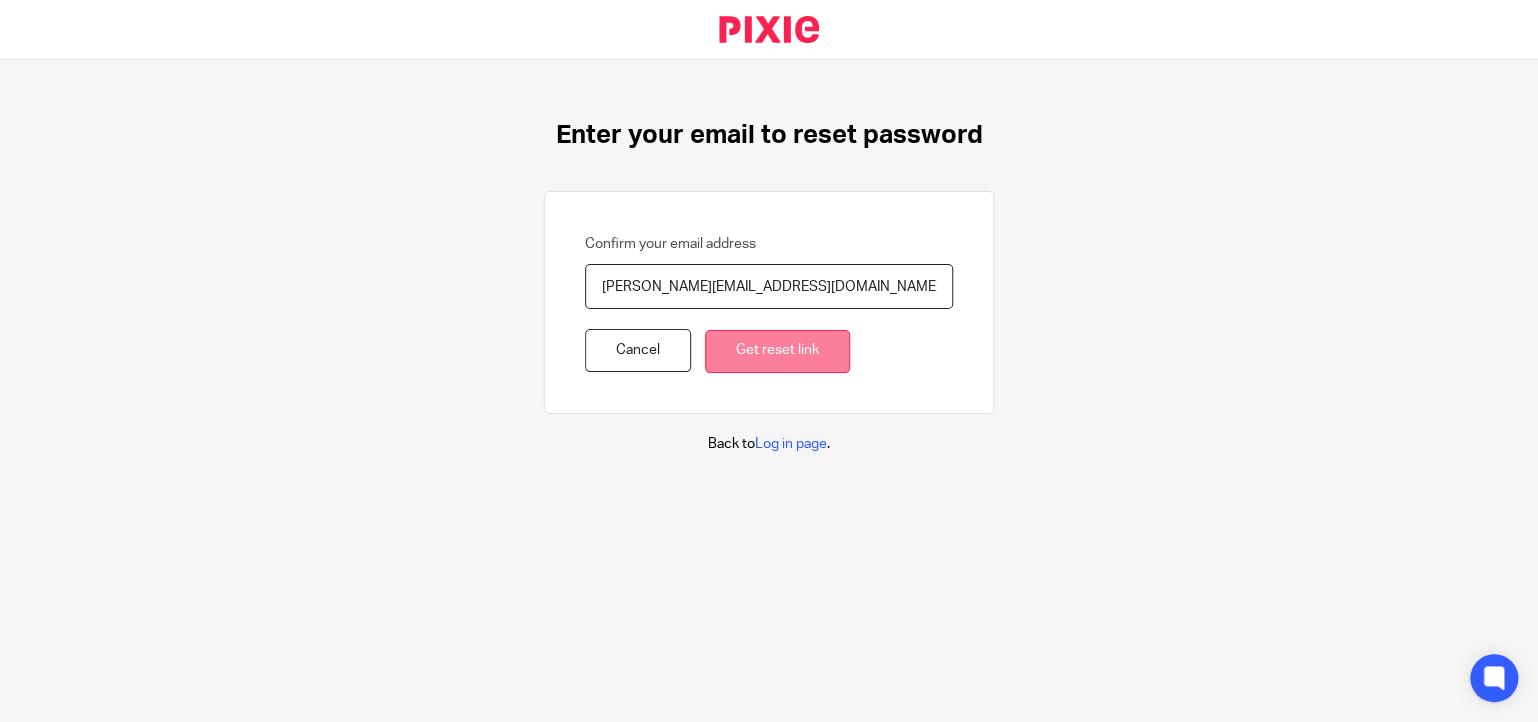type on "isauro@cerboniservices.com" 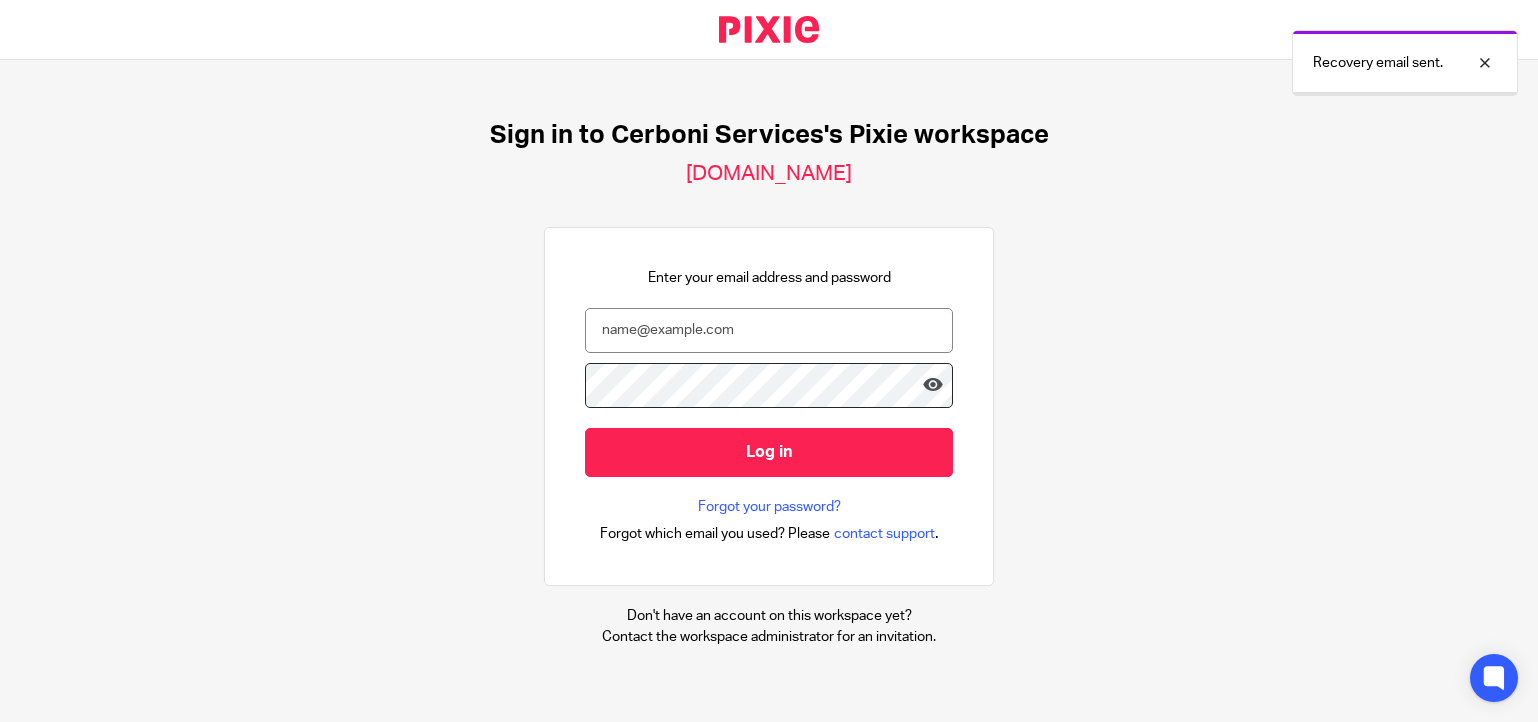 scroll, scrollTop: 0, scrollLeft: 0, axis: both 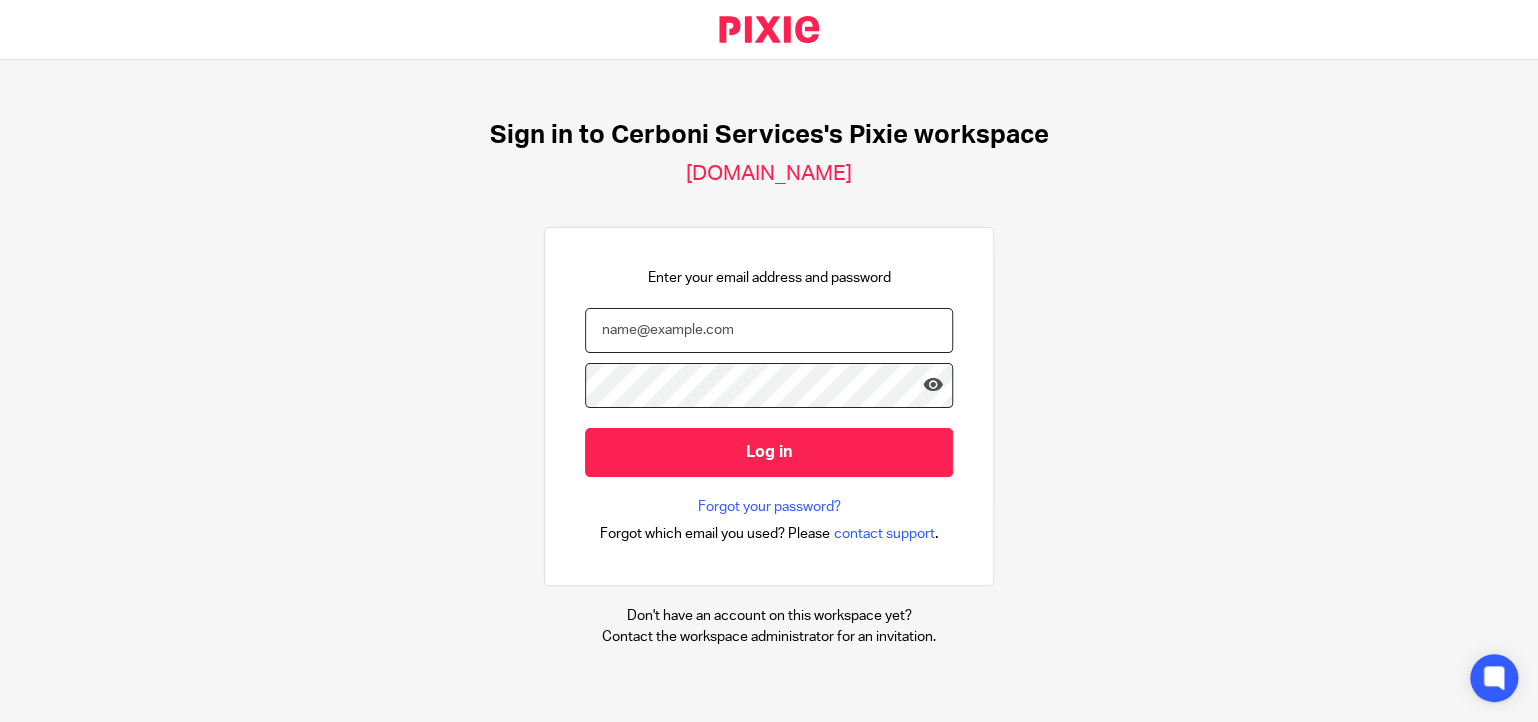 type on "[PERSON_NAME]" 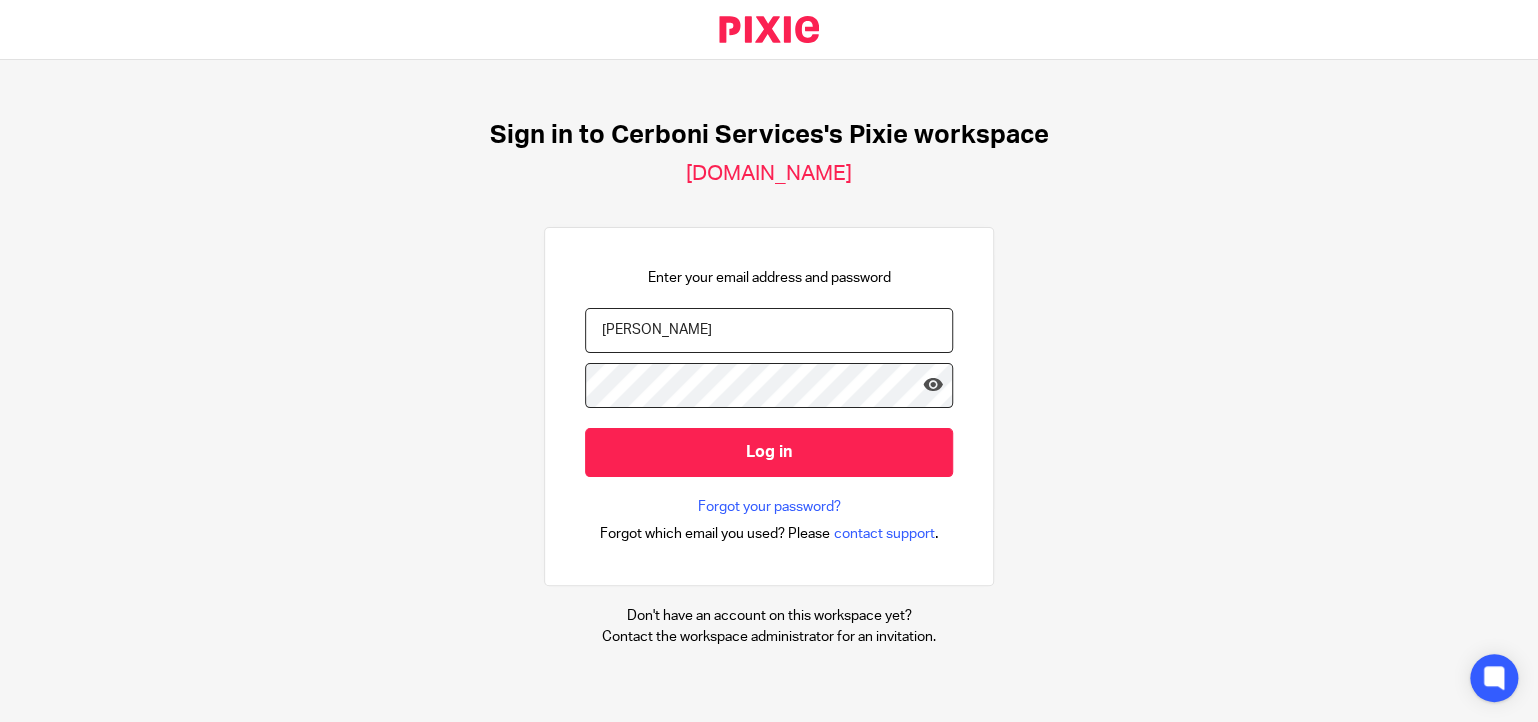 click on "Contact the workspace administrator for an invitation." at bounding box center (769, 637) 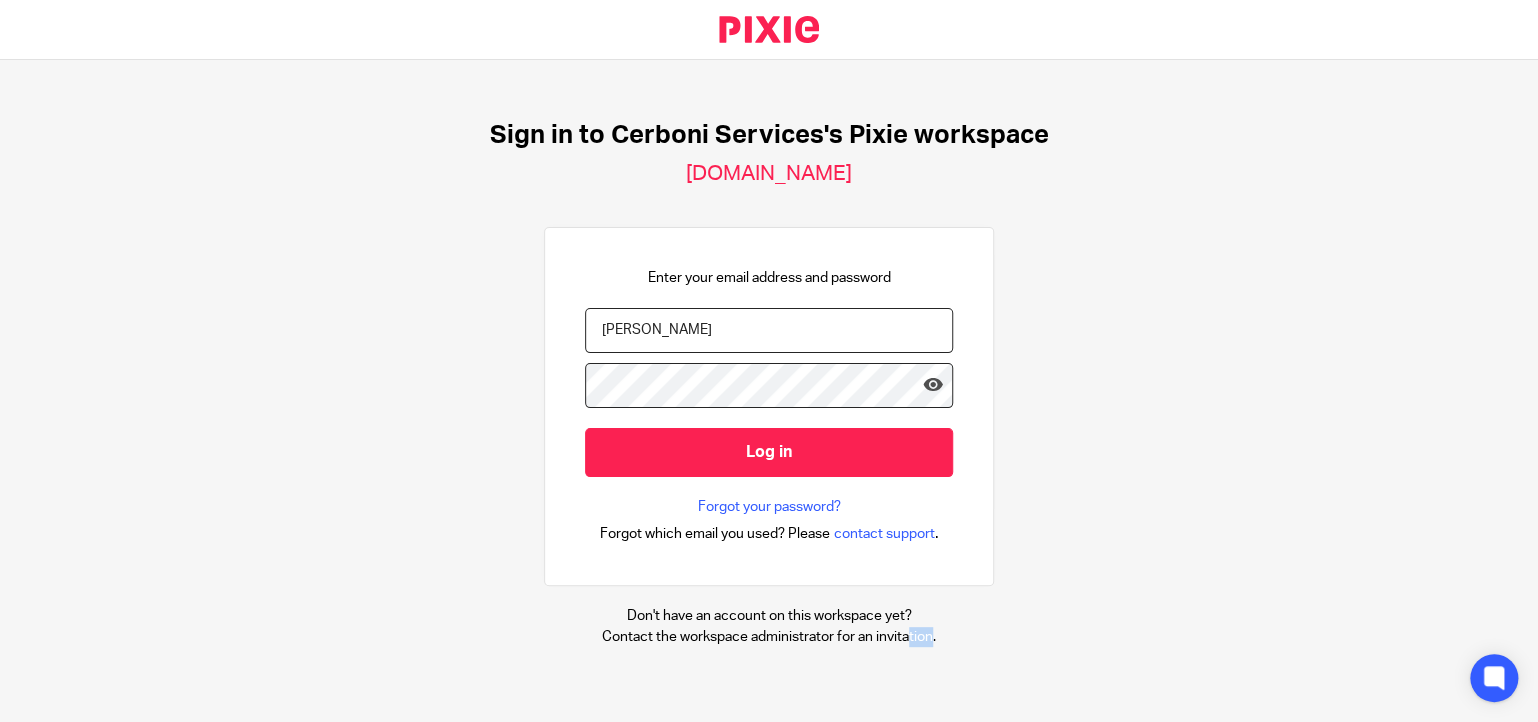 click on "Contact the workspace administrator for an invitation." at bounding box center (769, 637) 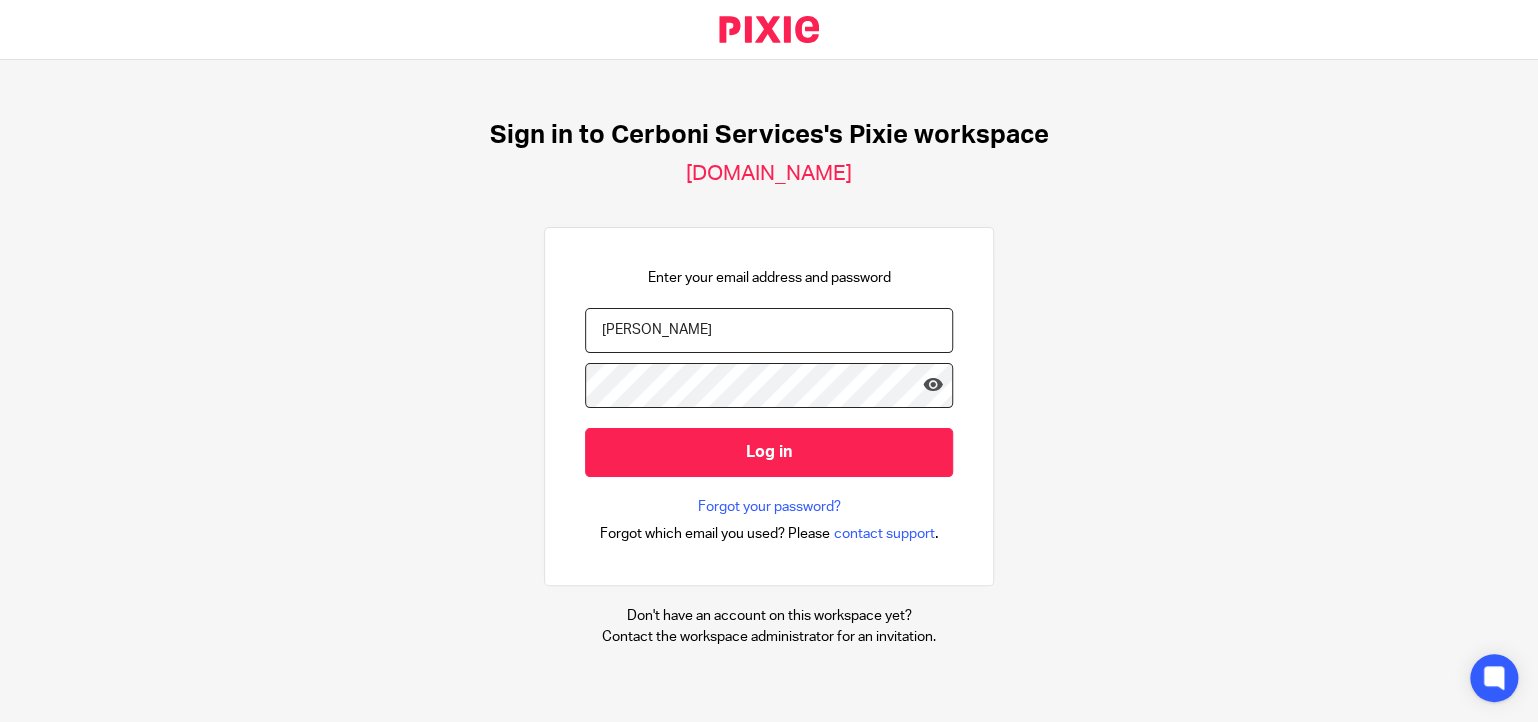 click on "Contact the workspace administrator for an invitation." at bounding box center [769, 637] 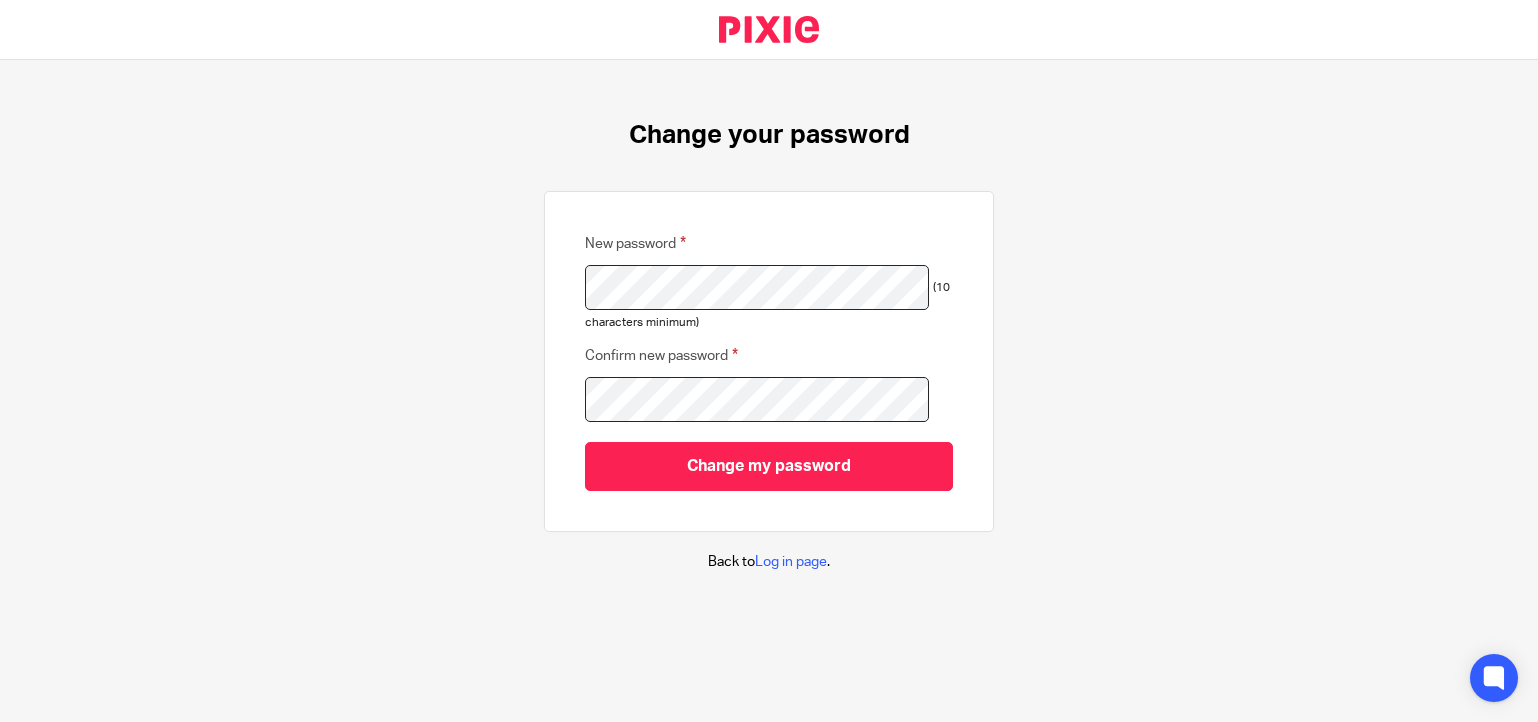 scroll, scrollTop: 0, scrollLeft: 0, axis: both 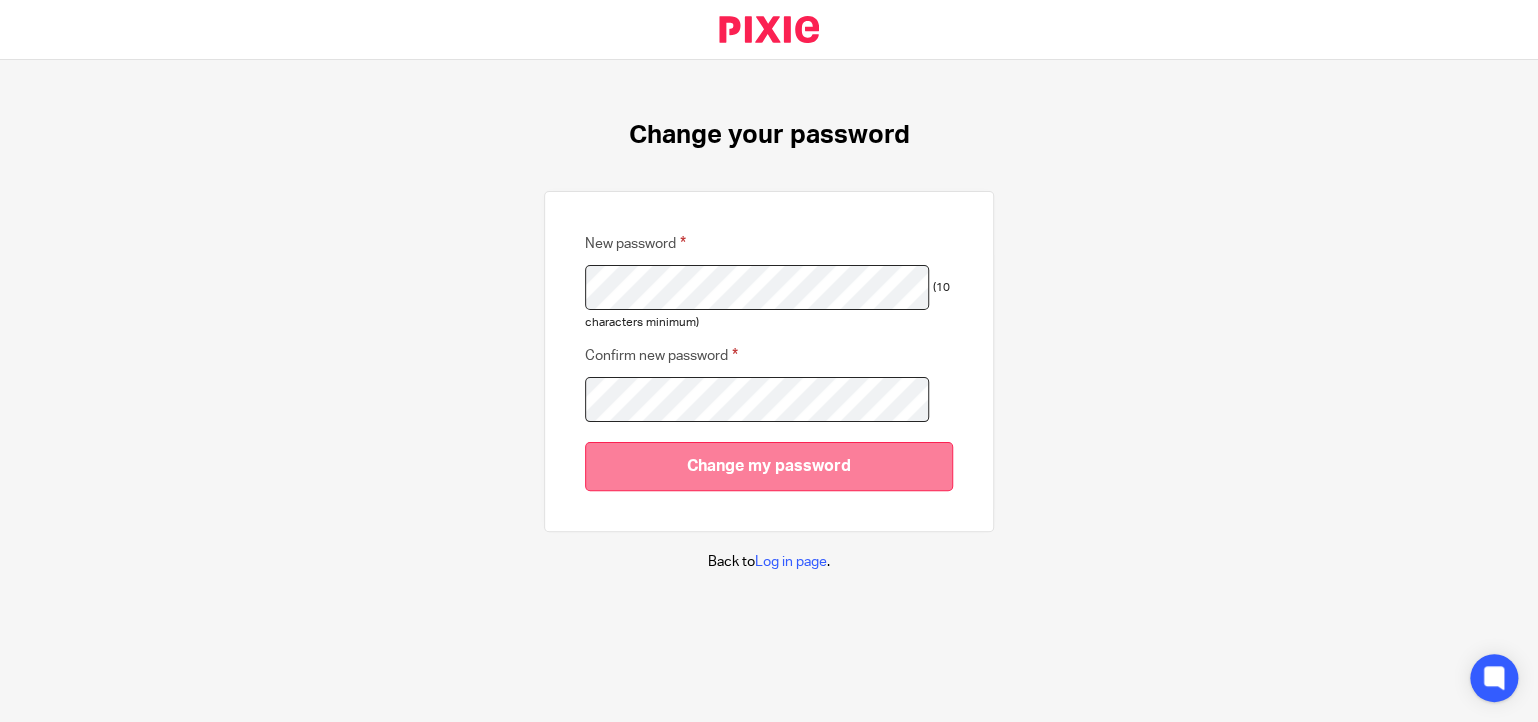 click on "Change my password" at bounding box center (769, 466) 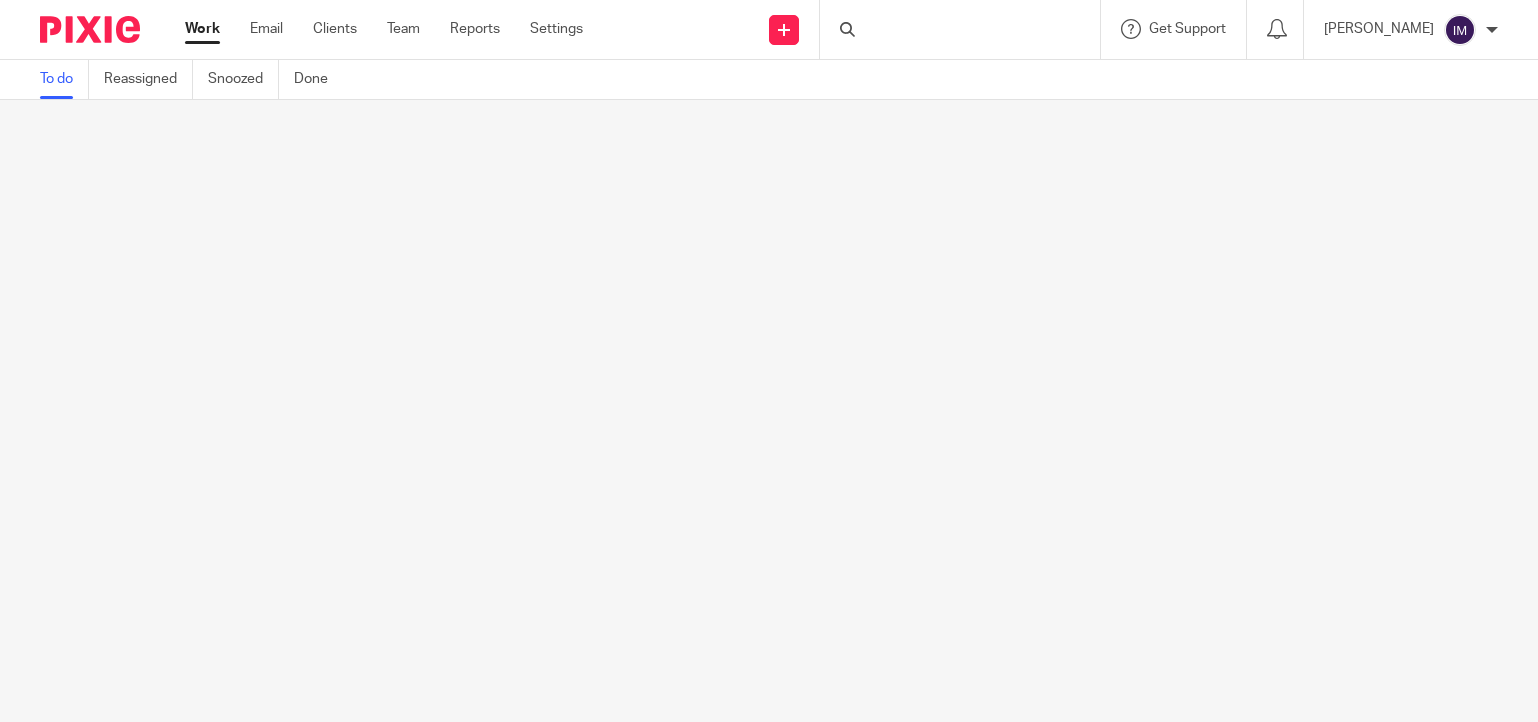 scroll, scrollTop: 0, scrollLeft: 0, axis: both 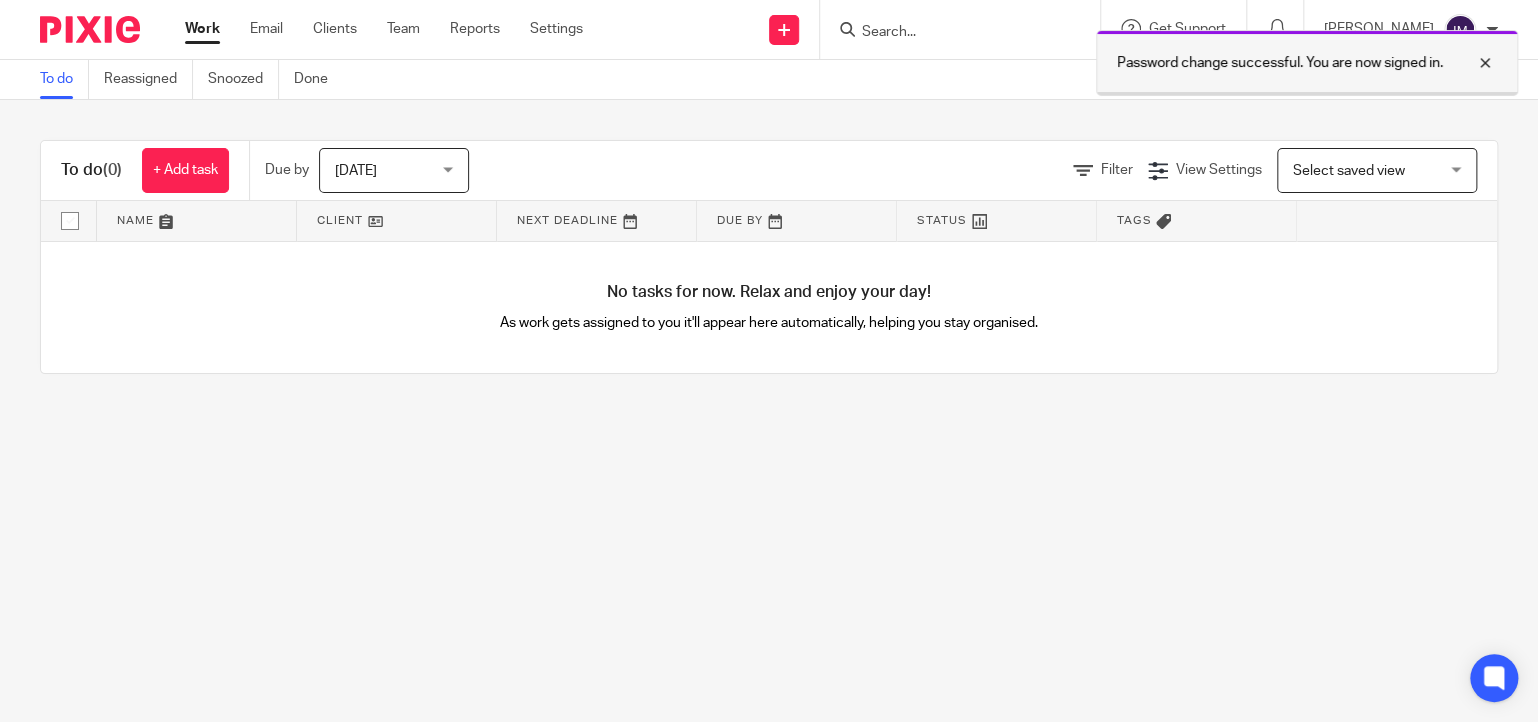 click at bounding box center [1470, 63] 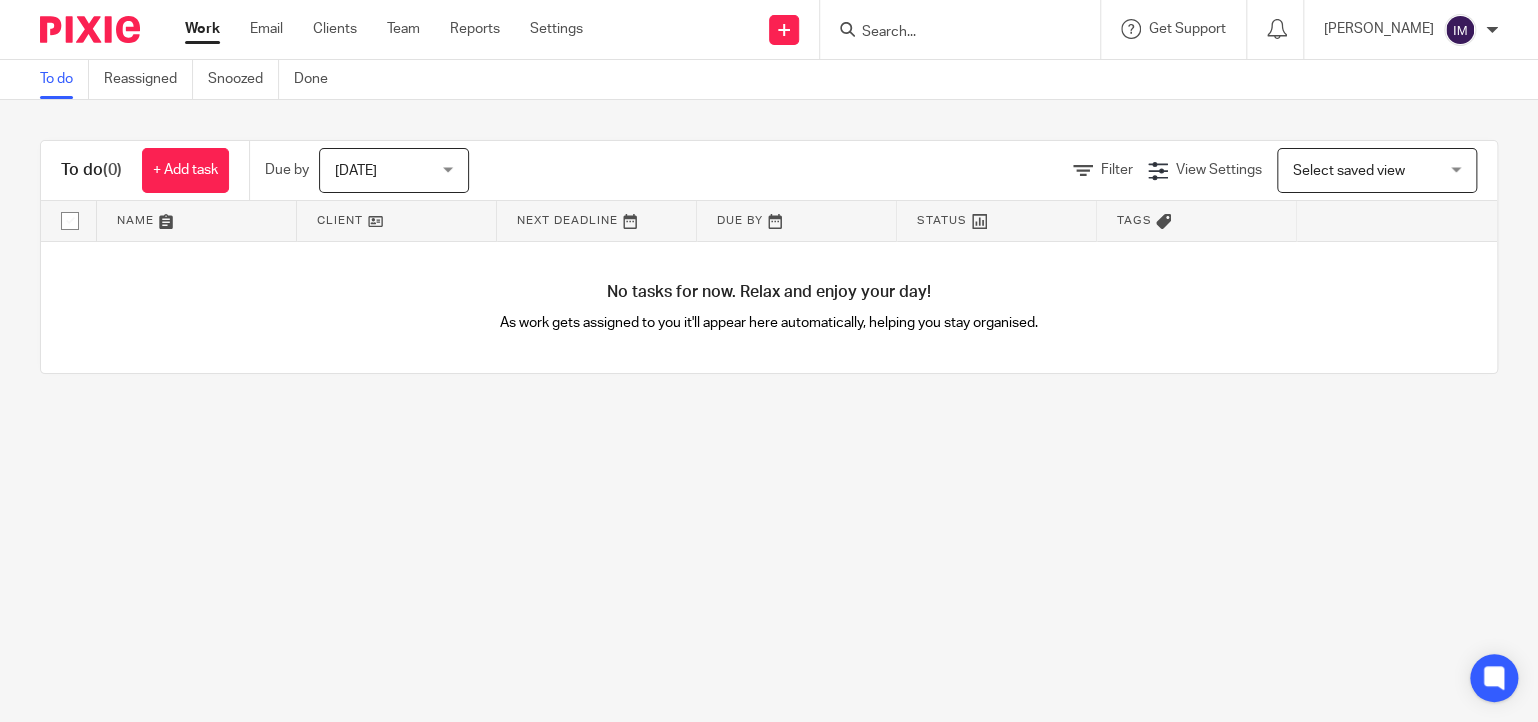 click on "Work
Email
Clients
Team
Reports
Settings" at bounding box center [399, 29] 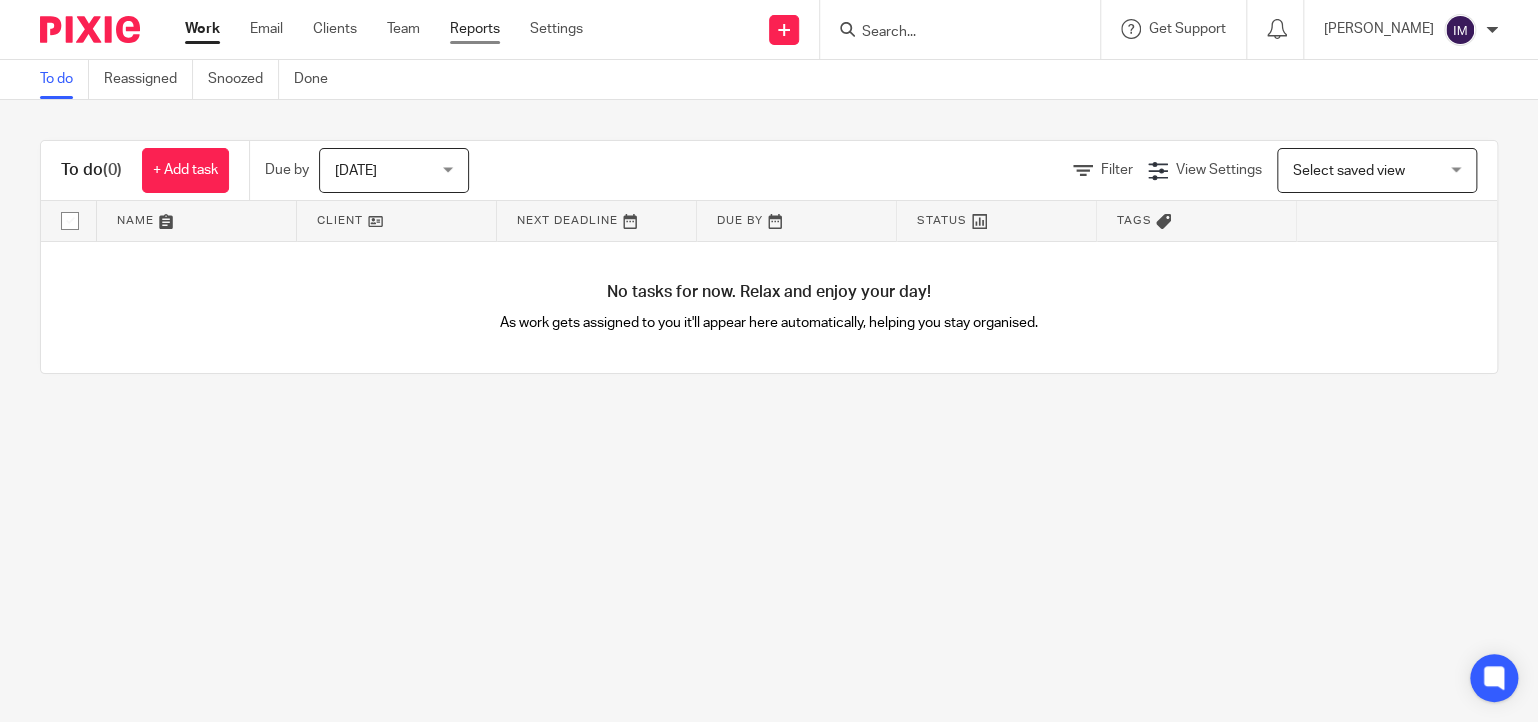 click on "Reports" at bounding box center [475, 29] 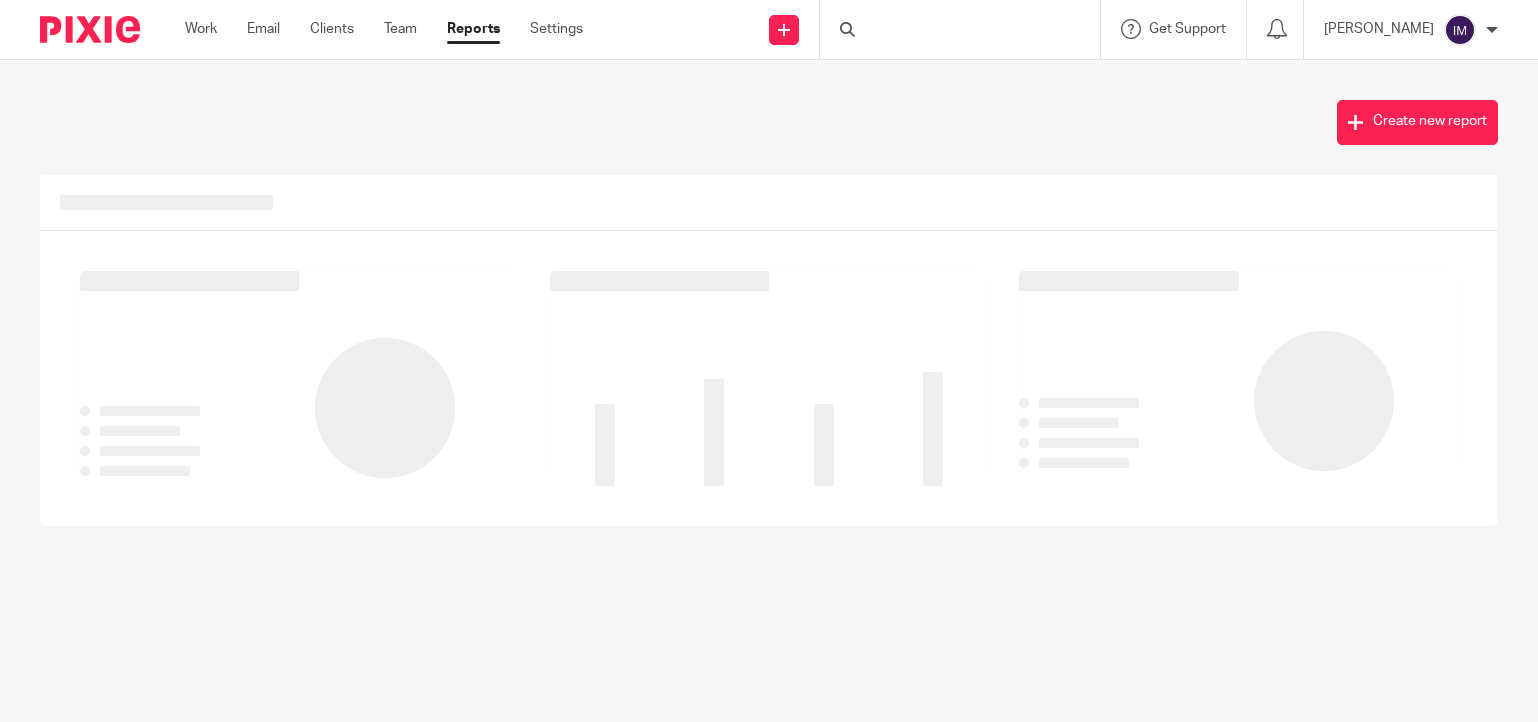scroll, scrollTop: 0, scrollLeft: 0, axis: both 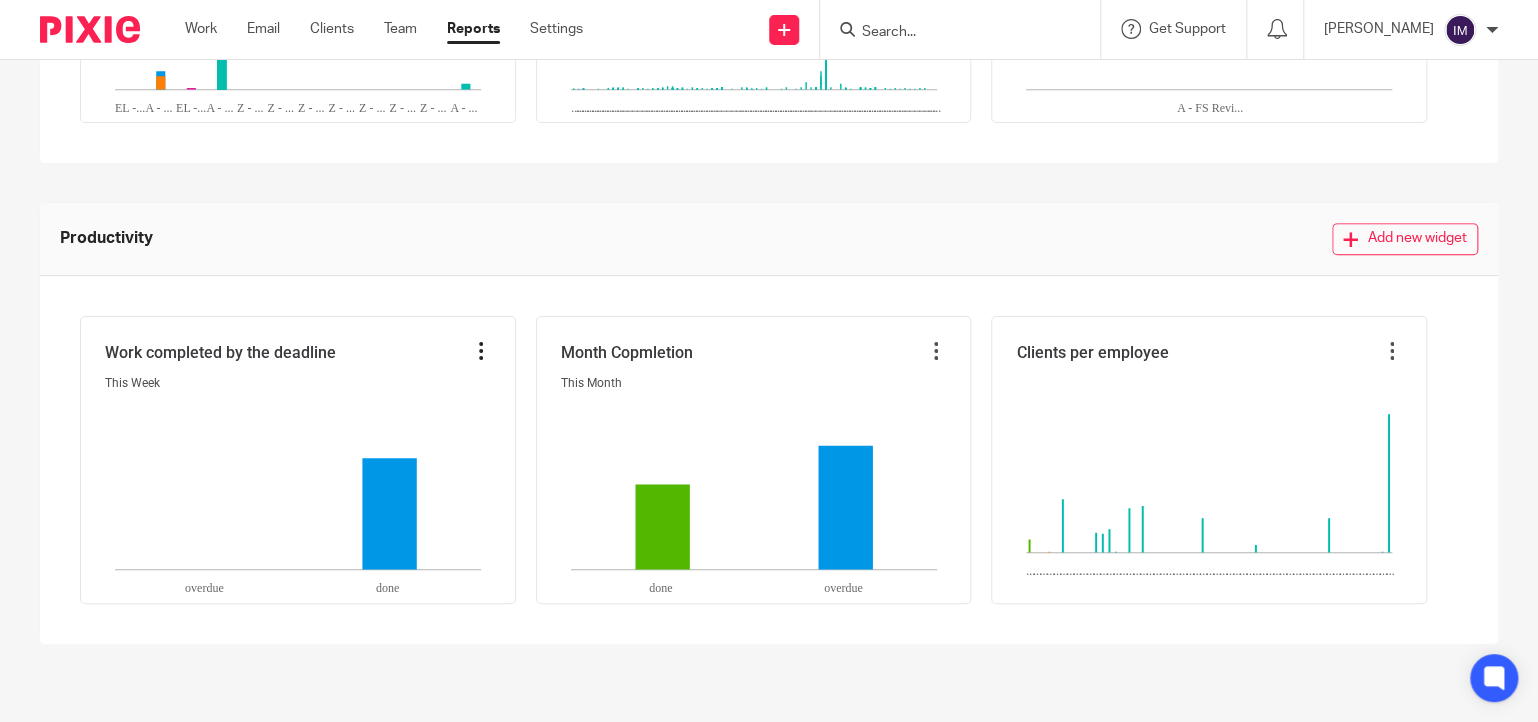 click at bounding box center [481, 351] 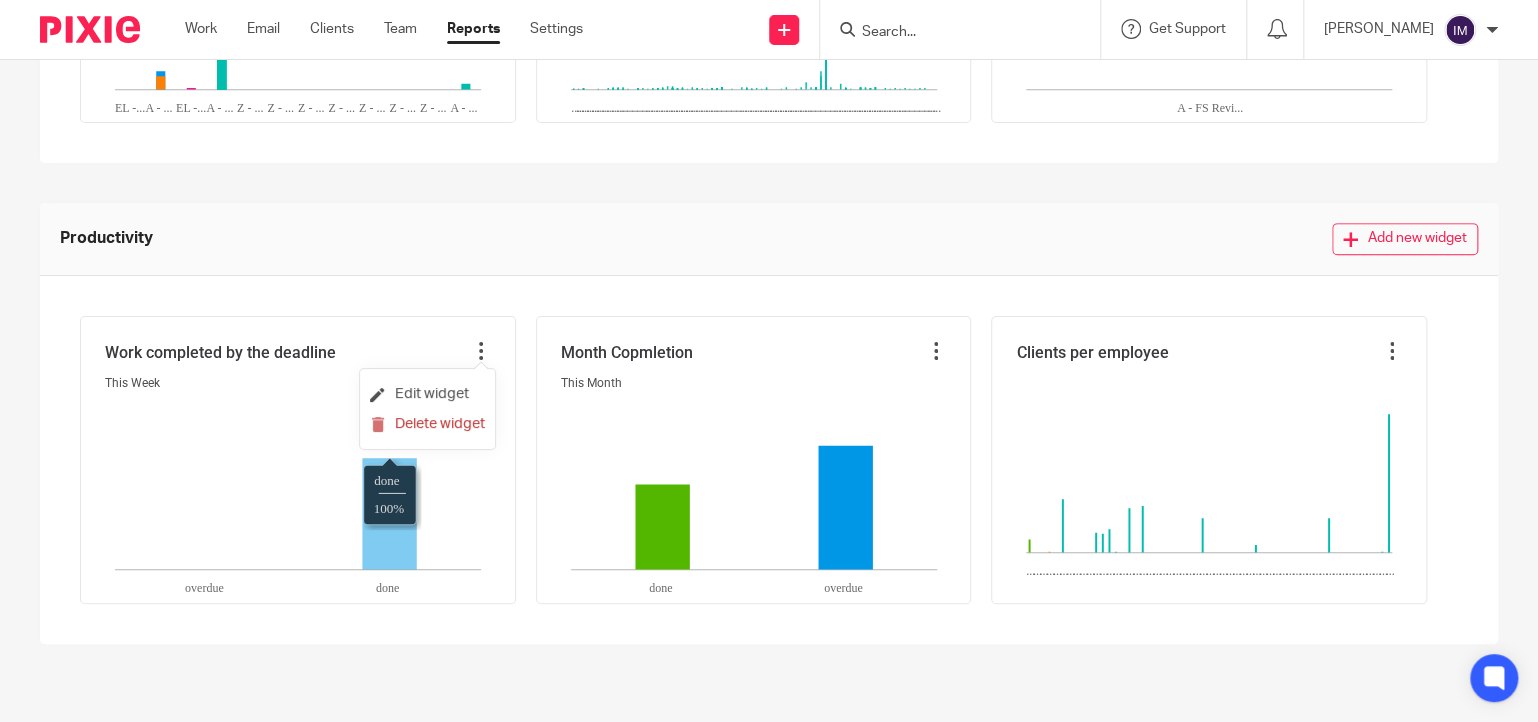 click 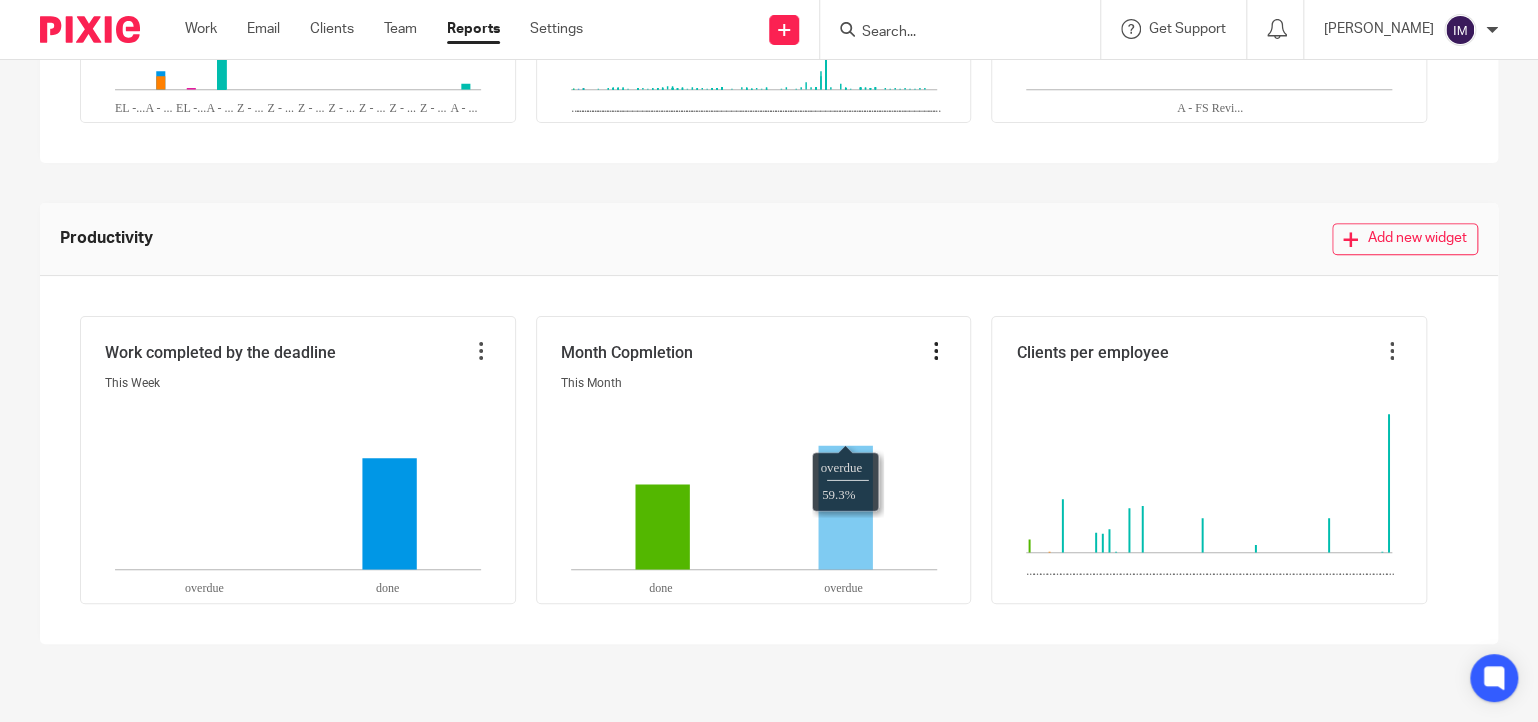 click at bounding box center (936, 351) 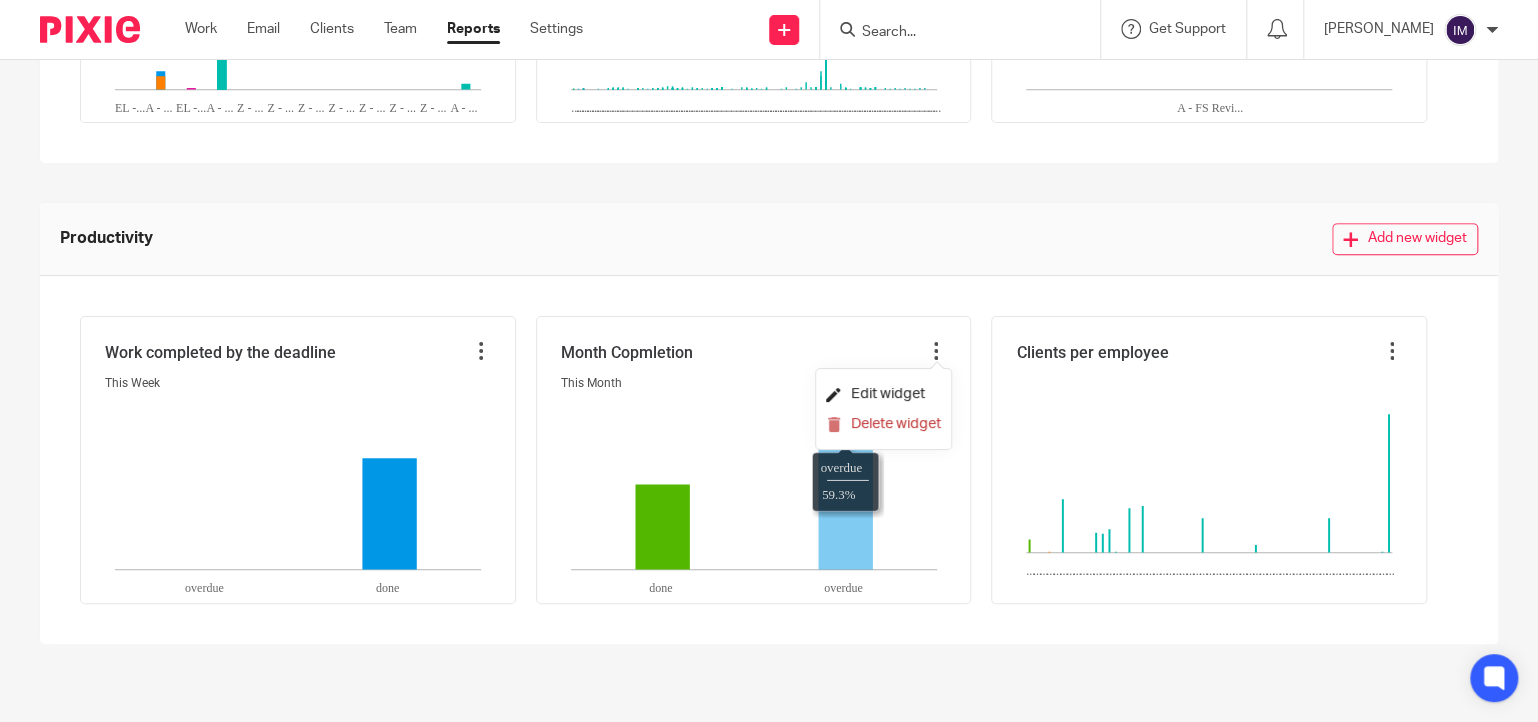 click on "Edit widget" at bounding box center [883, 394] 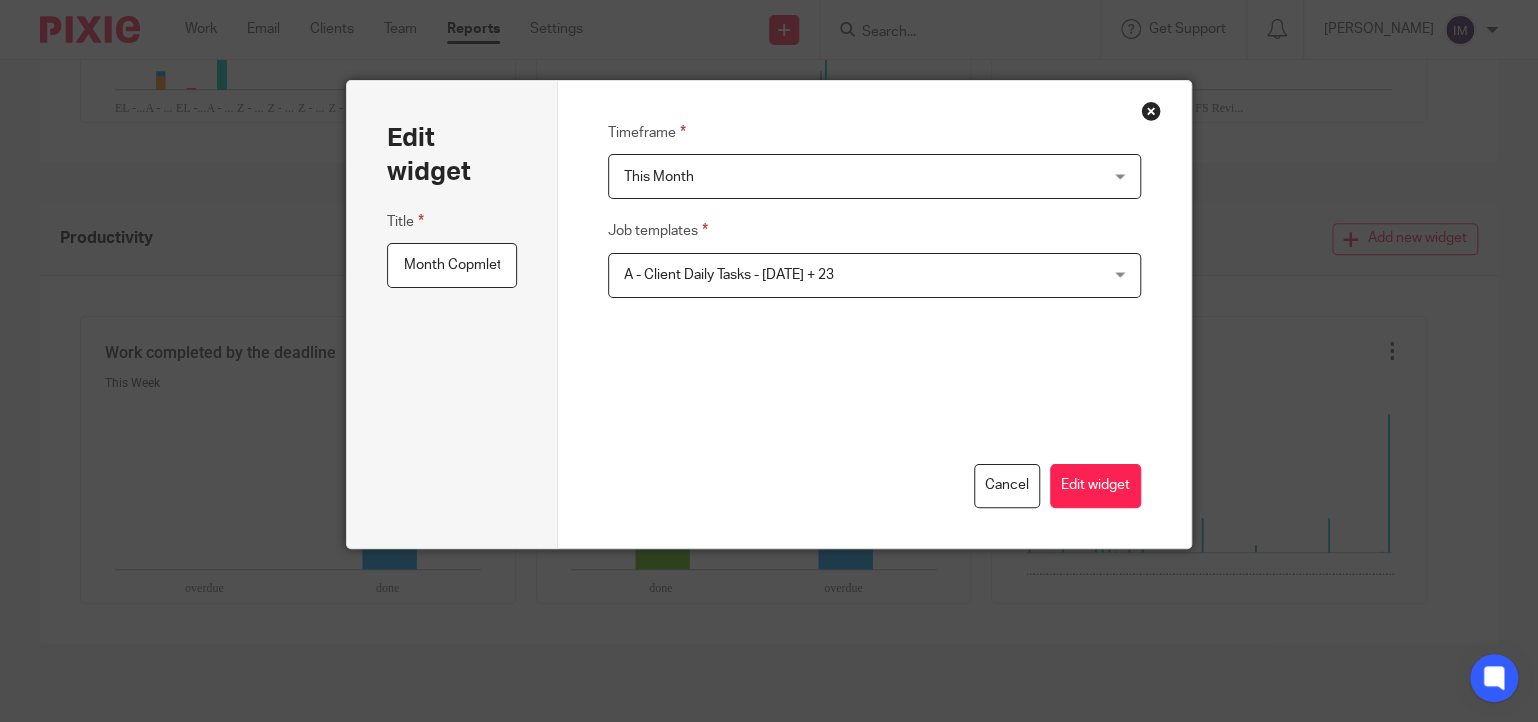 click at bounding box center [1151, 111] 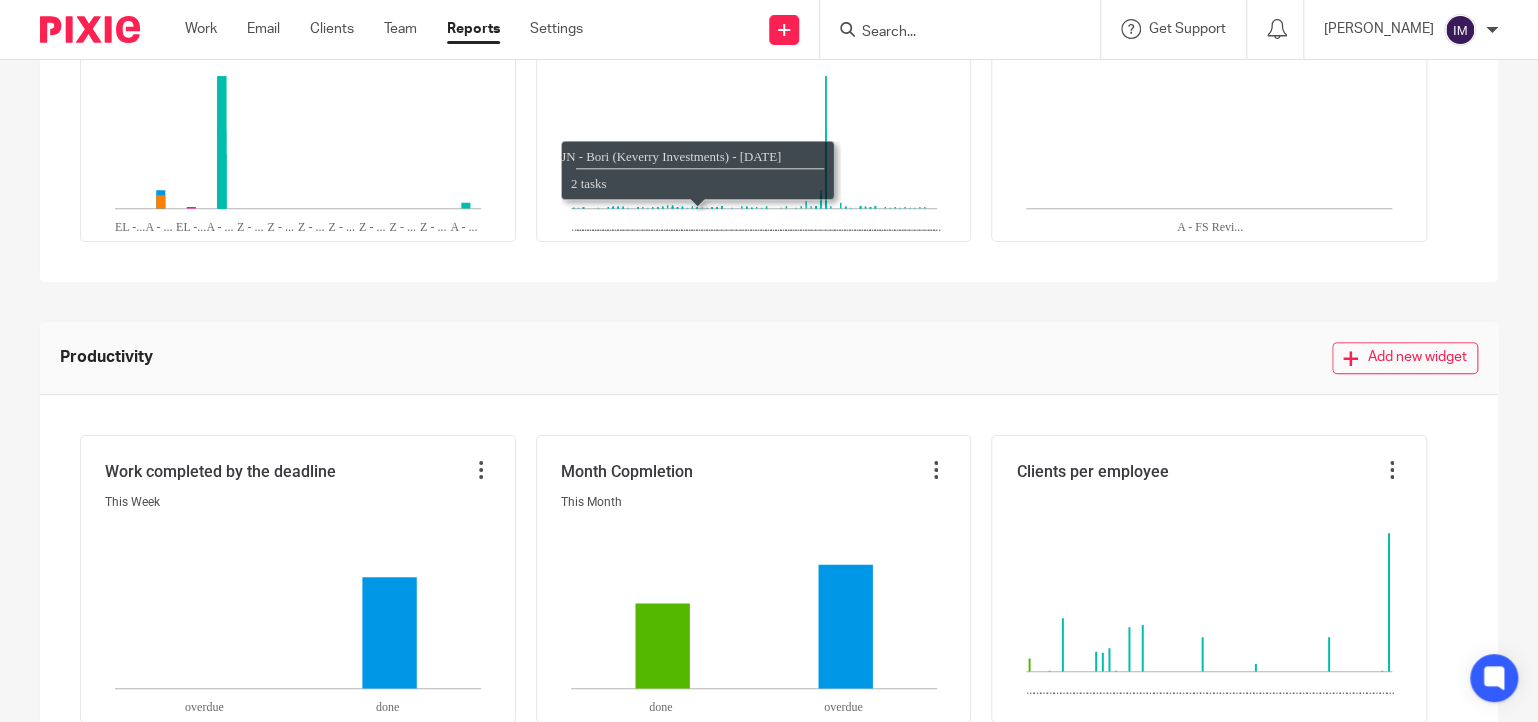 scroll, scrollTop: 666, scrollLeft: 0, axis: vertical 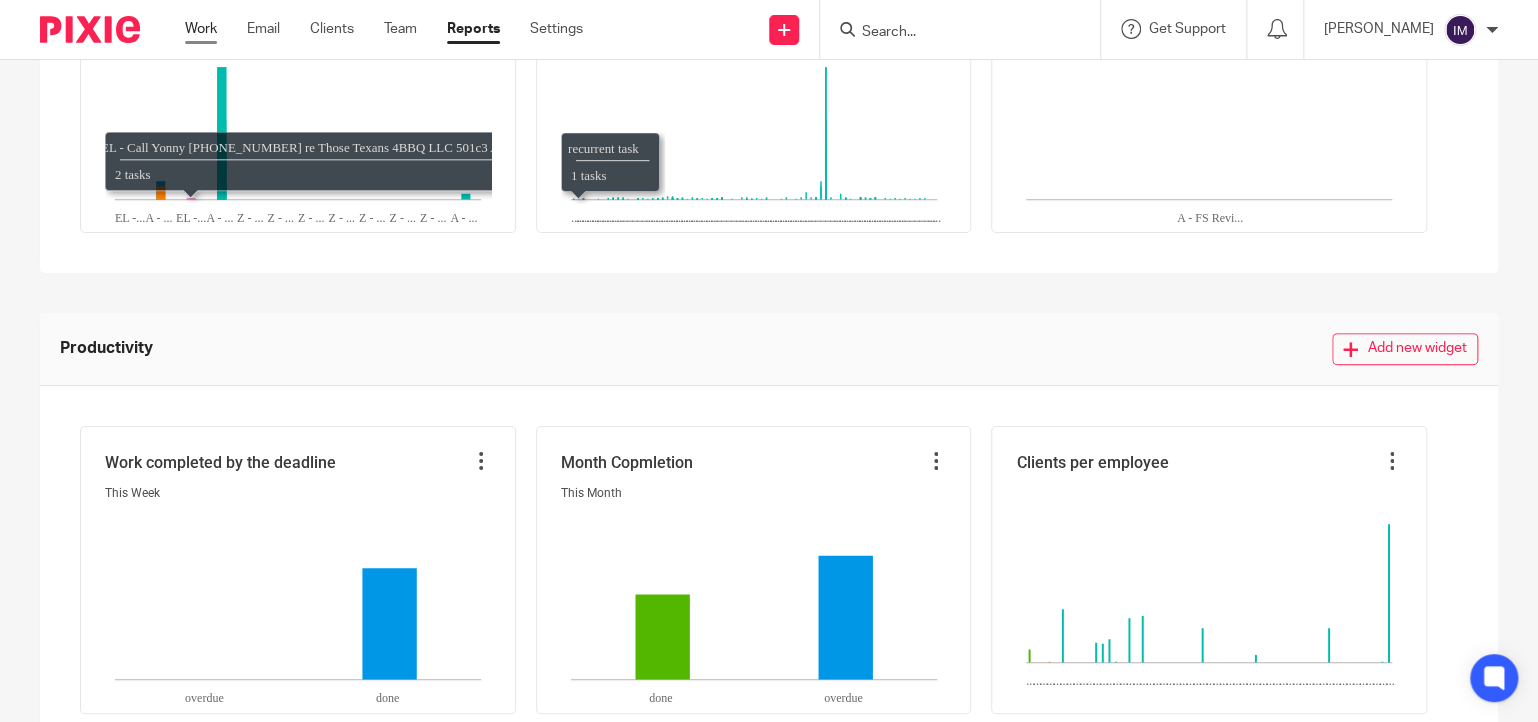 click on "Work" at bounding box center (201, 29) 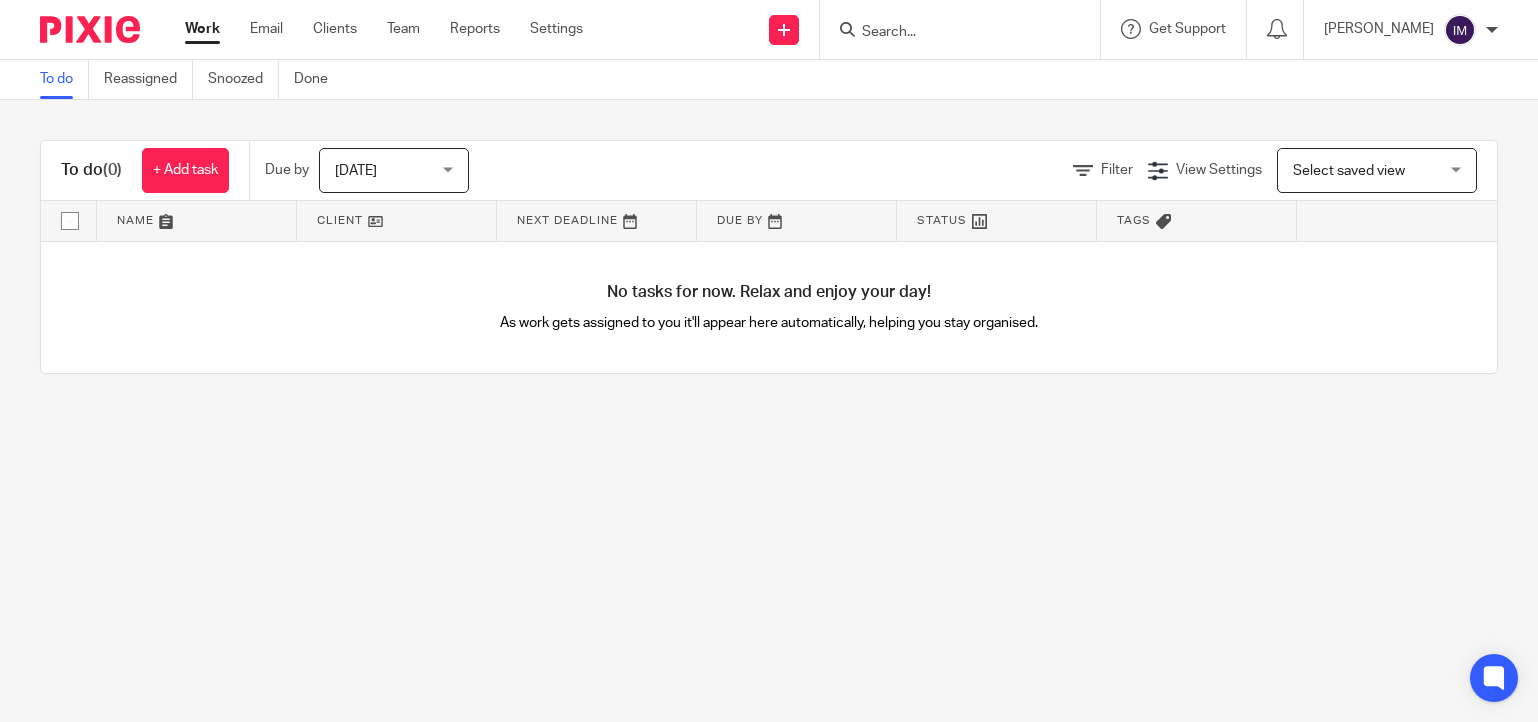 scroll, scrollTop: 0, scrollLeft: 0, axis: both 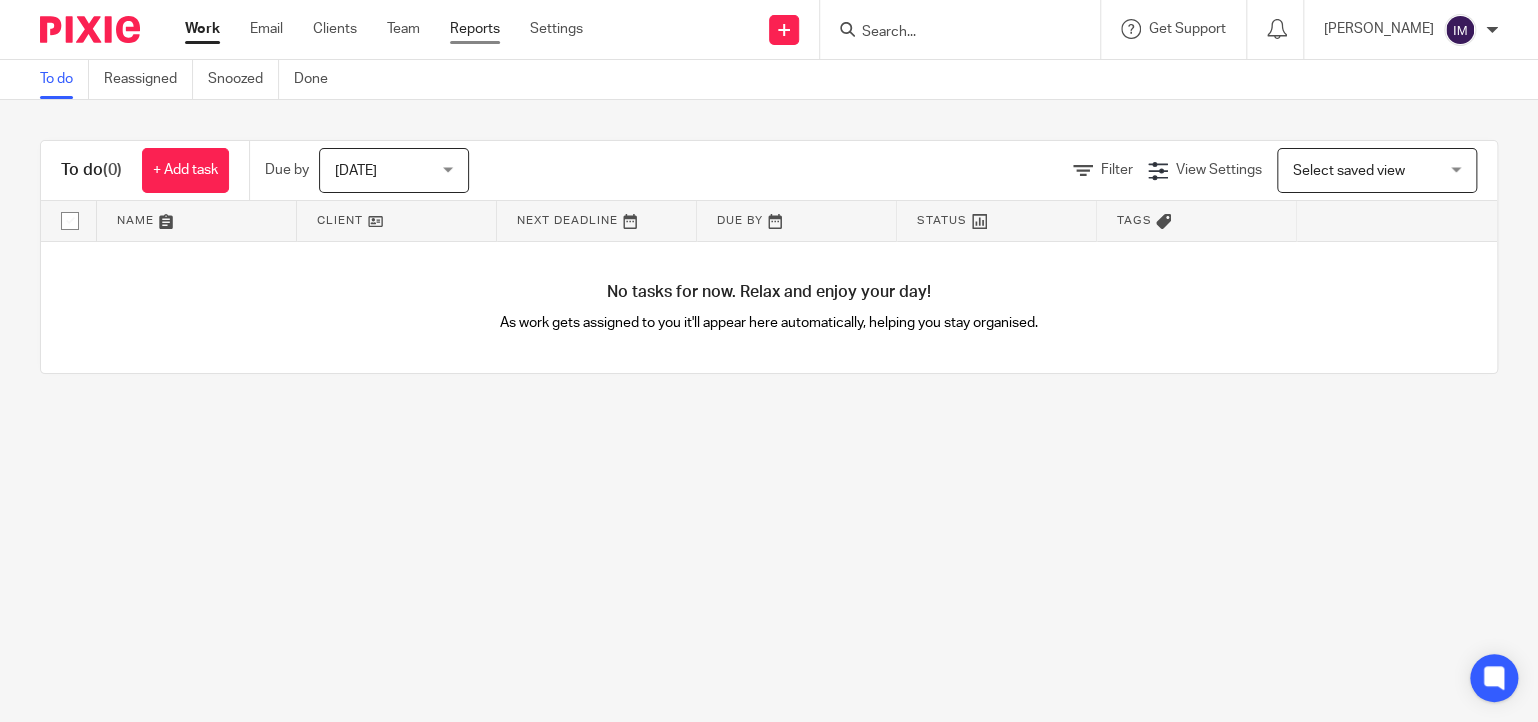 click on "Reports" at bounding box center [475, 29] 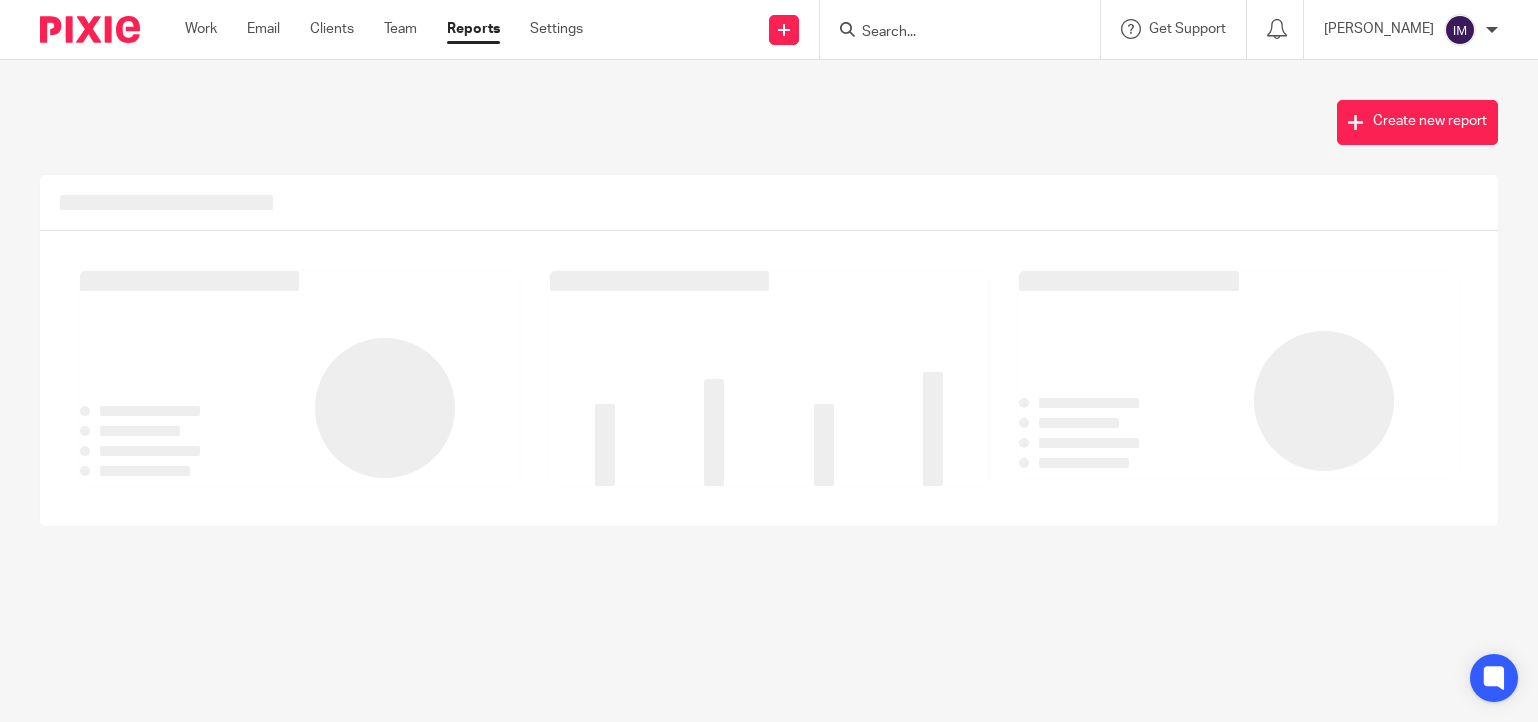scroll, scrollTop: 0, scrollLeft: 0, axis: both 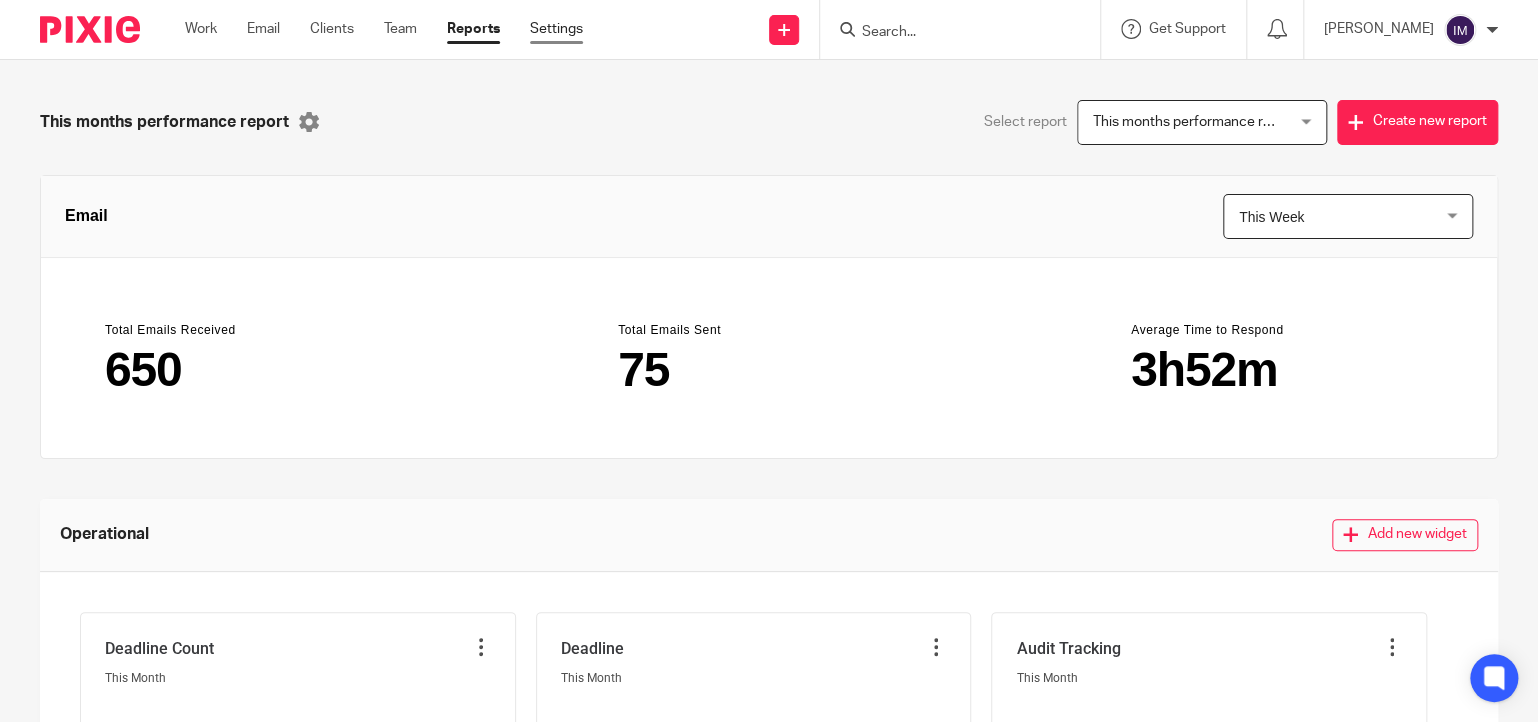 click on "Settings" at bounding box center (556, 29) 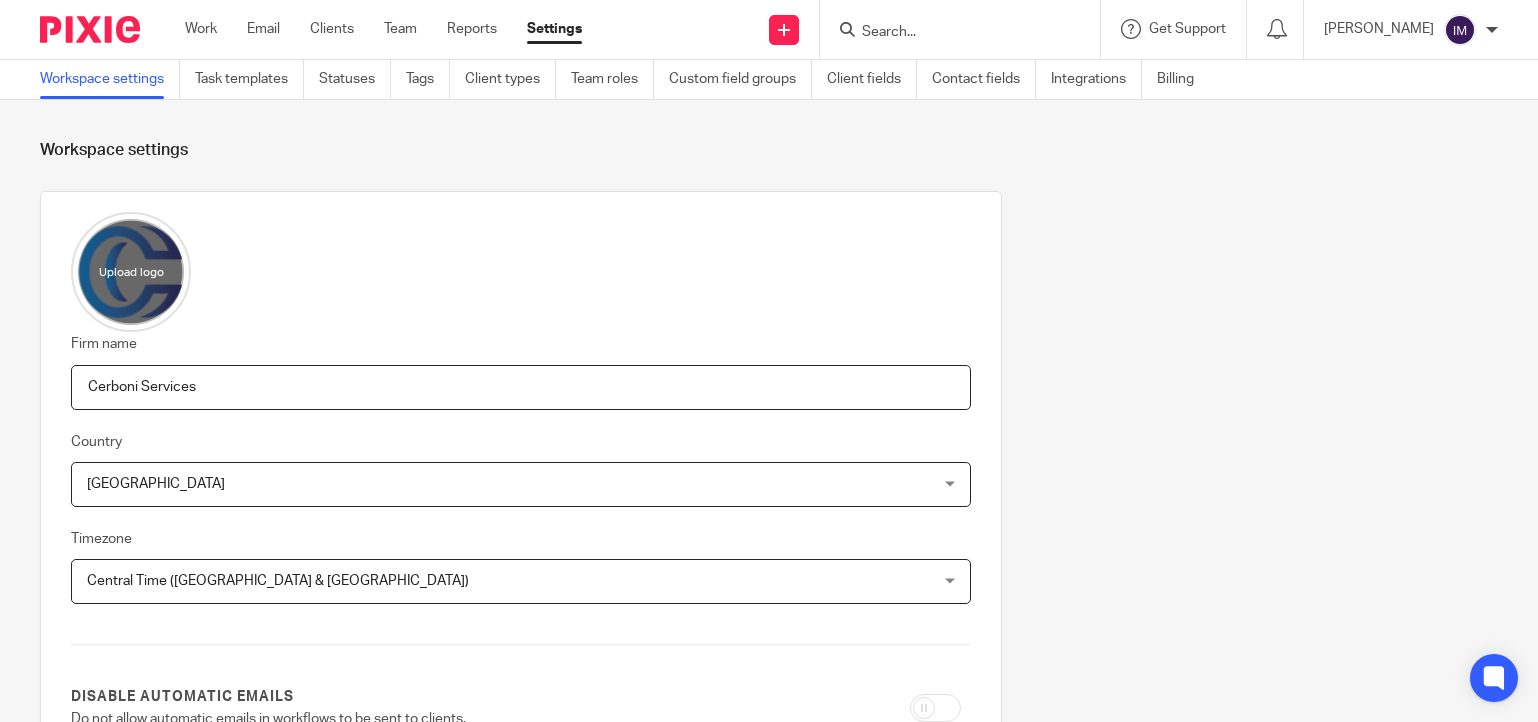 scroll, scrollTop: 0, scrollLeft: 0, axis: both 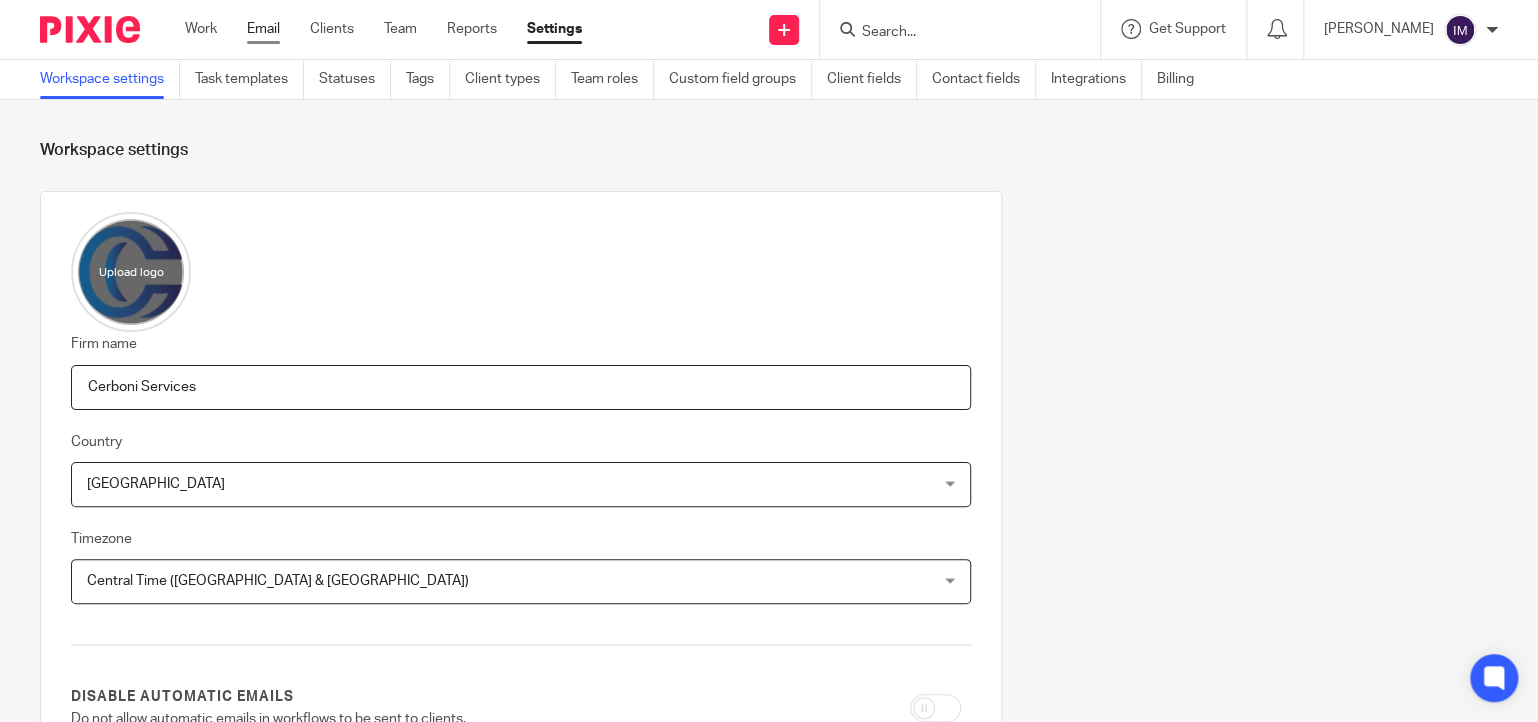 click on "Email" at bounding box center (263, 29) 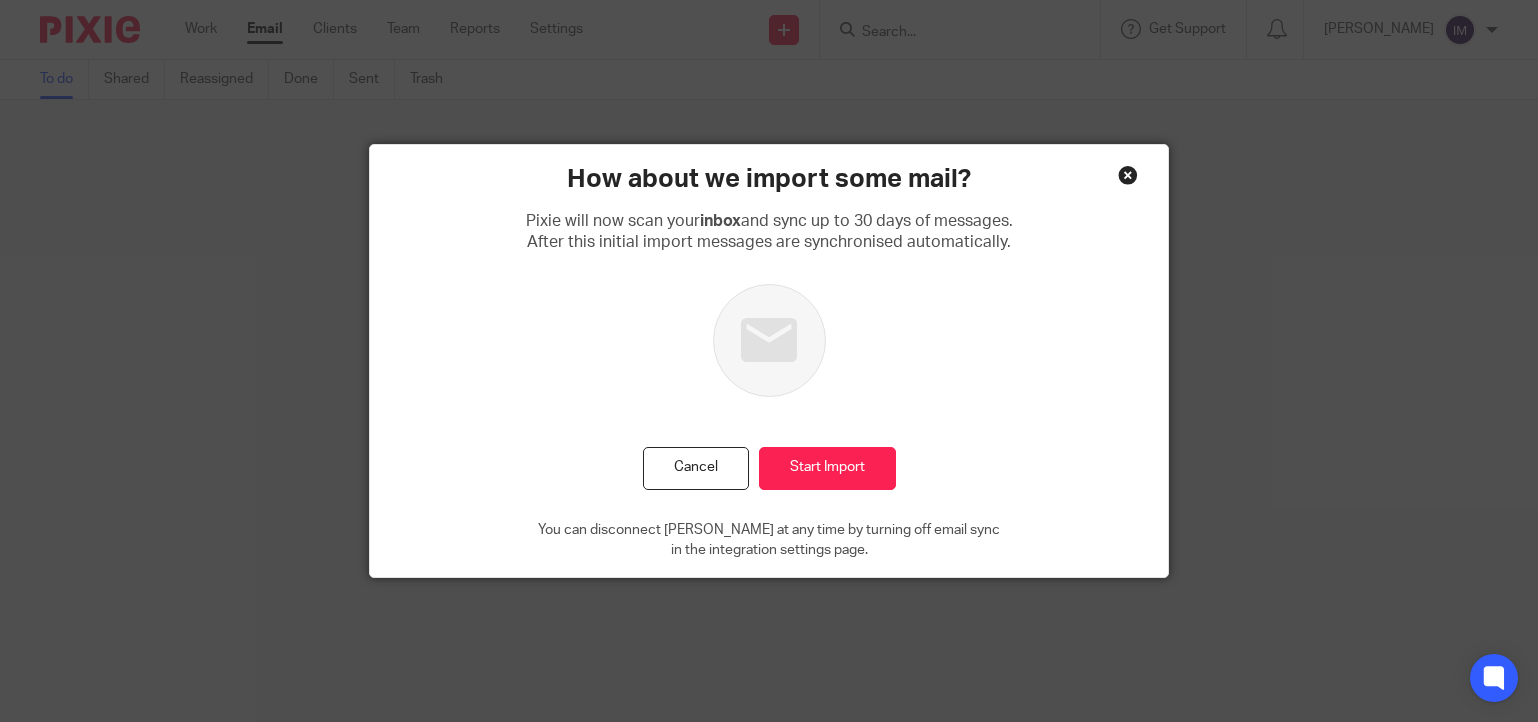 scroll, scrollTop: 0, scrollLeft: 0, axis: both 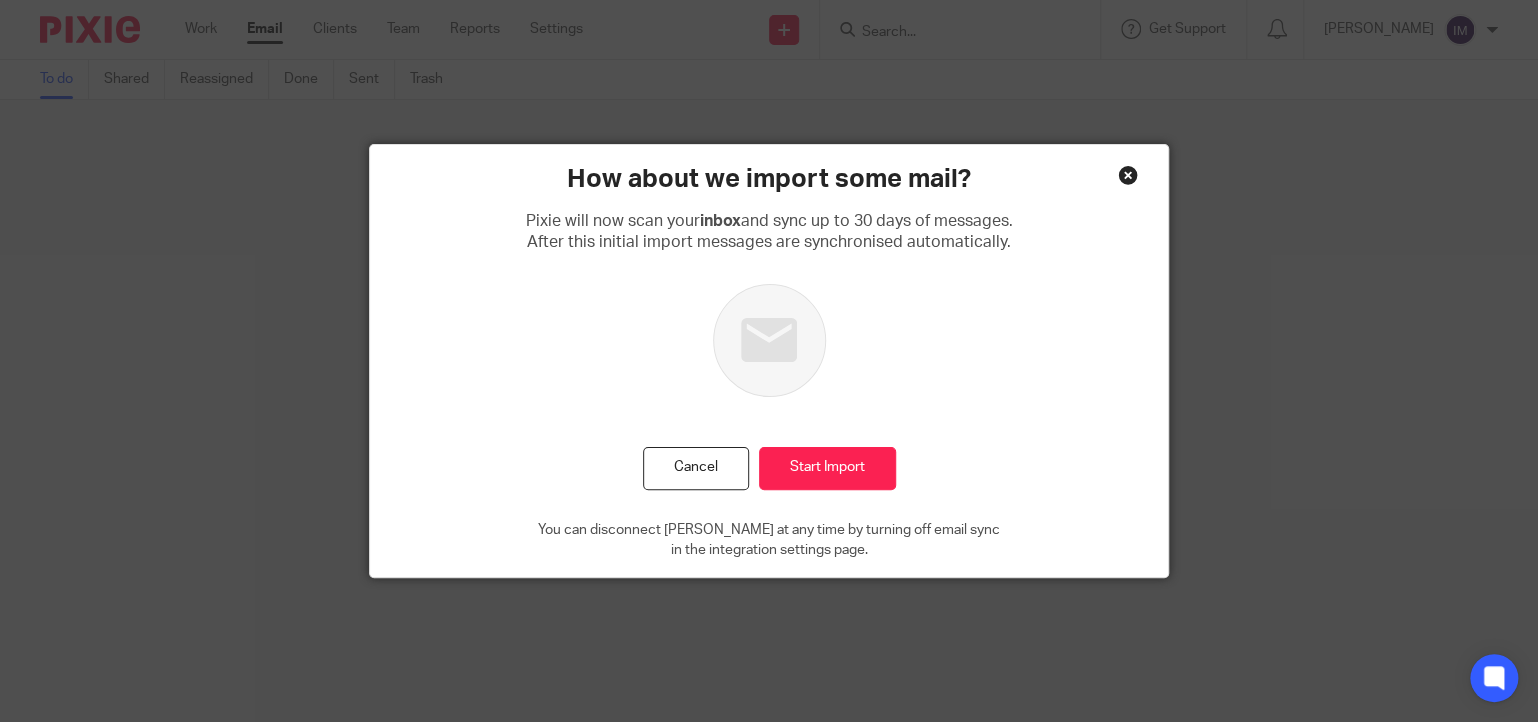 click at bounding box center [1128, 175] 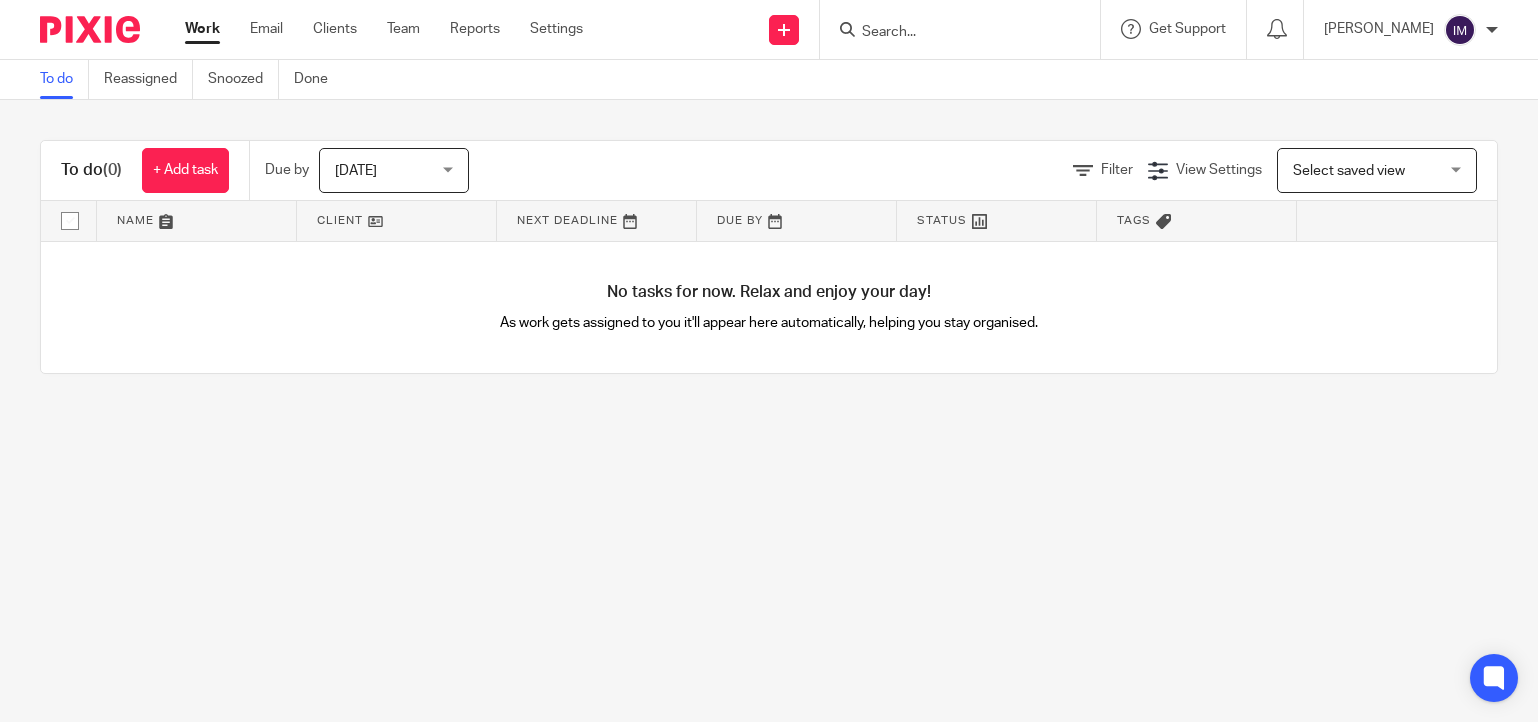 scroll, scrollTop: 0, scrollLeft: 0, axis: both 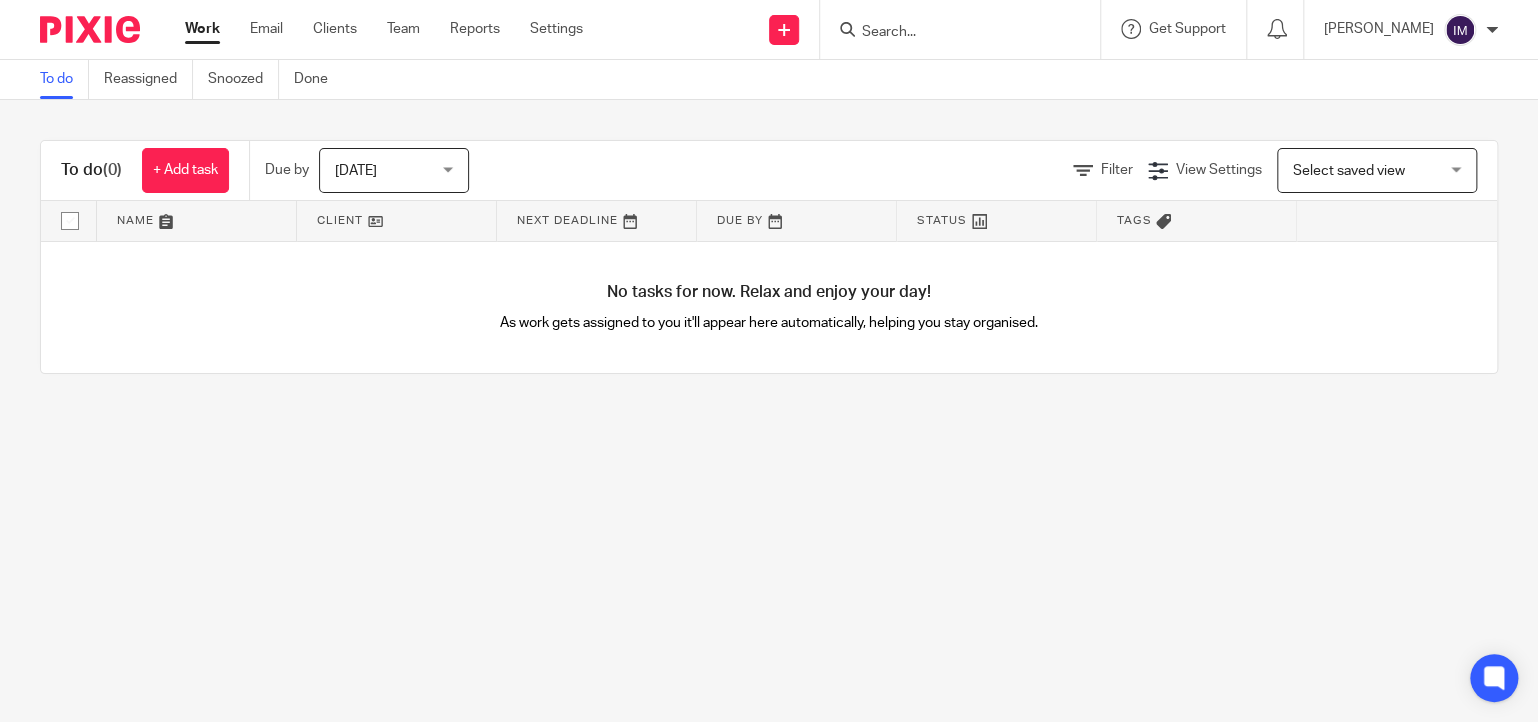 click on "[PERSON_NAME]" at bounding box center (1411, 30) 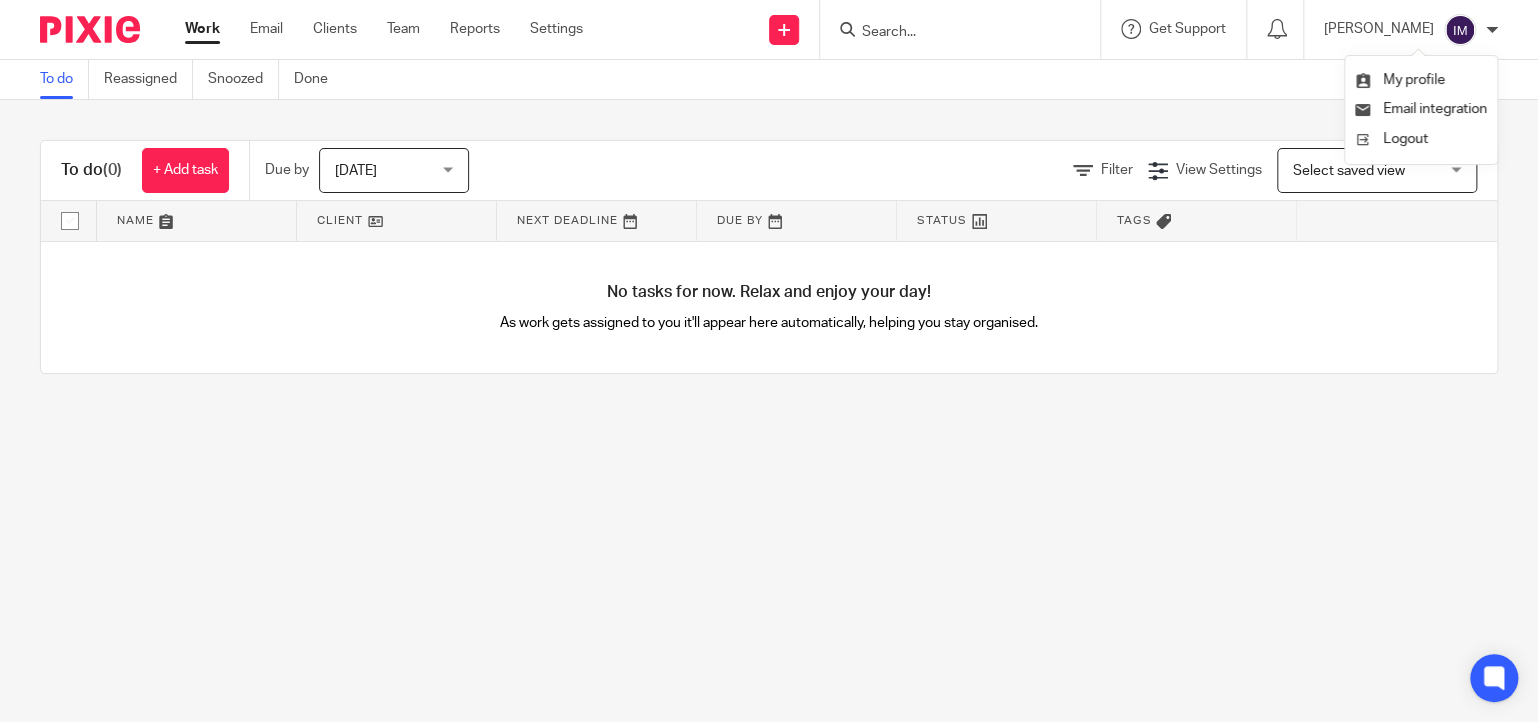 click on "To do
Reassigned
Snoozed
Done" at bounding box center (769, 80) 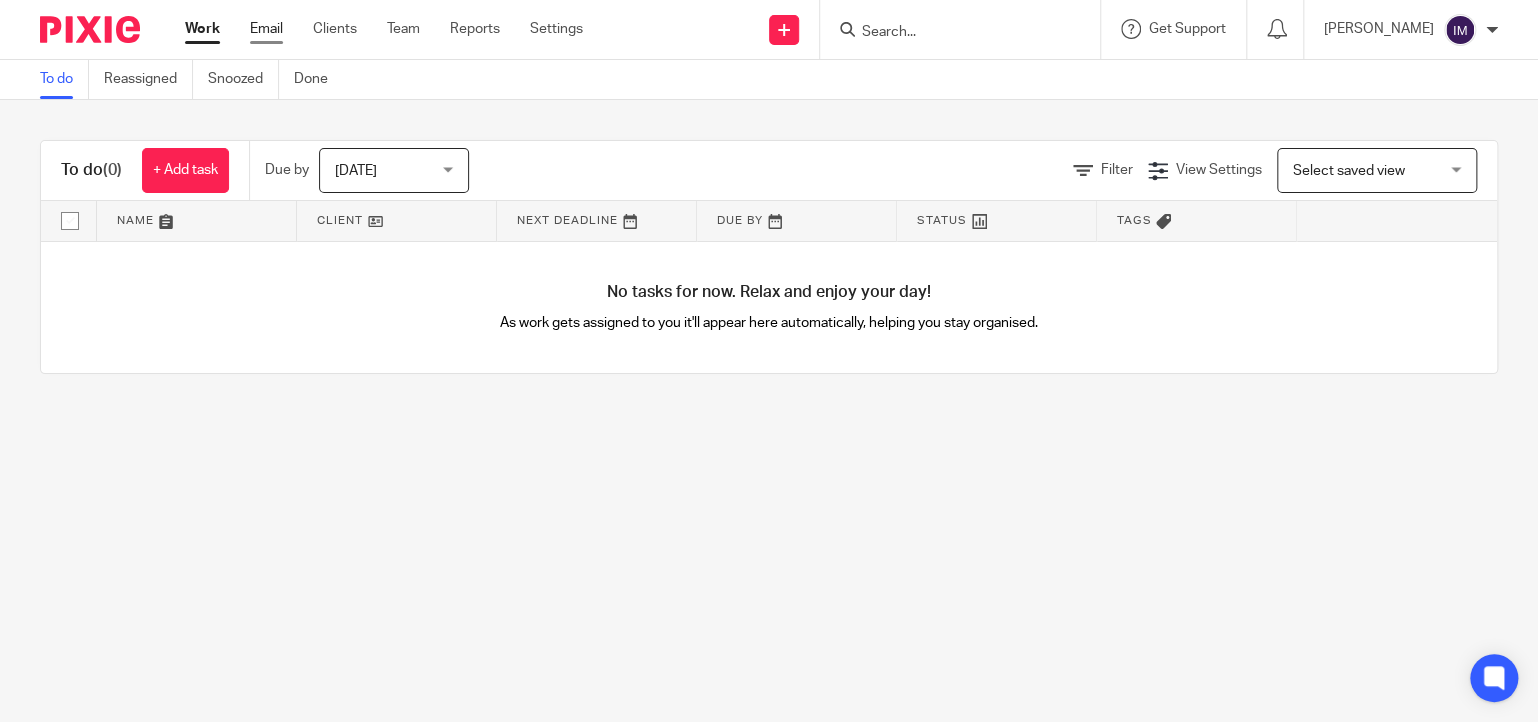 click on "Email" at bounding box center [266, 29] 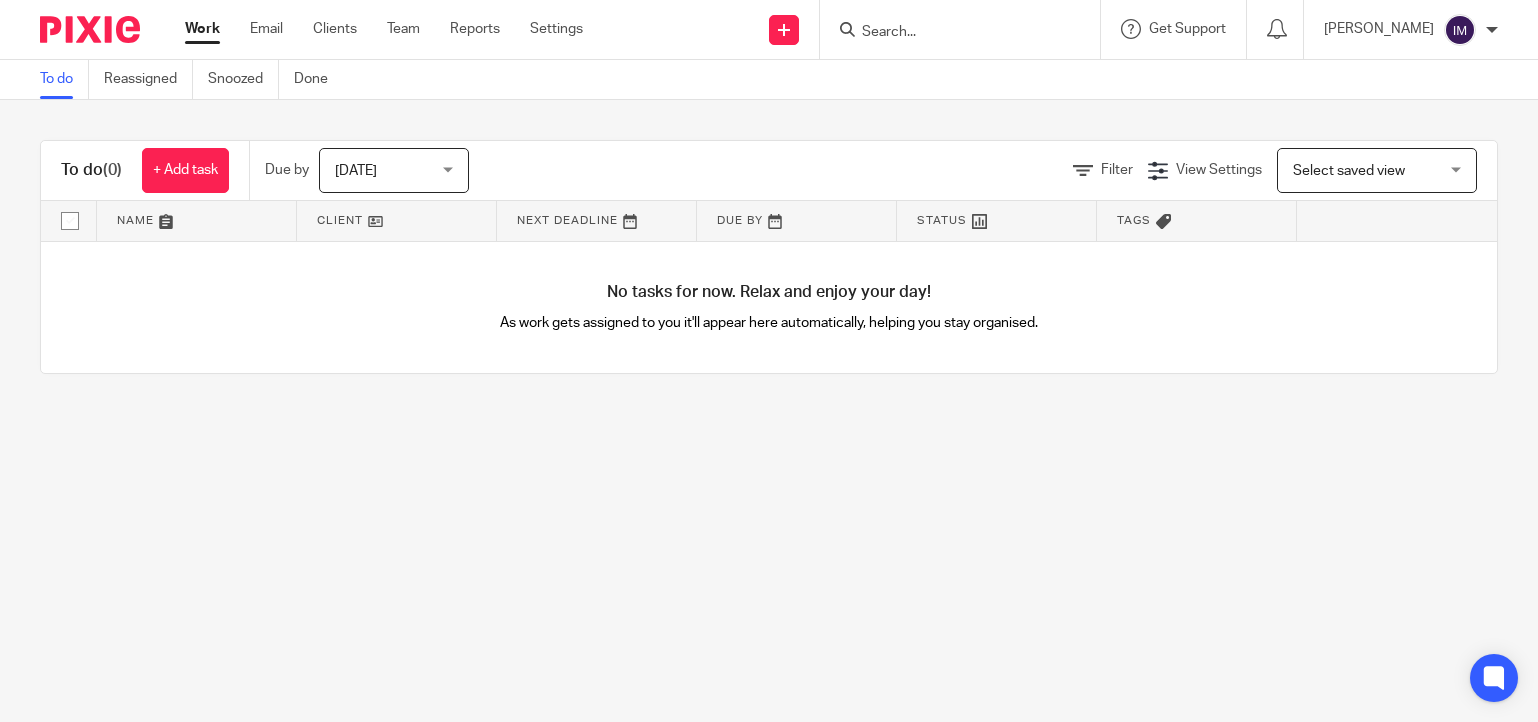 scroll, scrollTop: 0, scrollLeft: 0, axis: both 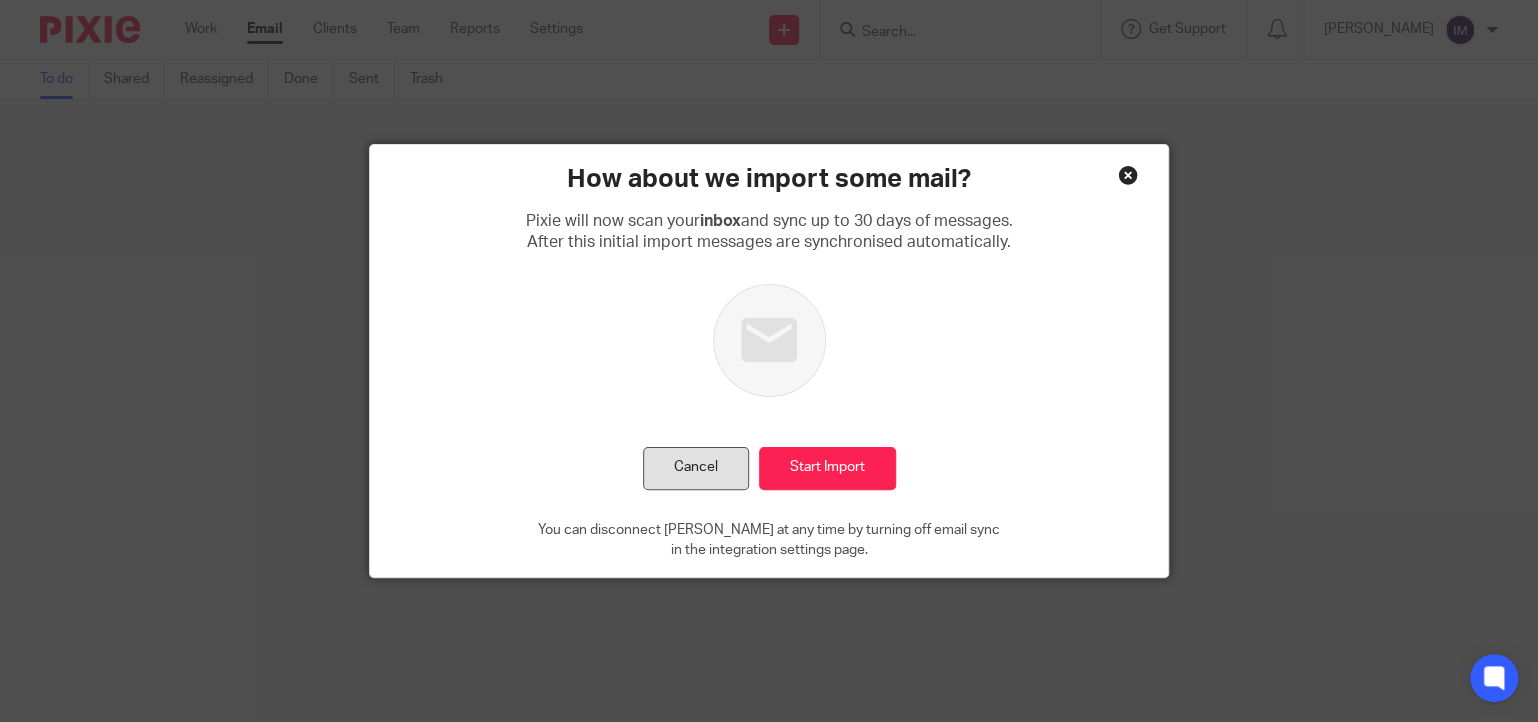 click on "Cancel" at bounding box center (696, 468) 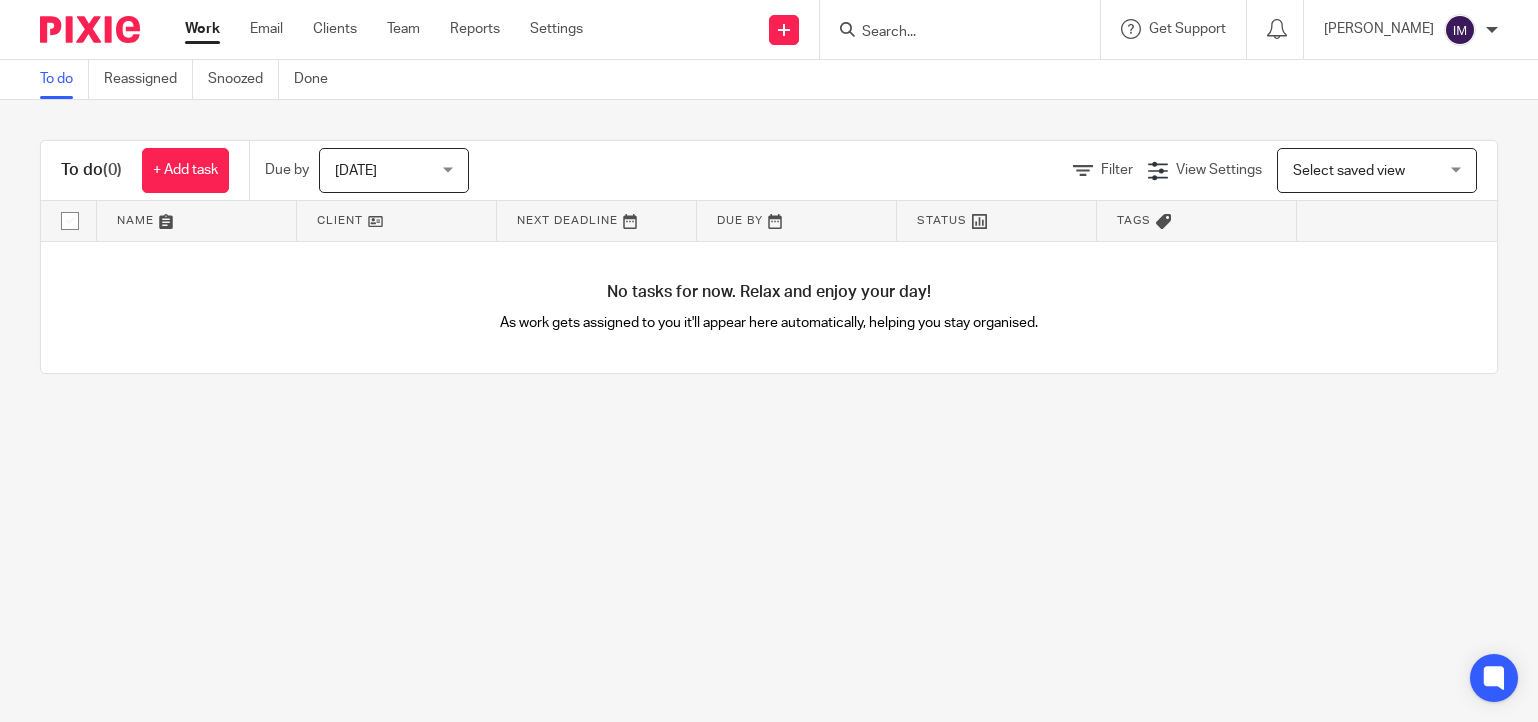 scroll, scrollTop: 0, scrollLeft: 0, axis: both 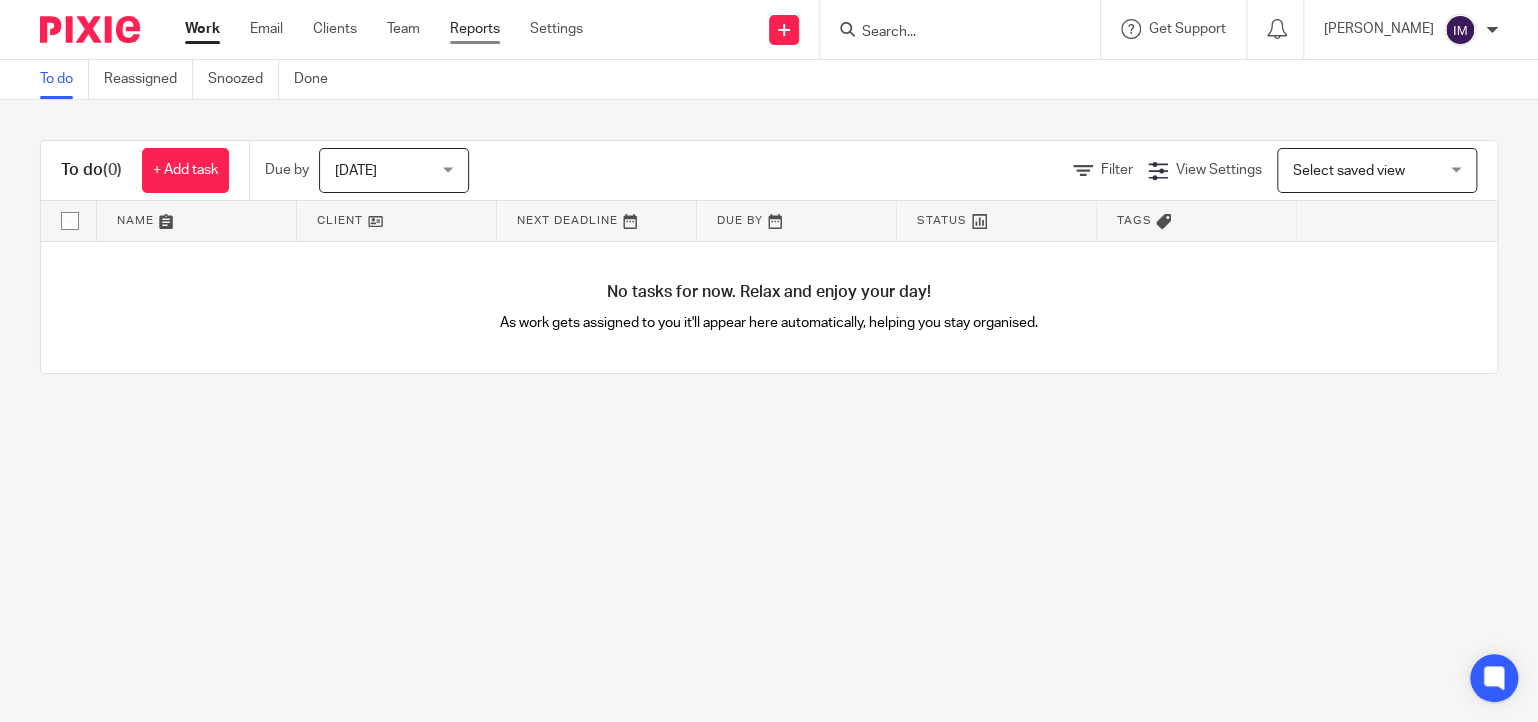 click on "Reports" at bounding box center (475, 29) 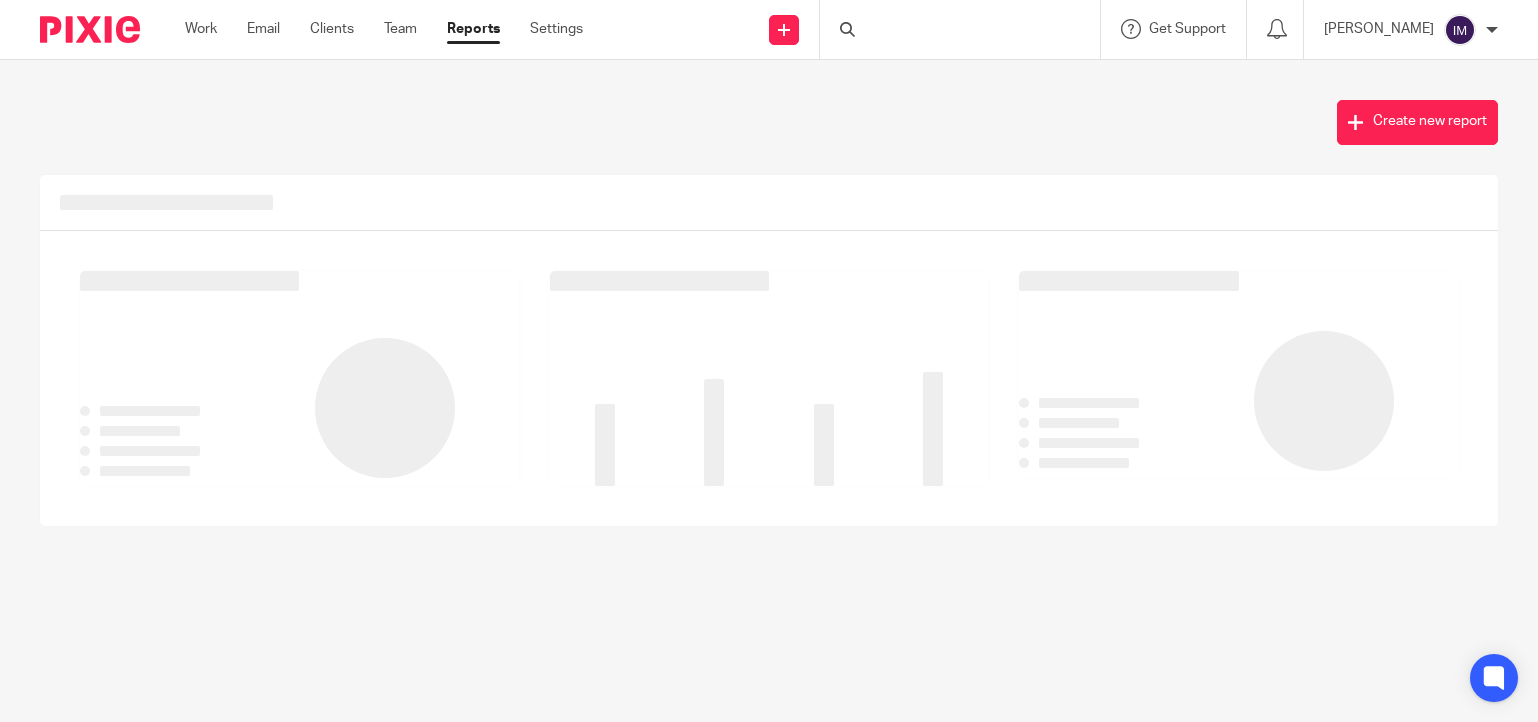 scroll, scrollTop: 0, scrollLeft: 0, axis: both 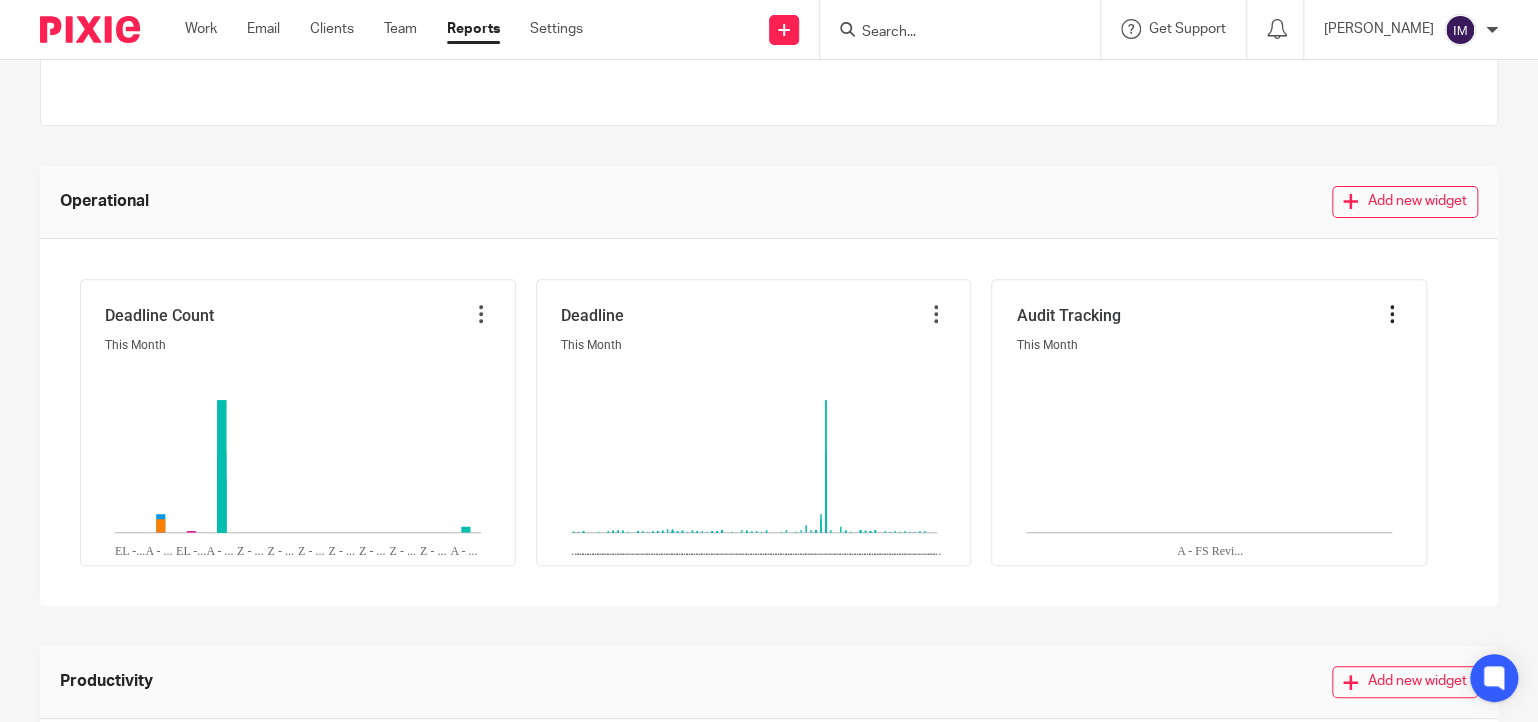 click at bounding box center [1392, 314] 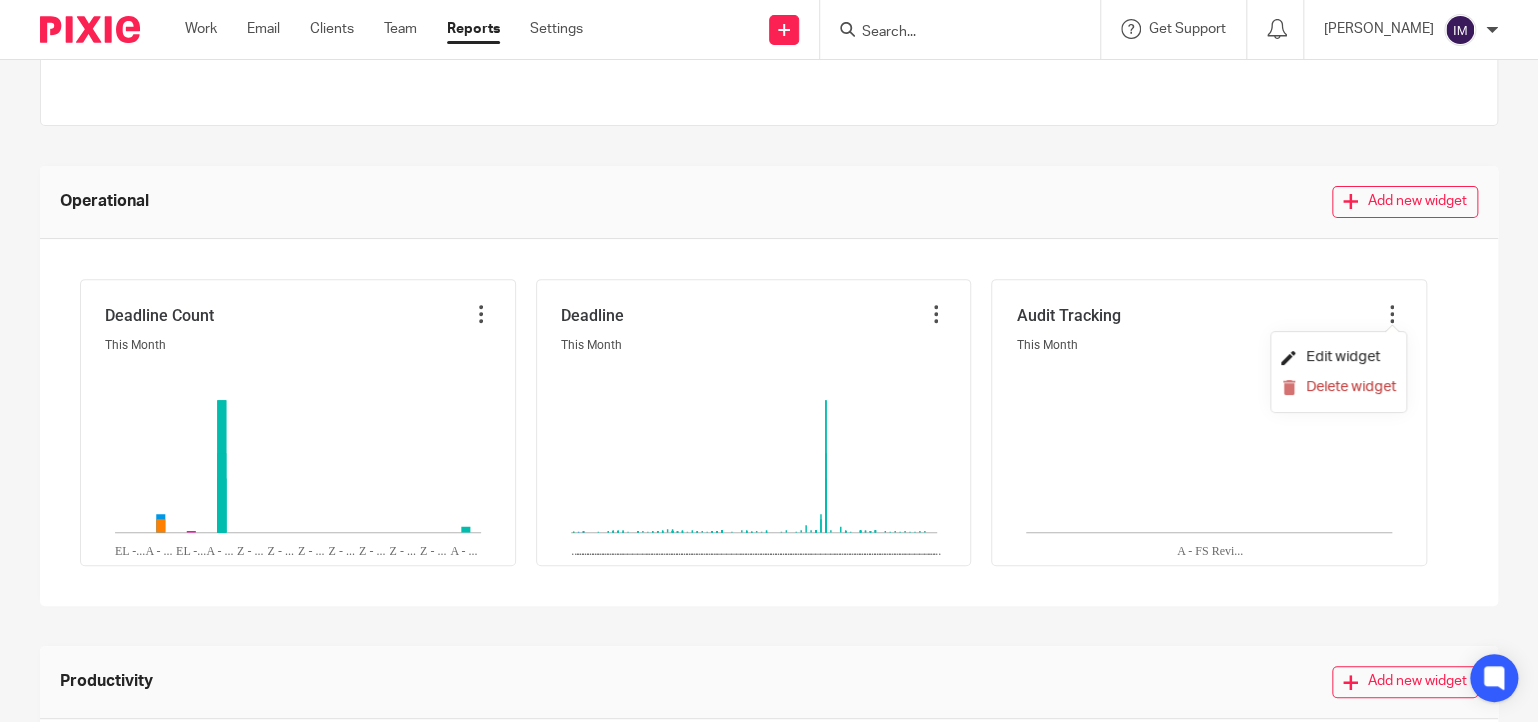 click on "Edit widget" at bounding box center [1338, 357] 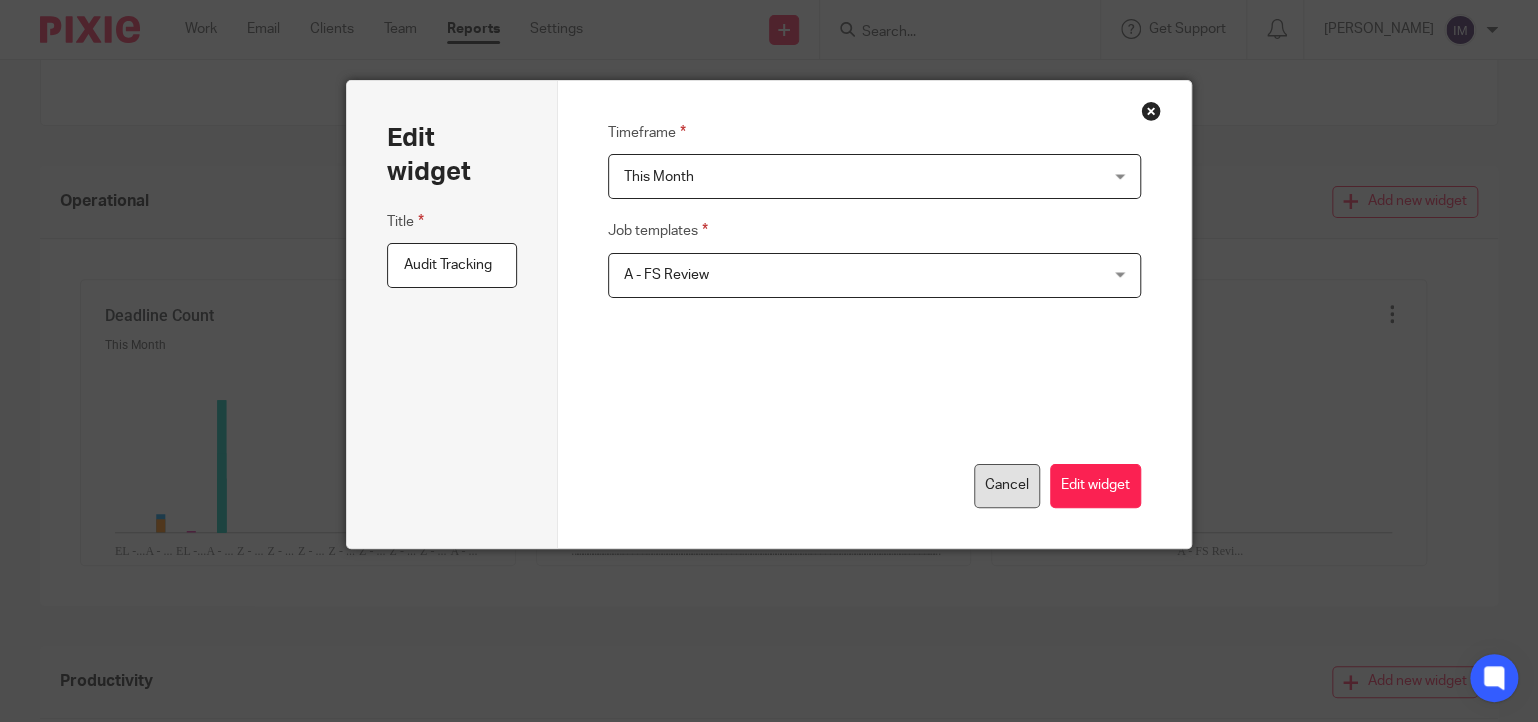click on "Cancel" at bounding box center [1007, 486] 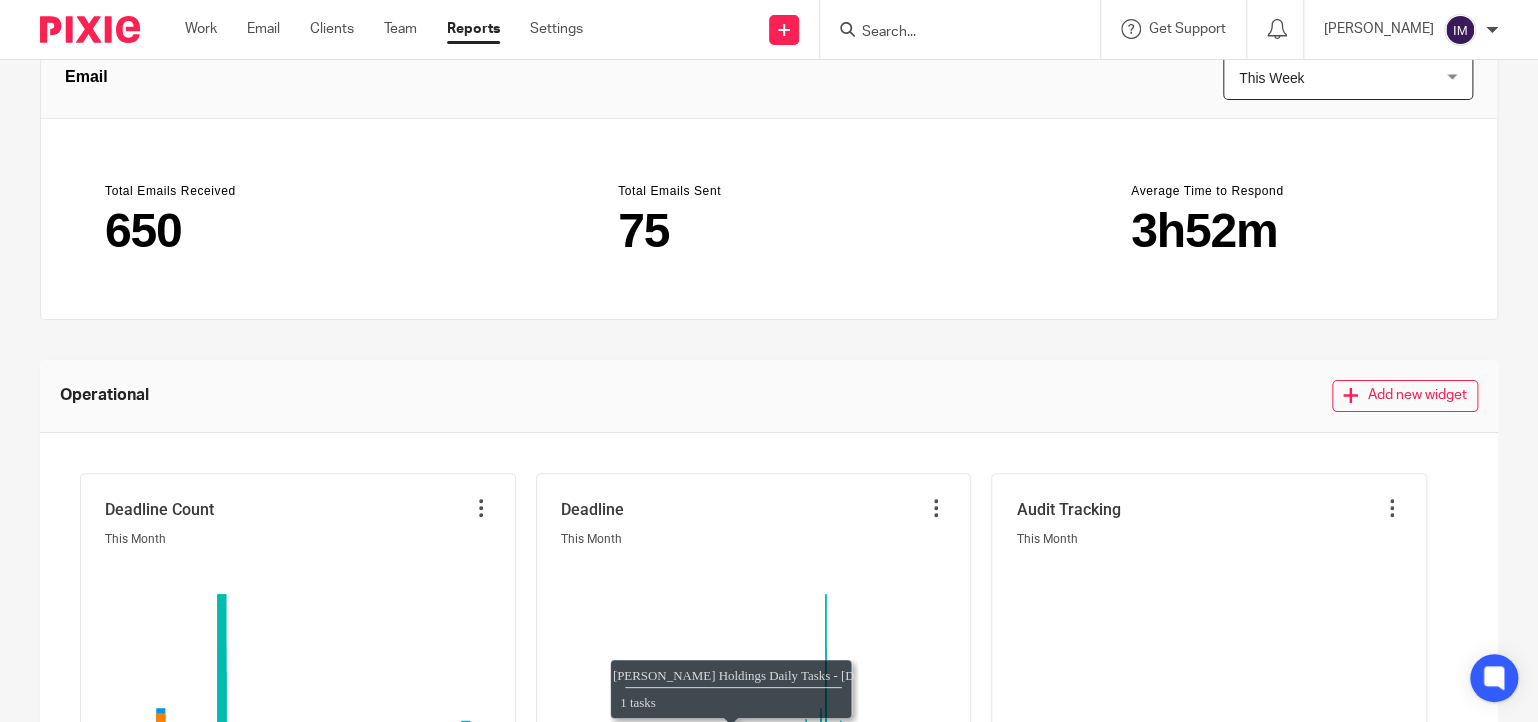 scroll, scrollTop: 0, scrollLeft: 0, axis: both 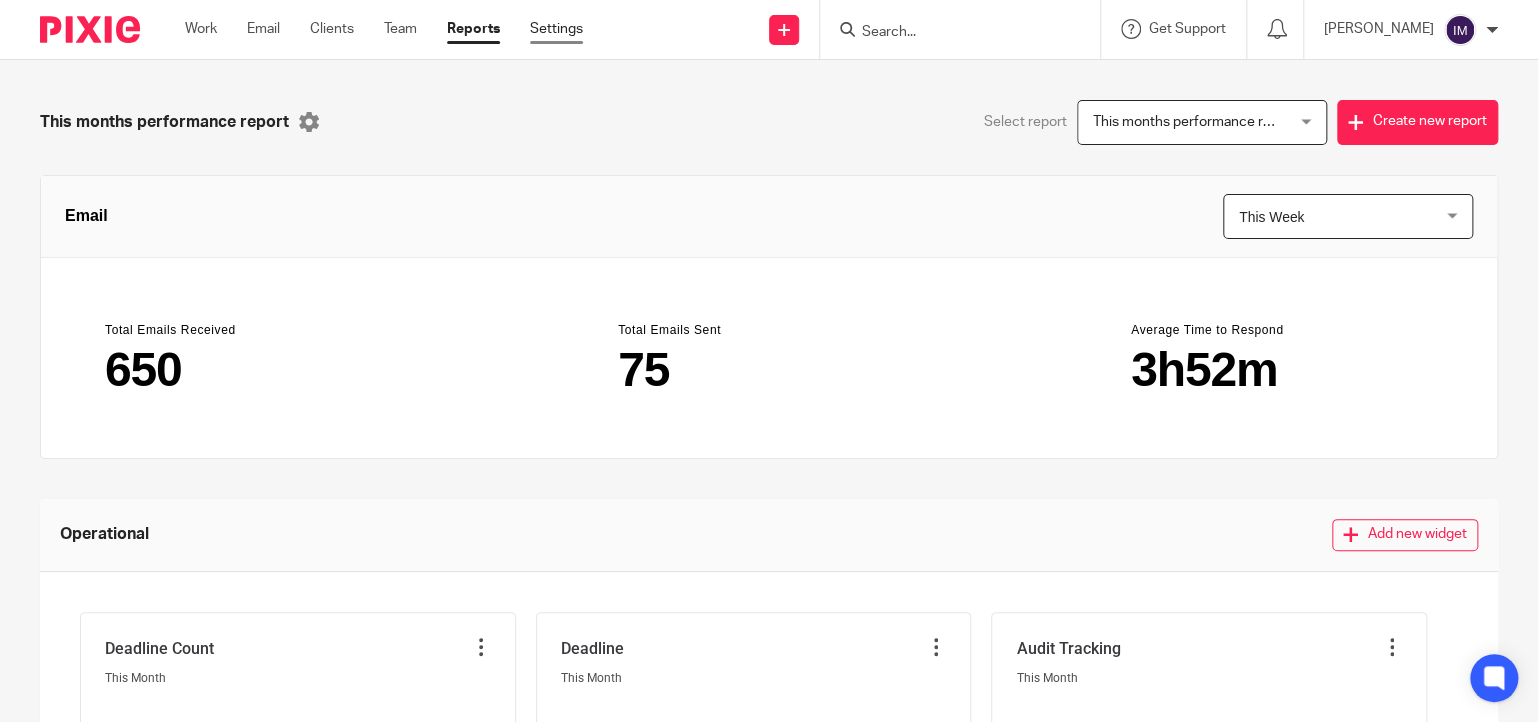 click on "Settings" at bounding box center (556, 29) 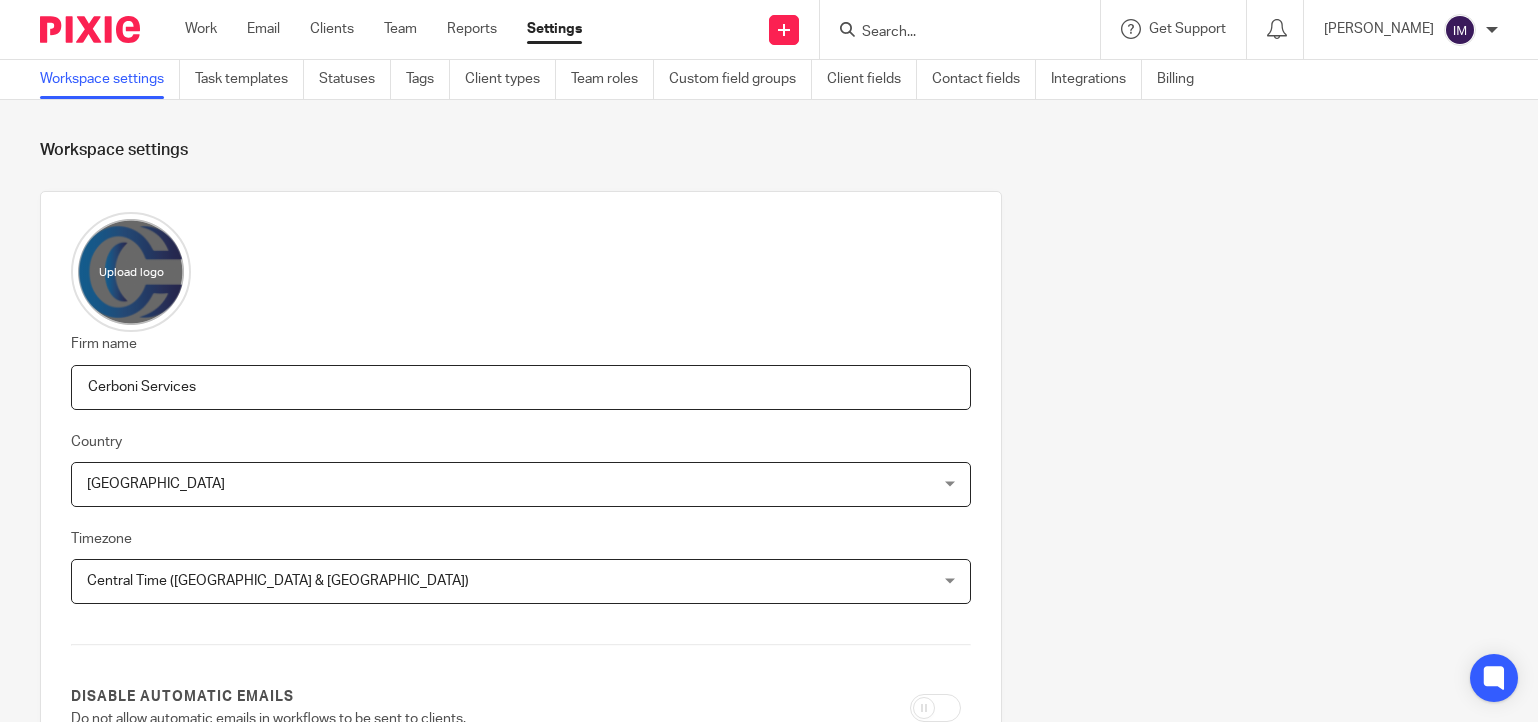 scroll, scrollTop: 0, scrollLeft: 0, axis: both 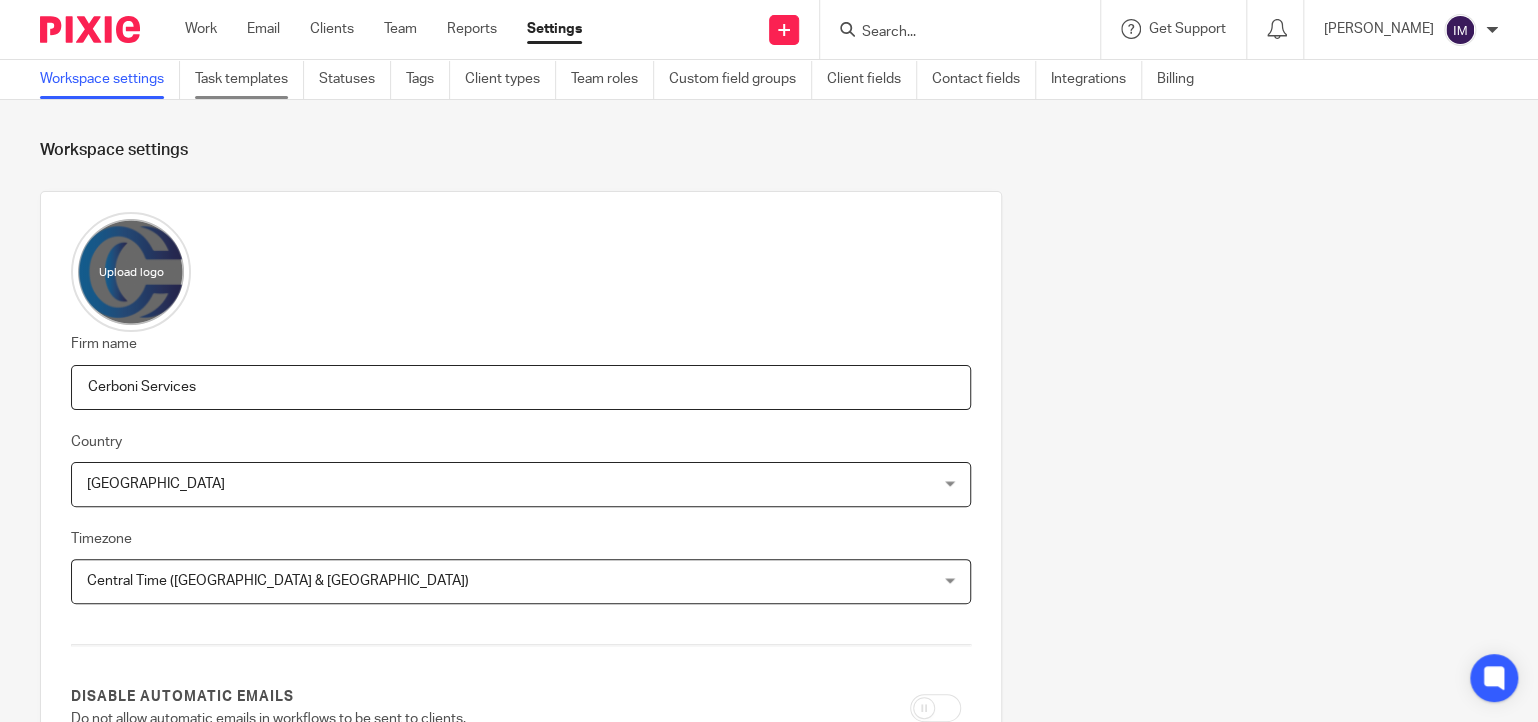 click on "Task templates" at bounding box center [249, 79] 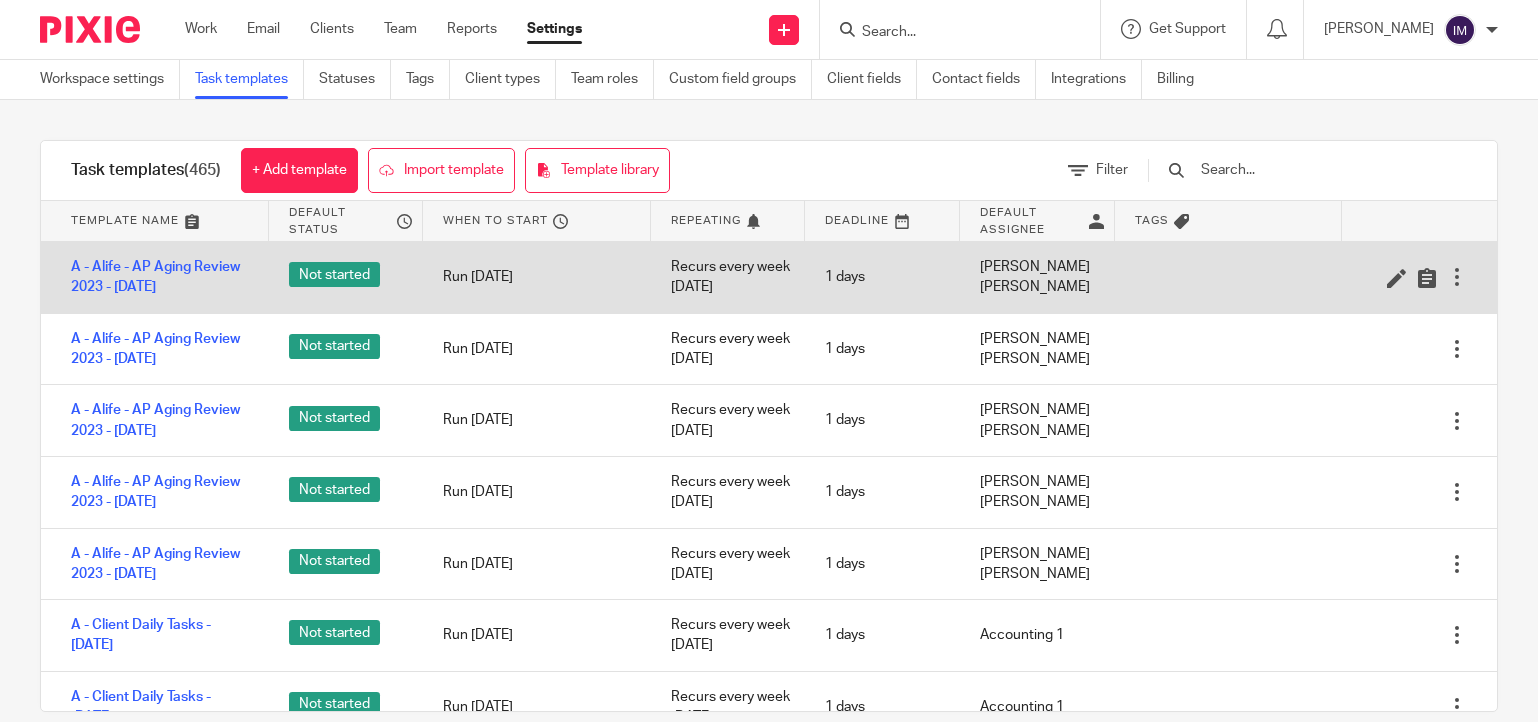 scroll, scrollTop: 0, scrollLeft: 0, axis: both 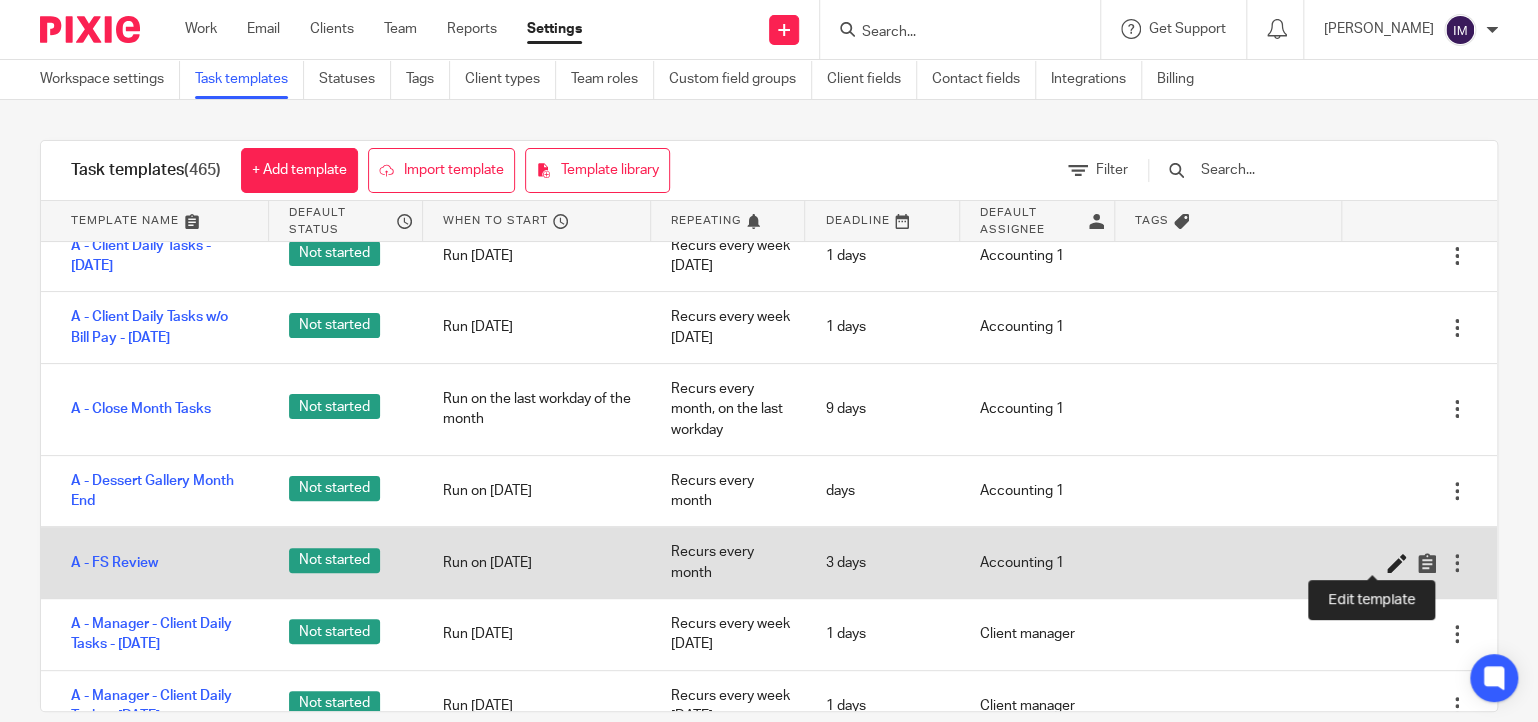 click at bounding box center [1397, 563] 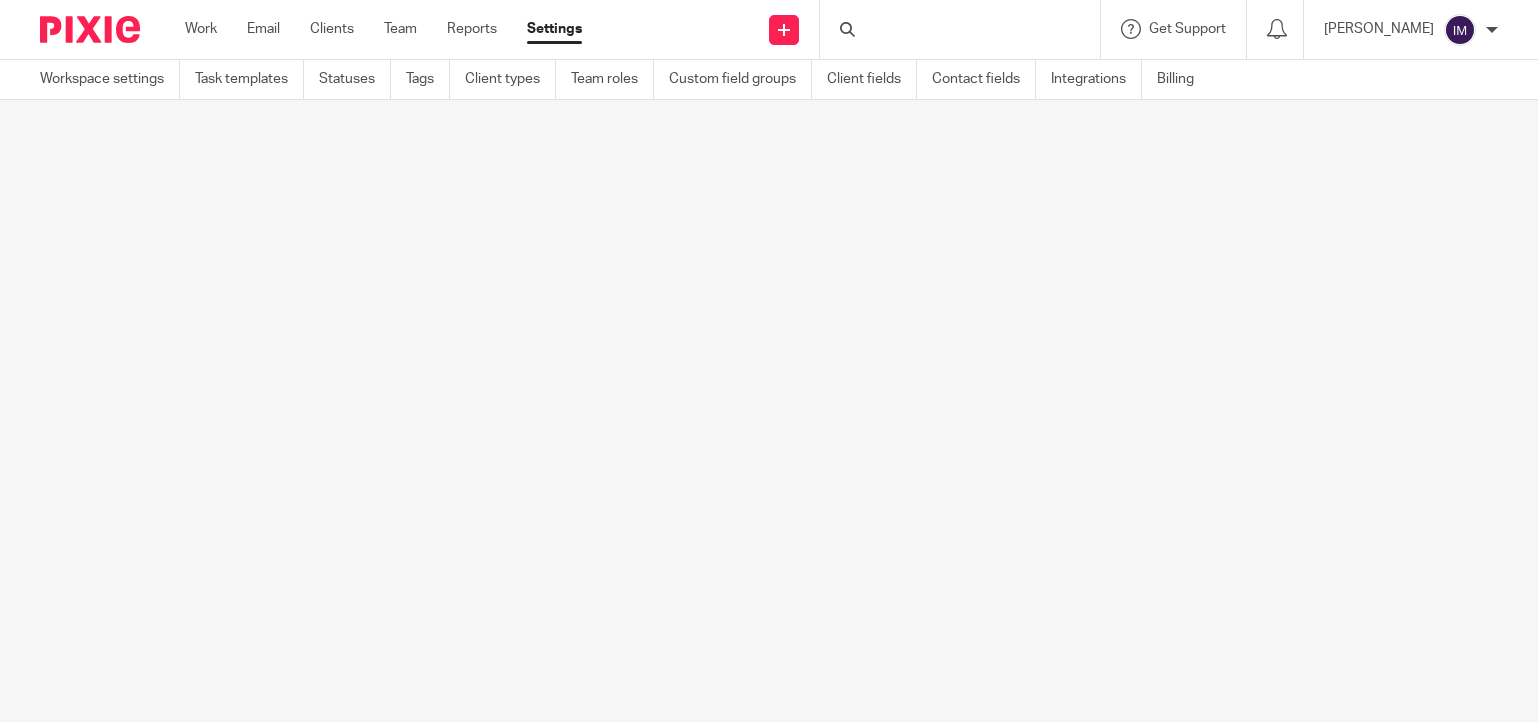 scroll, scrollTop: 0, scrollLeft: 0, axis: both 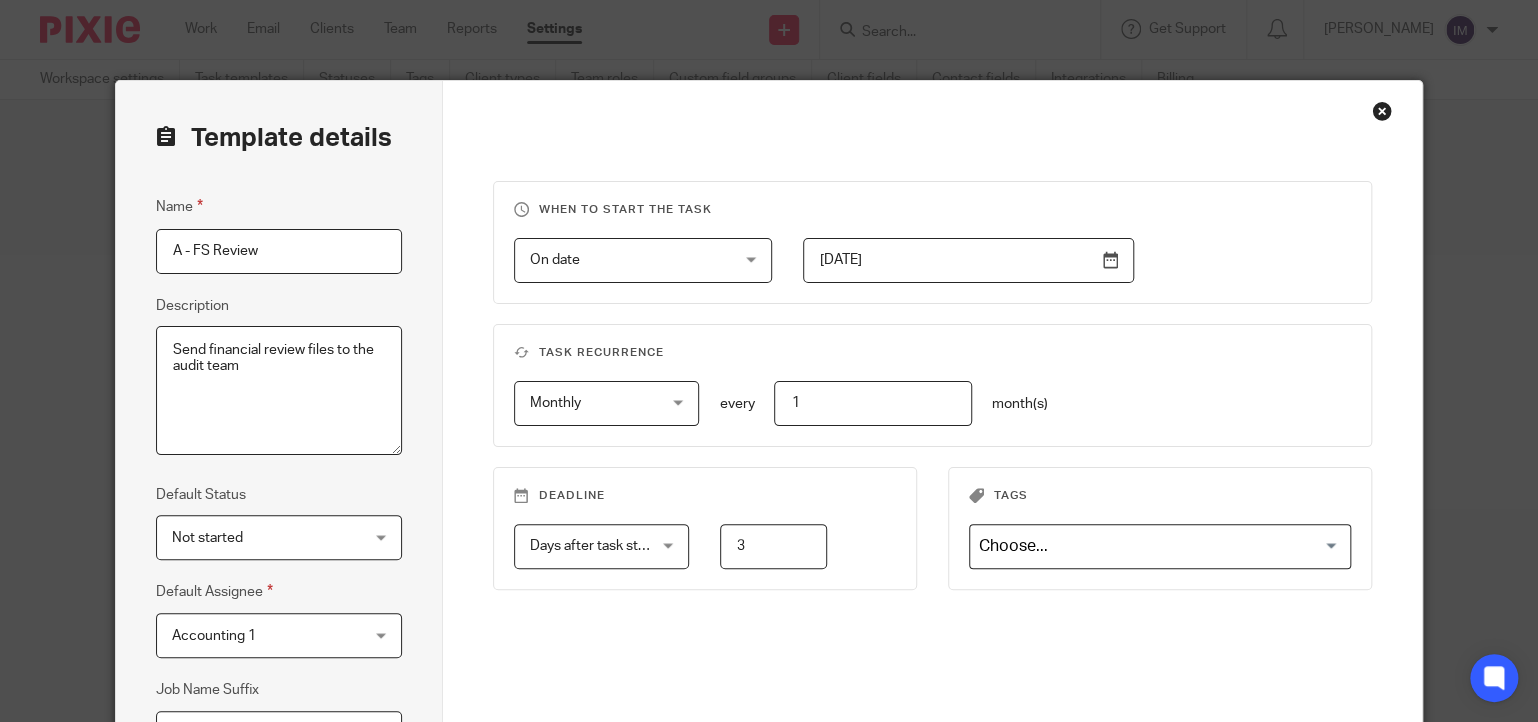click at bounding box center (1382, 111) 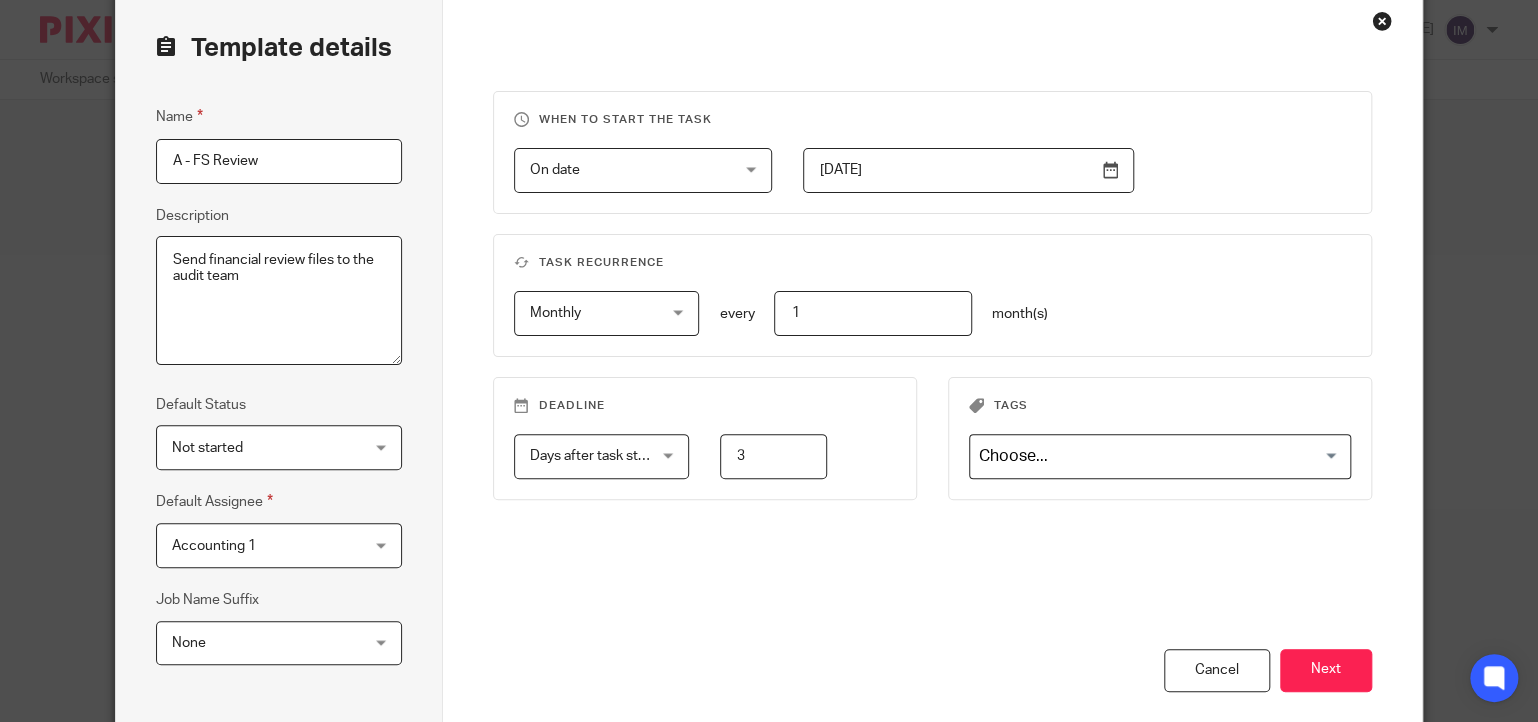 scroll, scrollTop: 166, scrollLeft: 0, axis: vertical 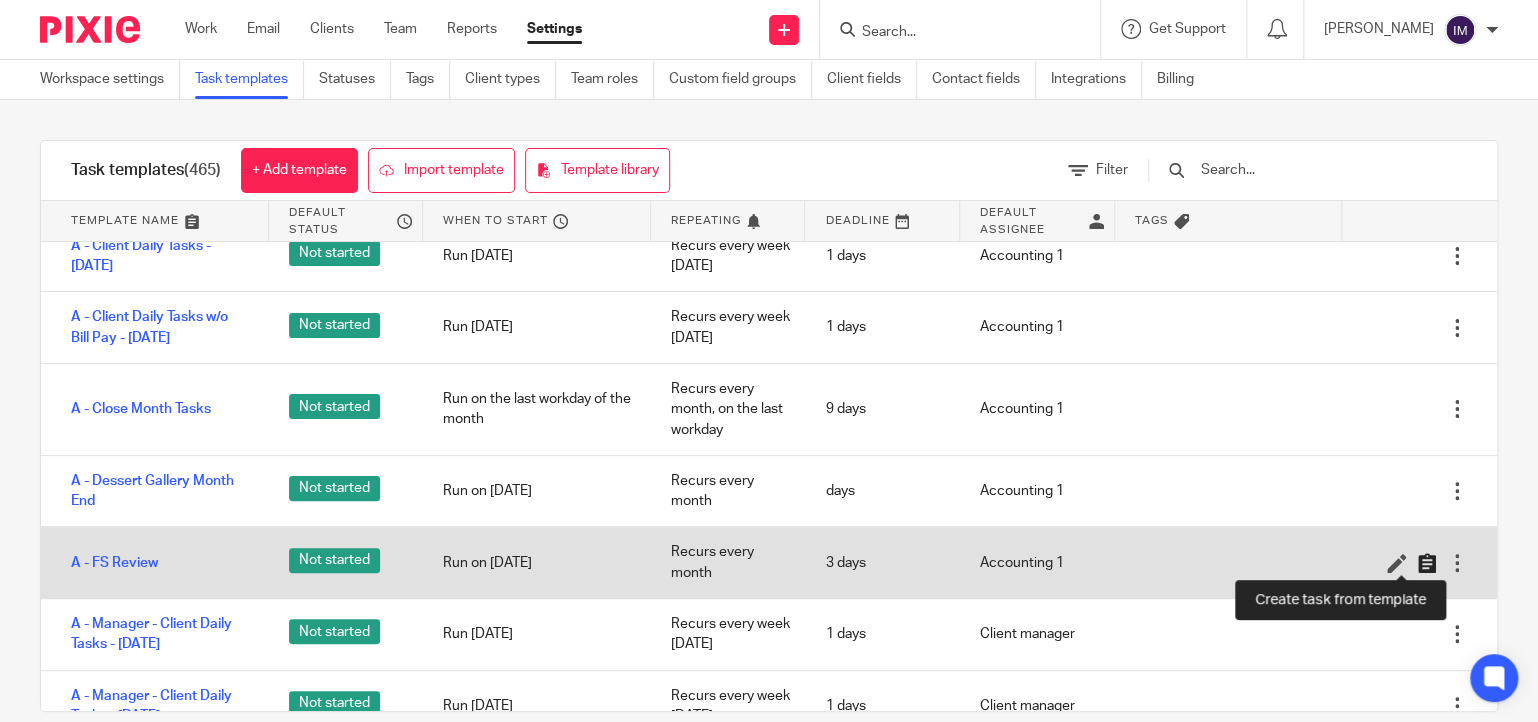 click at bounding box center (1427, 563) 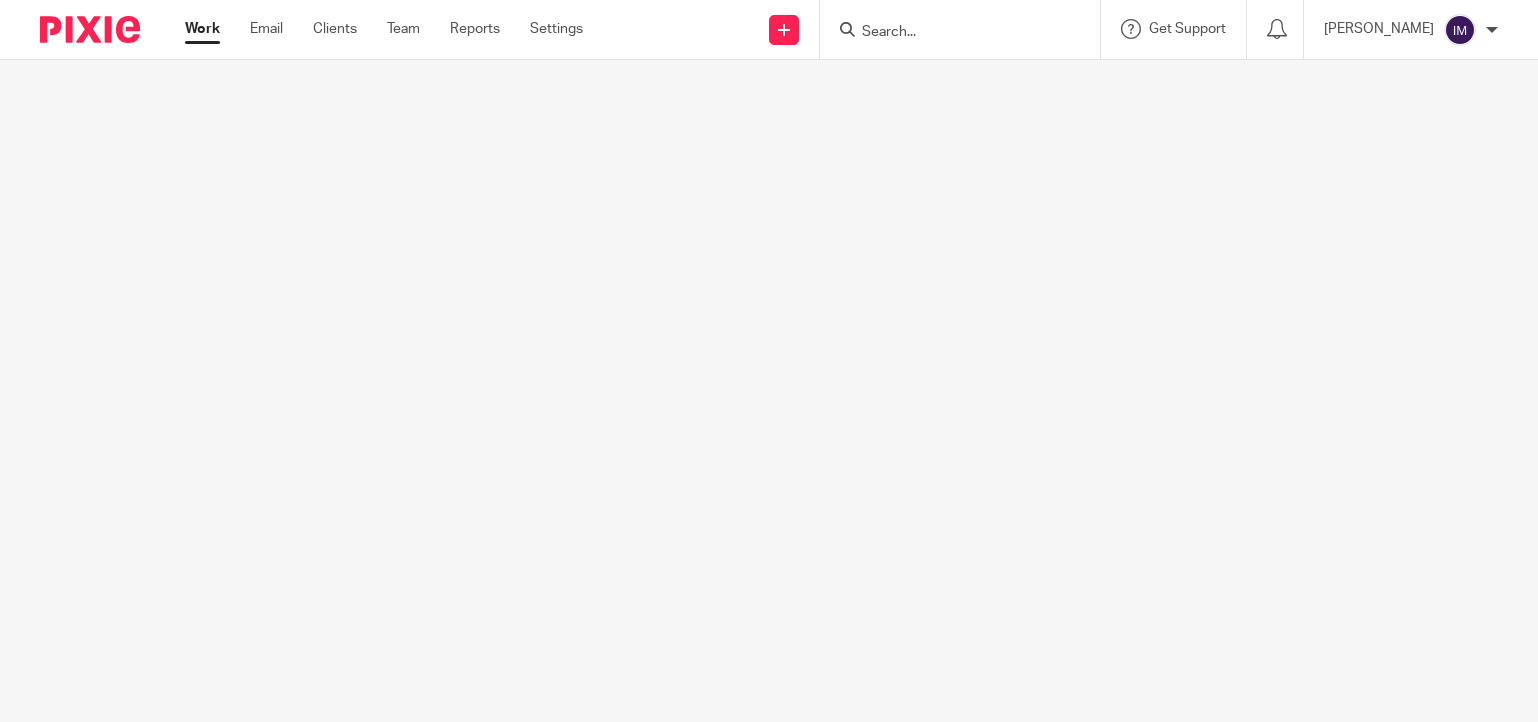scroll, scrollTop: 0, scrollLeft: 0, axis: both 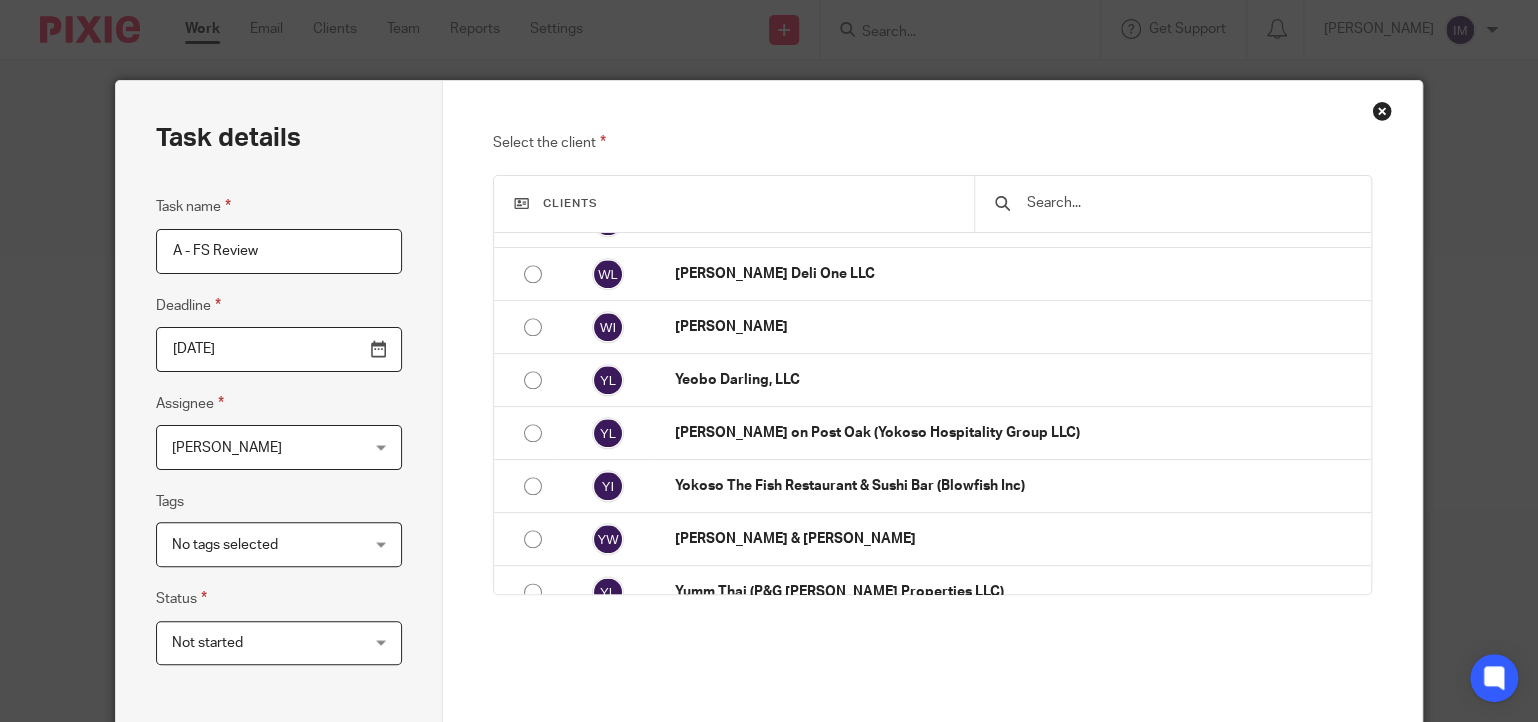 click on "Select the client
Clients
No client
4 All Adapted Furniture, LLC
Alife (Apex Hospitality Group LLC)
Alife Bungalow (Alife Houston Downtown, LLC)
Alife Corporate (Alife Holdings, LLC)
Alife (Drip Detail & Daiquiri, LLC)
Alife (Duo Valet & Hookah, LLC)
Alife (FRNDS, LLC)
Alife HydeOut (Richmond Social House, LLC)
Alife Kamp Houston (Kamp Houston, LLC)
Alife Lost & Found (Alife Hospitality Group, LLC)
Alife Property Management (3100 Group, LLC)
Alife Prospect Park South (Active Park, LLC)
Alife Ranch, LLC
Alife Southside Sporting Club (Sugar Land Hub, LLC)
Anaya, Luis J." at bounding box center (932, 456) 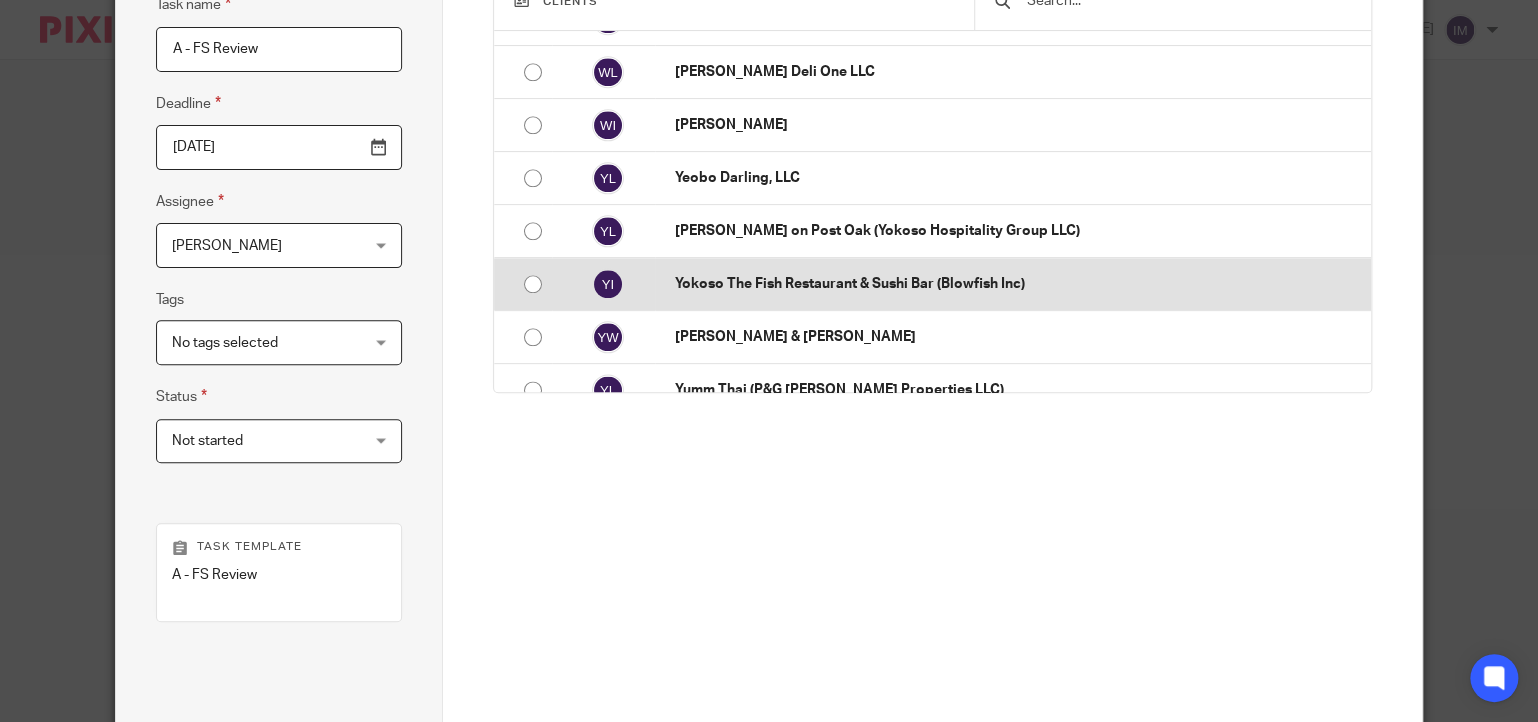 scroll, scrollTop: 0, scrollLeft: 0, axis: both 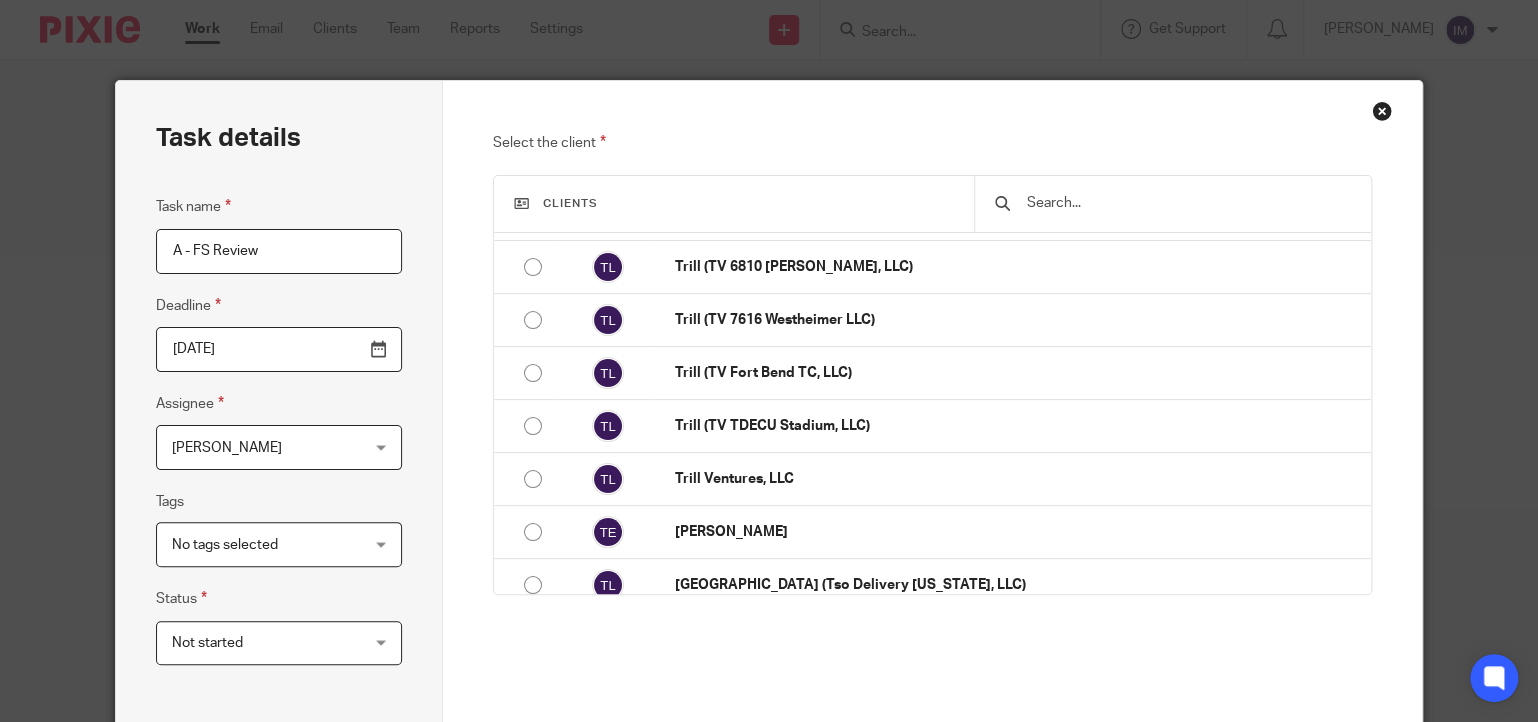 click at bounding box center [1382, 111] 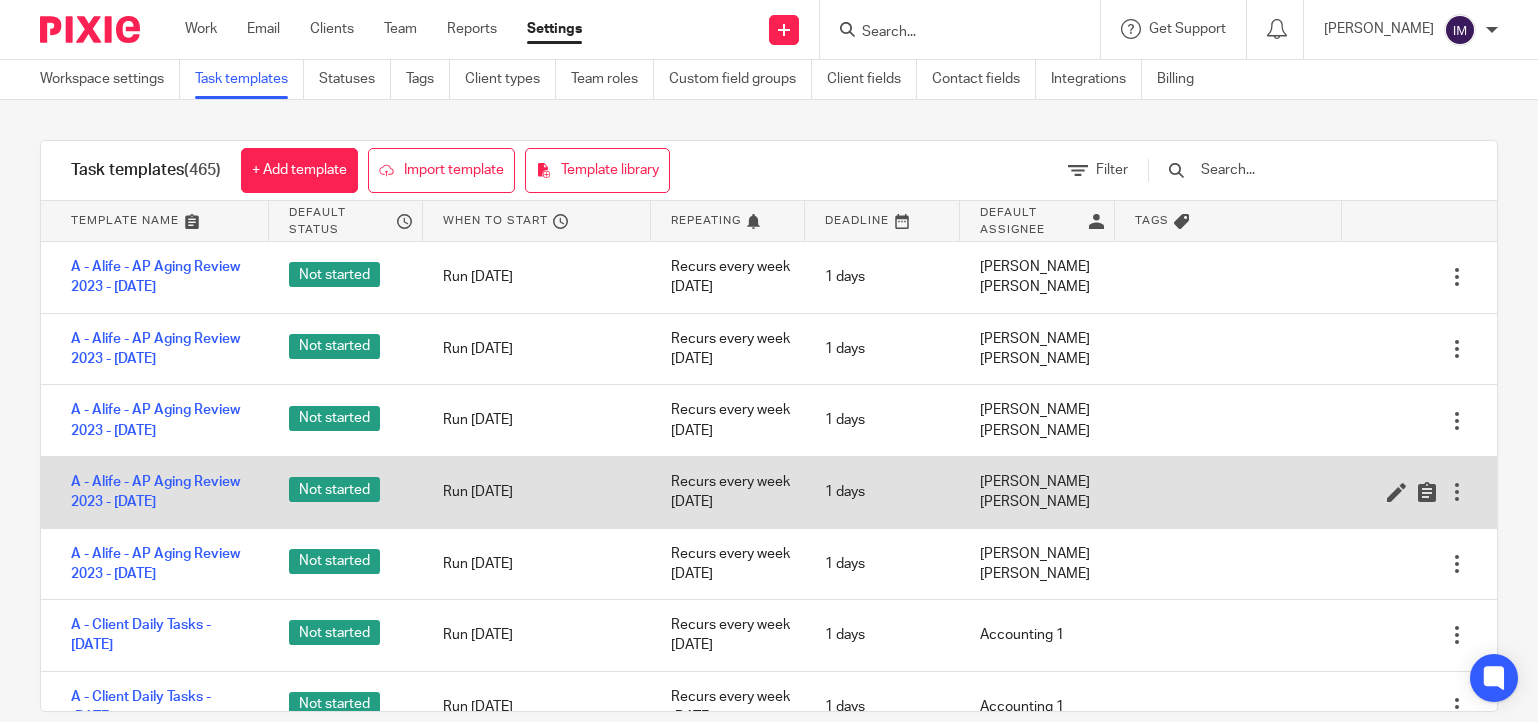 scroll, scrollTop: 0, scrollLeft: 0, axis: both 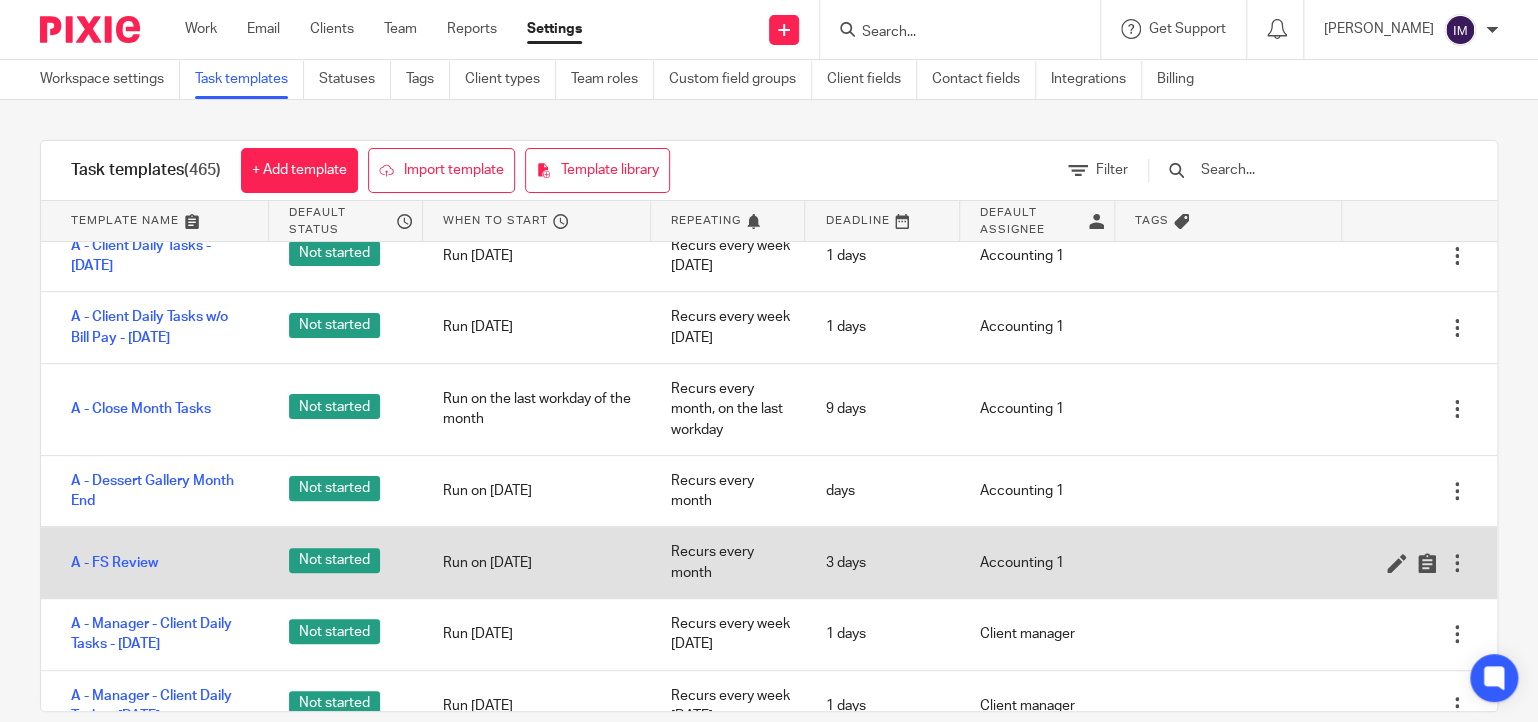 click at bounding box center [1419, 563] 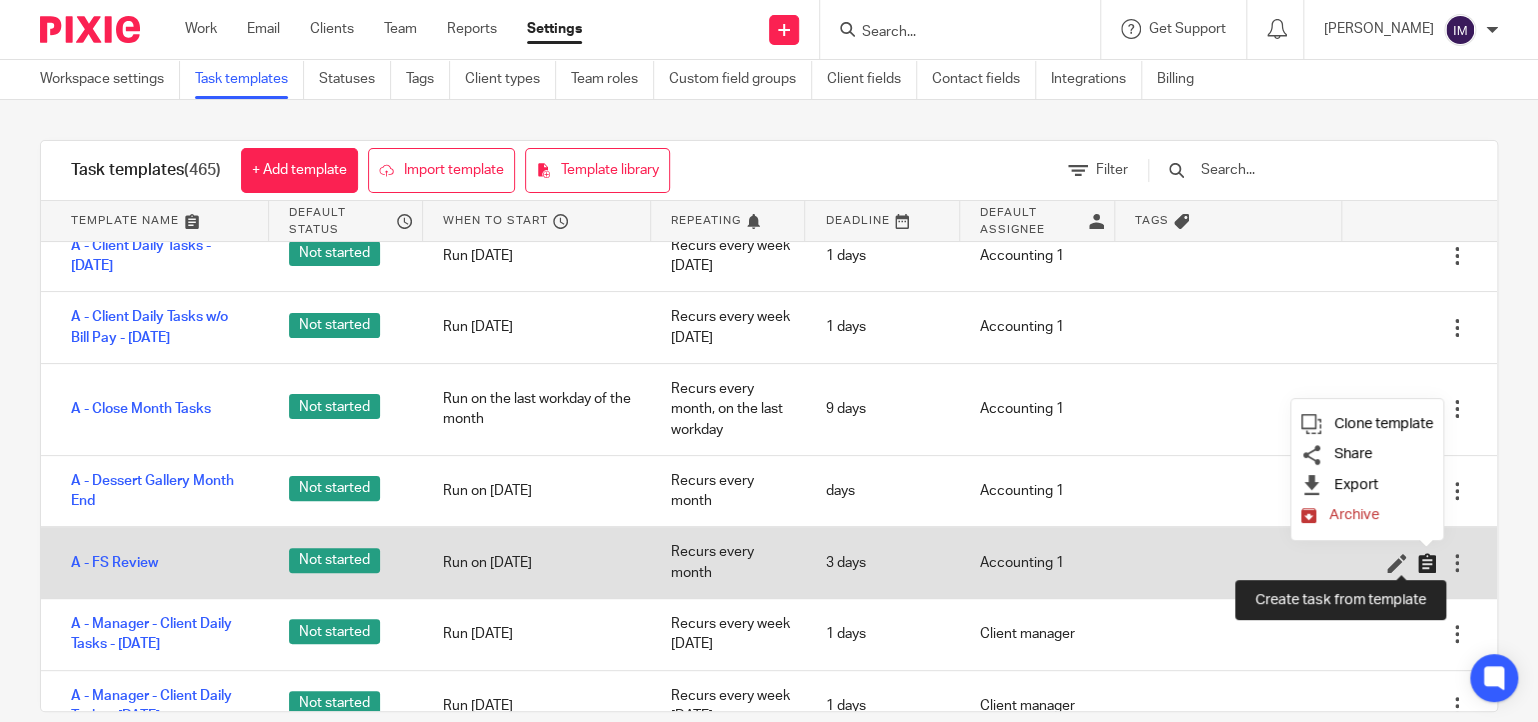 click at bounding box center [1432, 563] 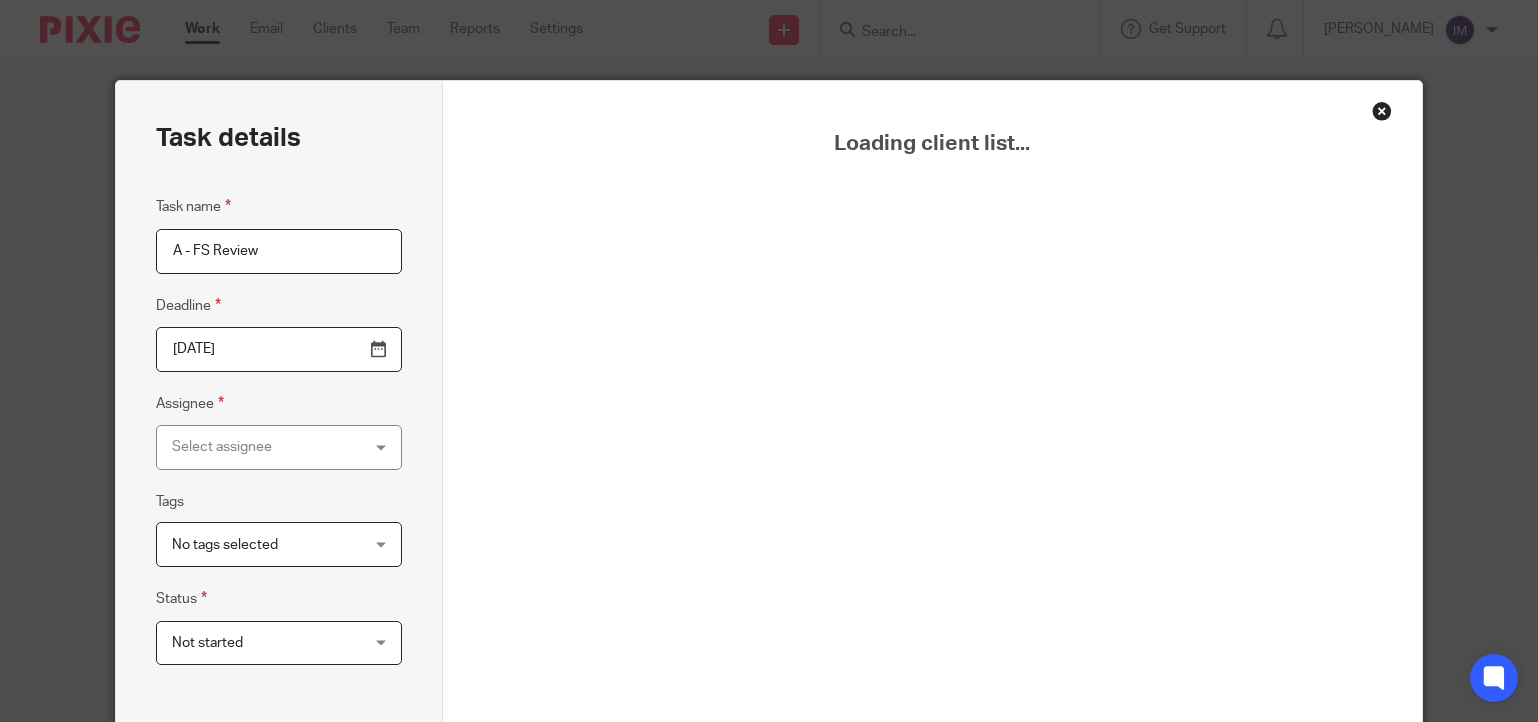 scroll, scrollTop: 0, scrollLeft: 0, axis: both 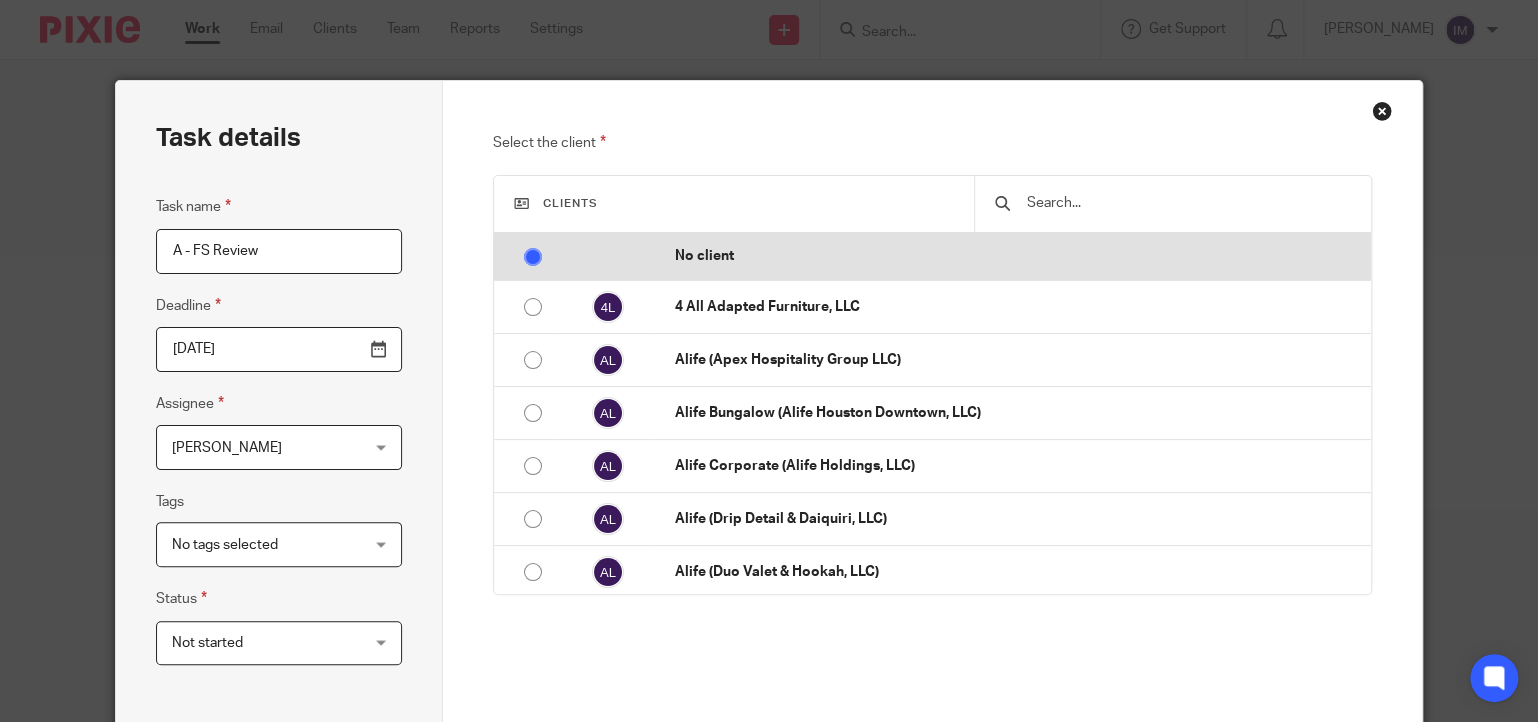 click at bounding box center (533, 257) 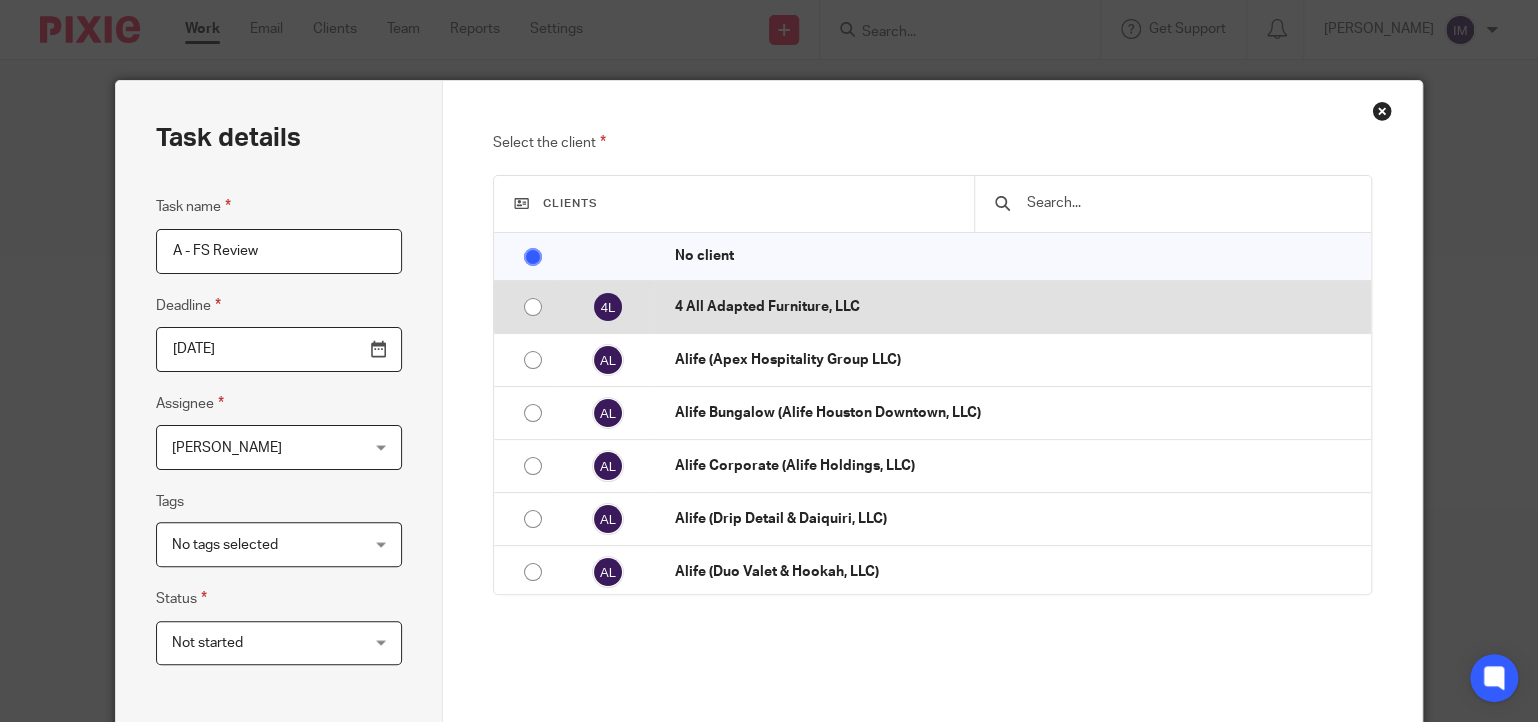 click at bounding box center [533, 307] 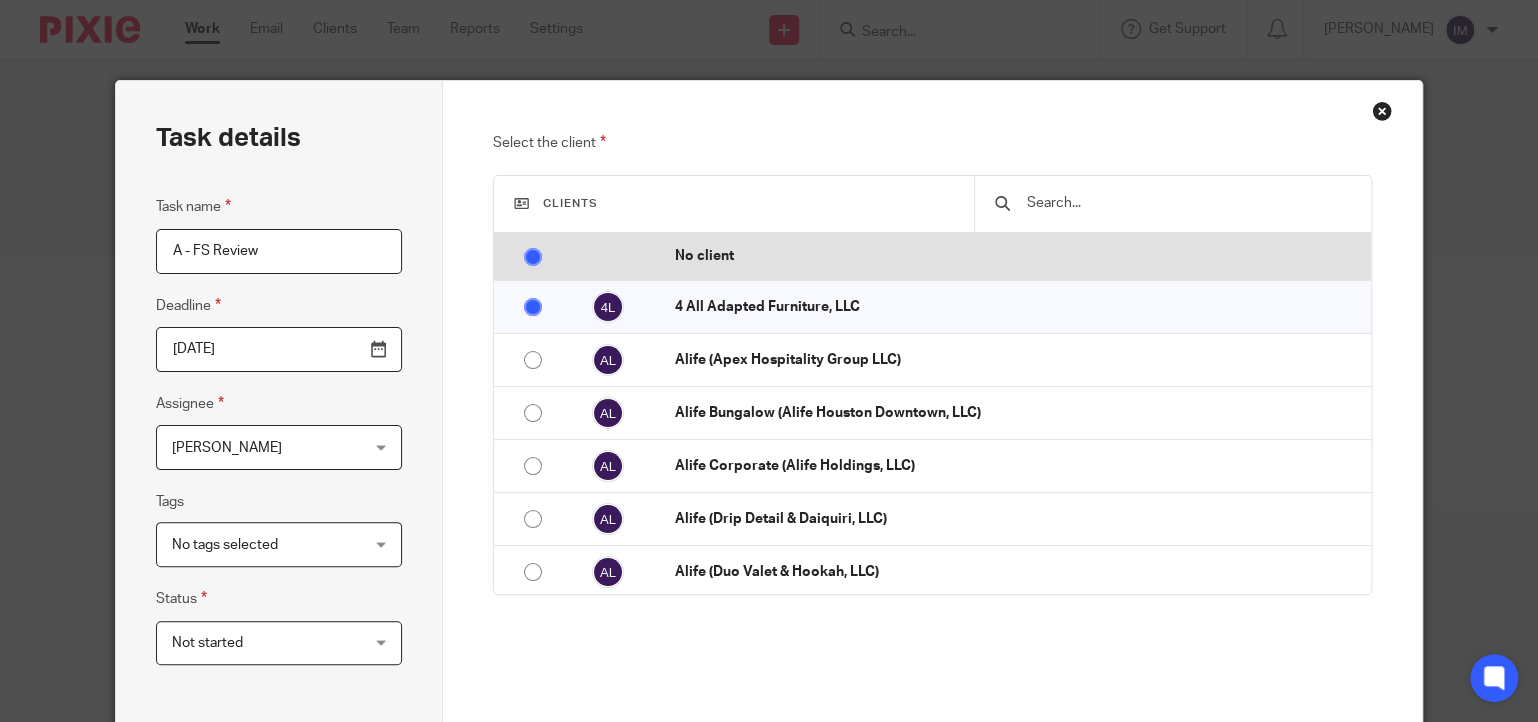 click at bounding box center (533, 257) 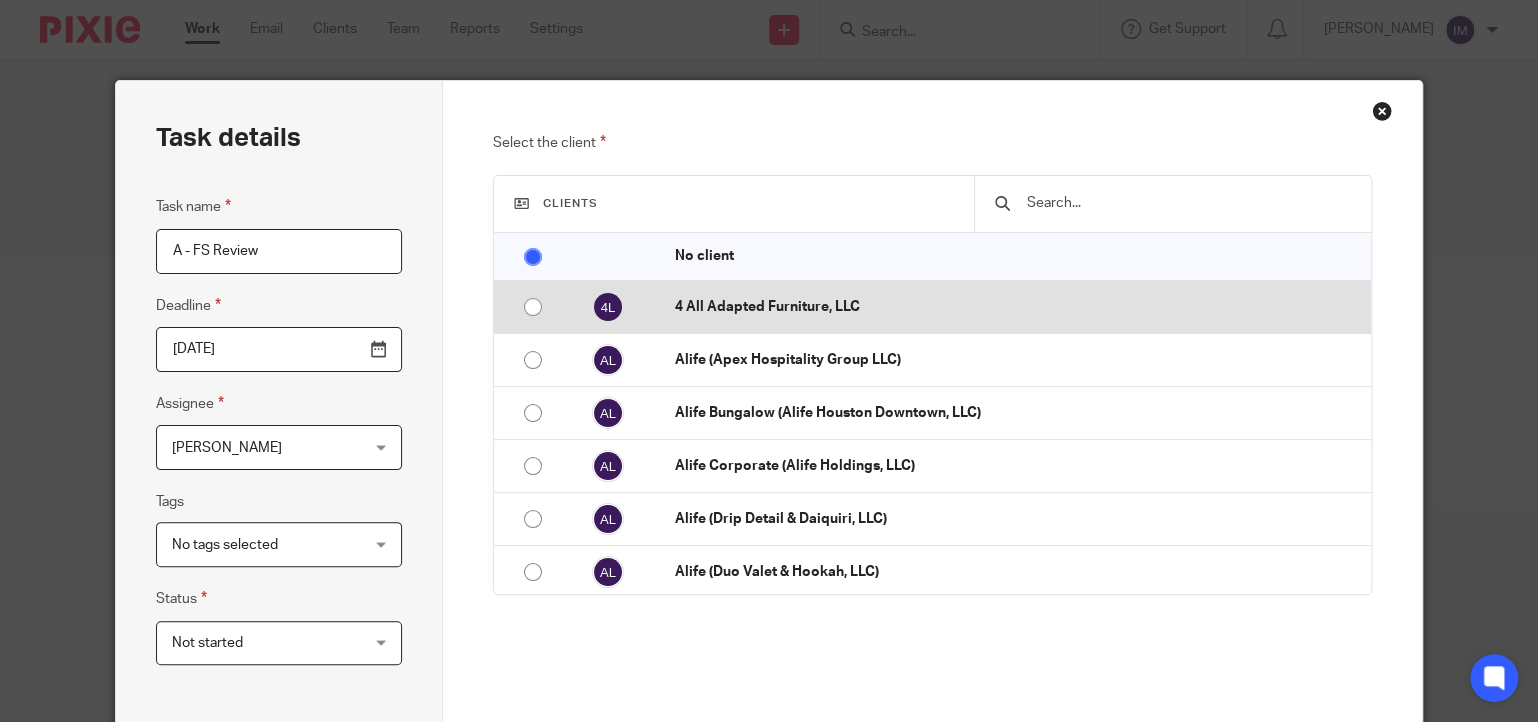 click at bounding box center (533, 307) 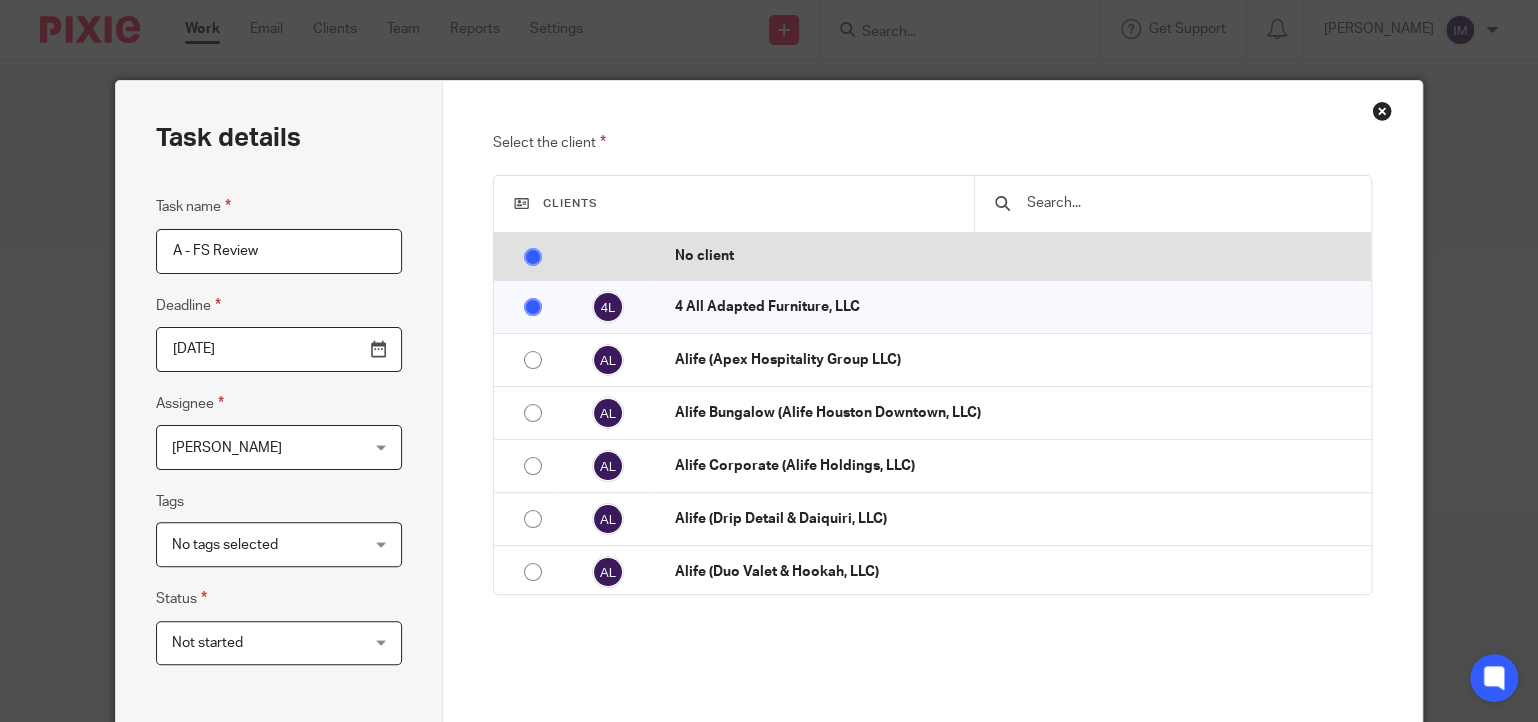 click at bounding box center [533, 257] 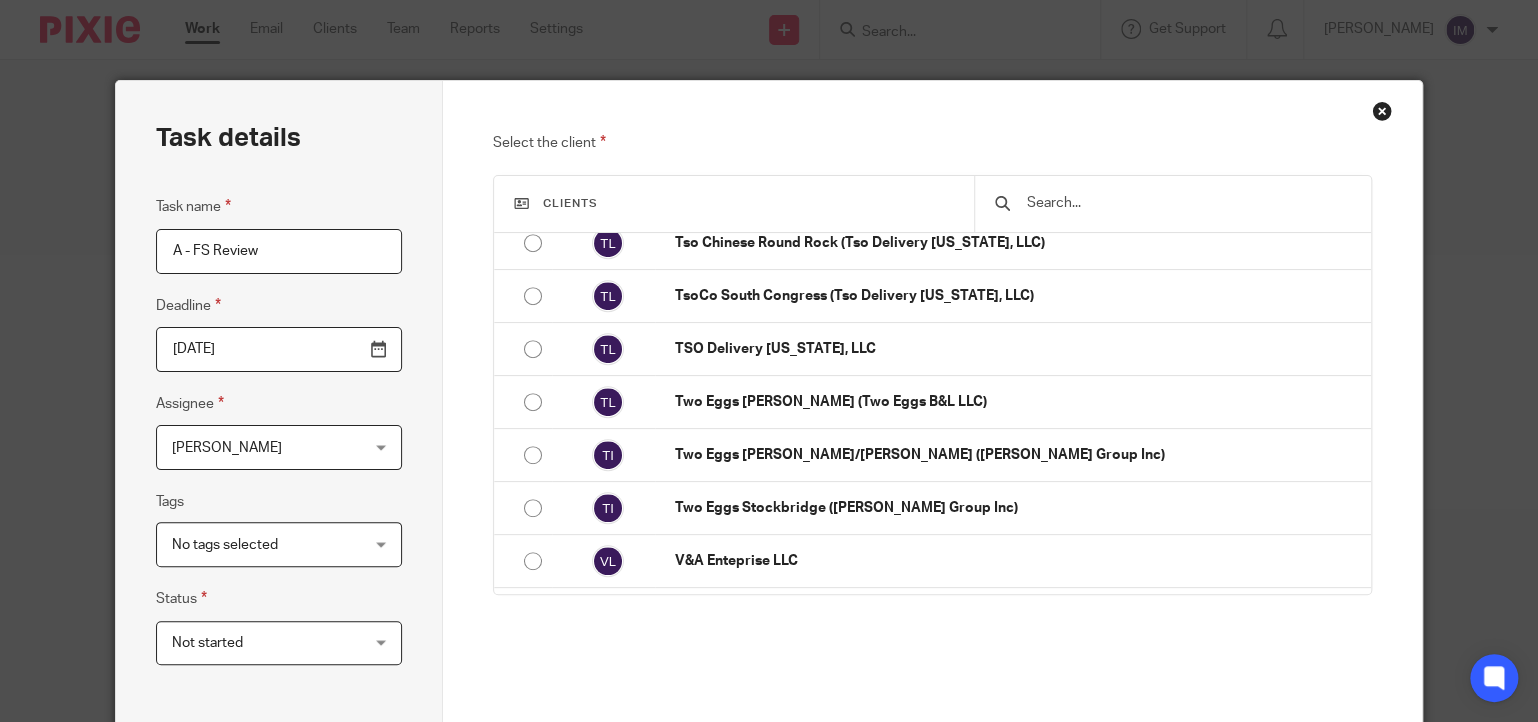 scroll, scrollTop: 20332, scrollLeft: 0, axis: vertical 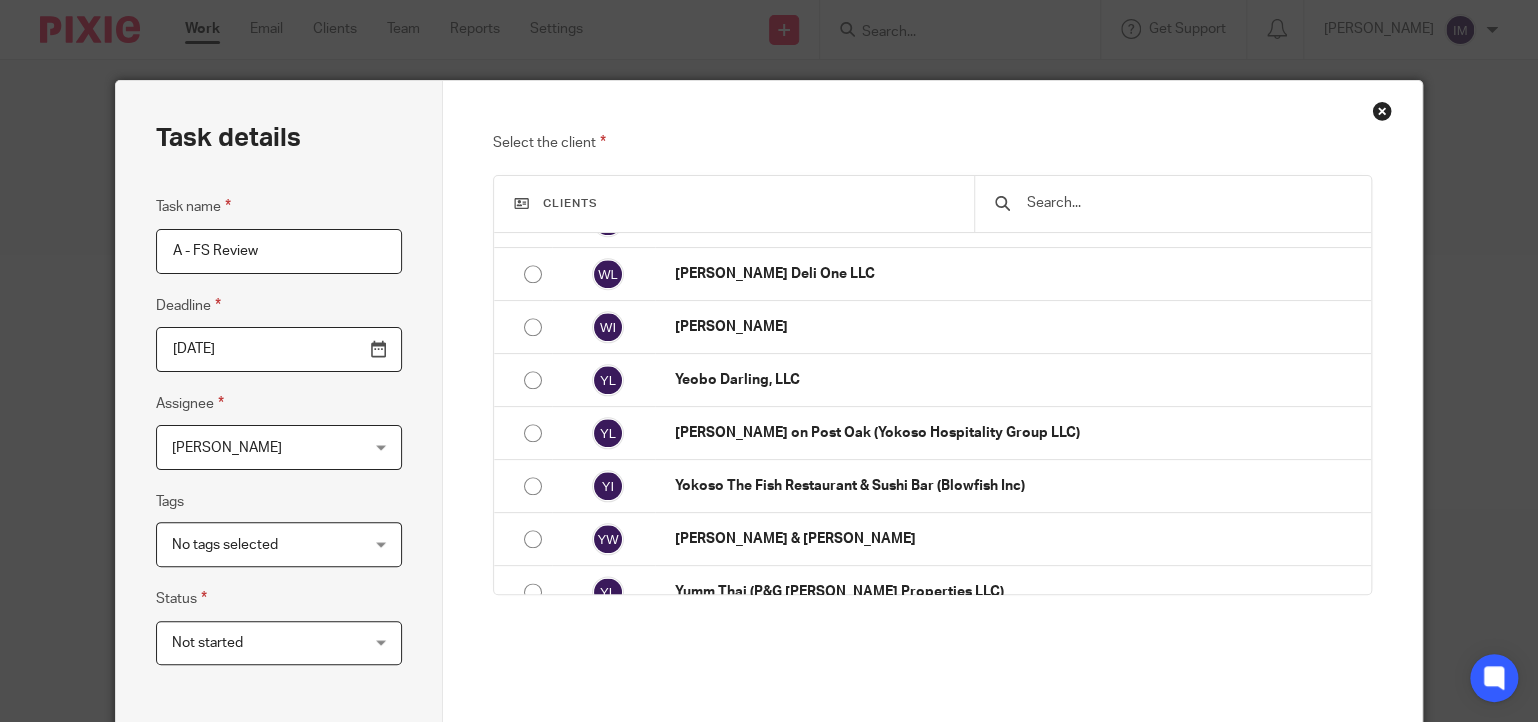 click at bounding box center (1188, 203) 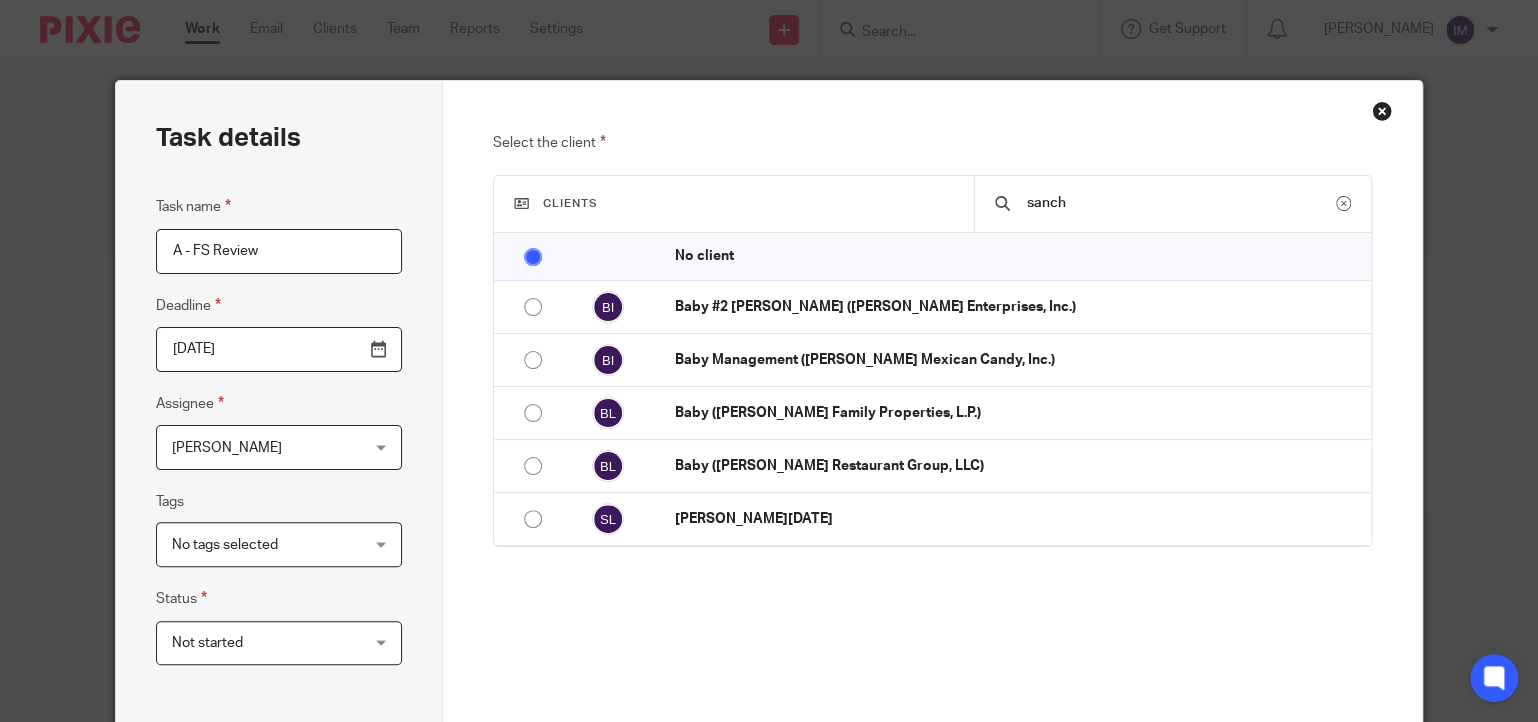 scroll, scrollTop: 0, scrollLeft: 0, axis: both 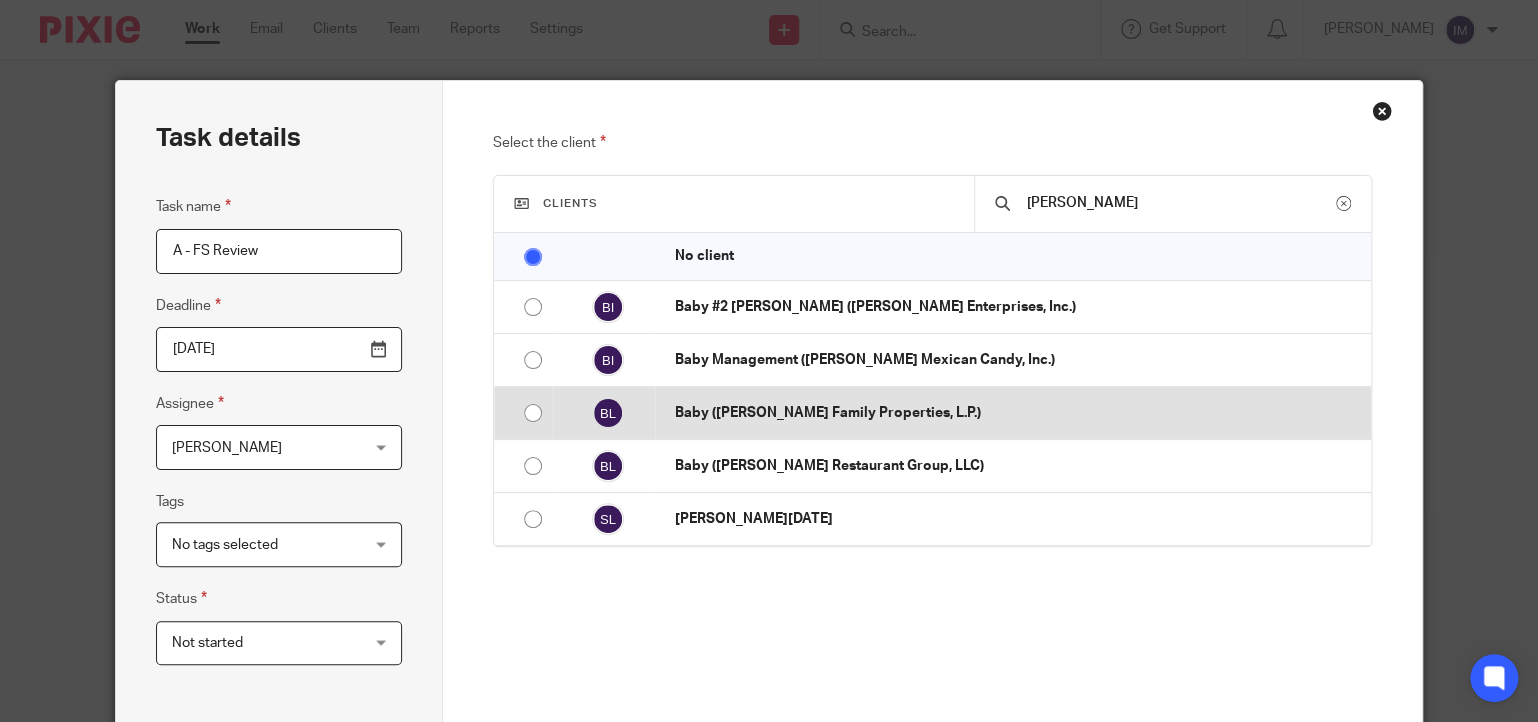 type on "sanchez" 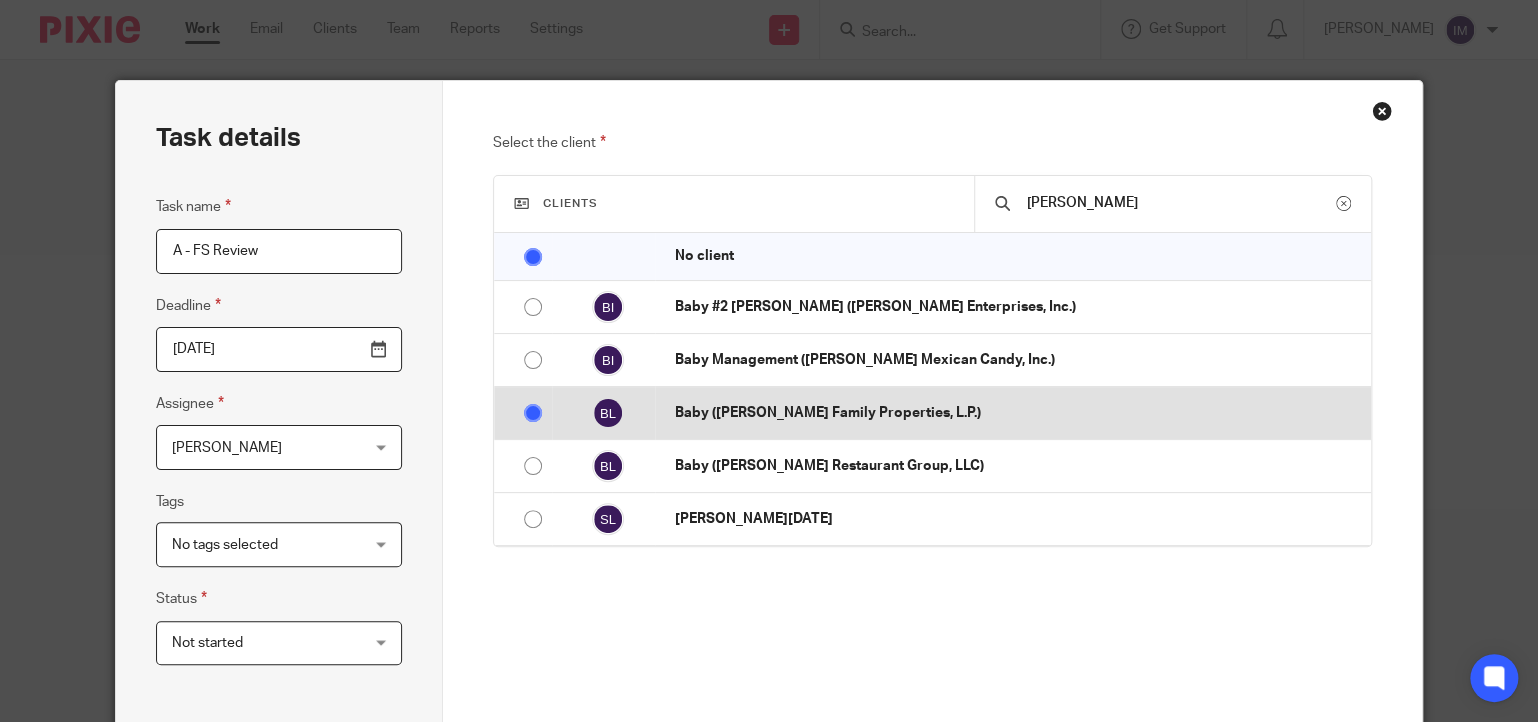 radio on "false" 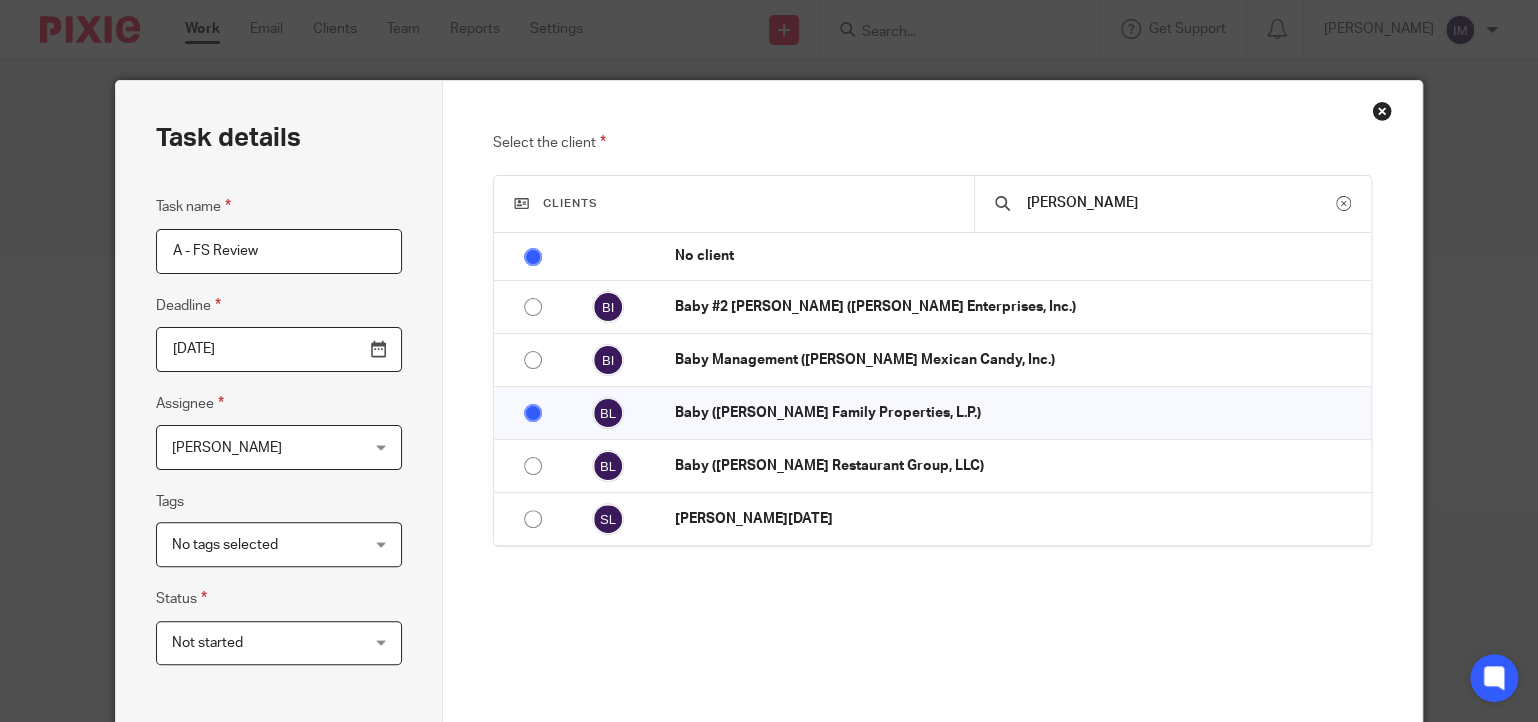 drag, startPoint x: 1090, startPoint y: 199, endPoint x: 909, endPoint y: 206, distance: 181.13531 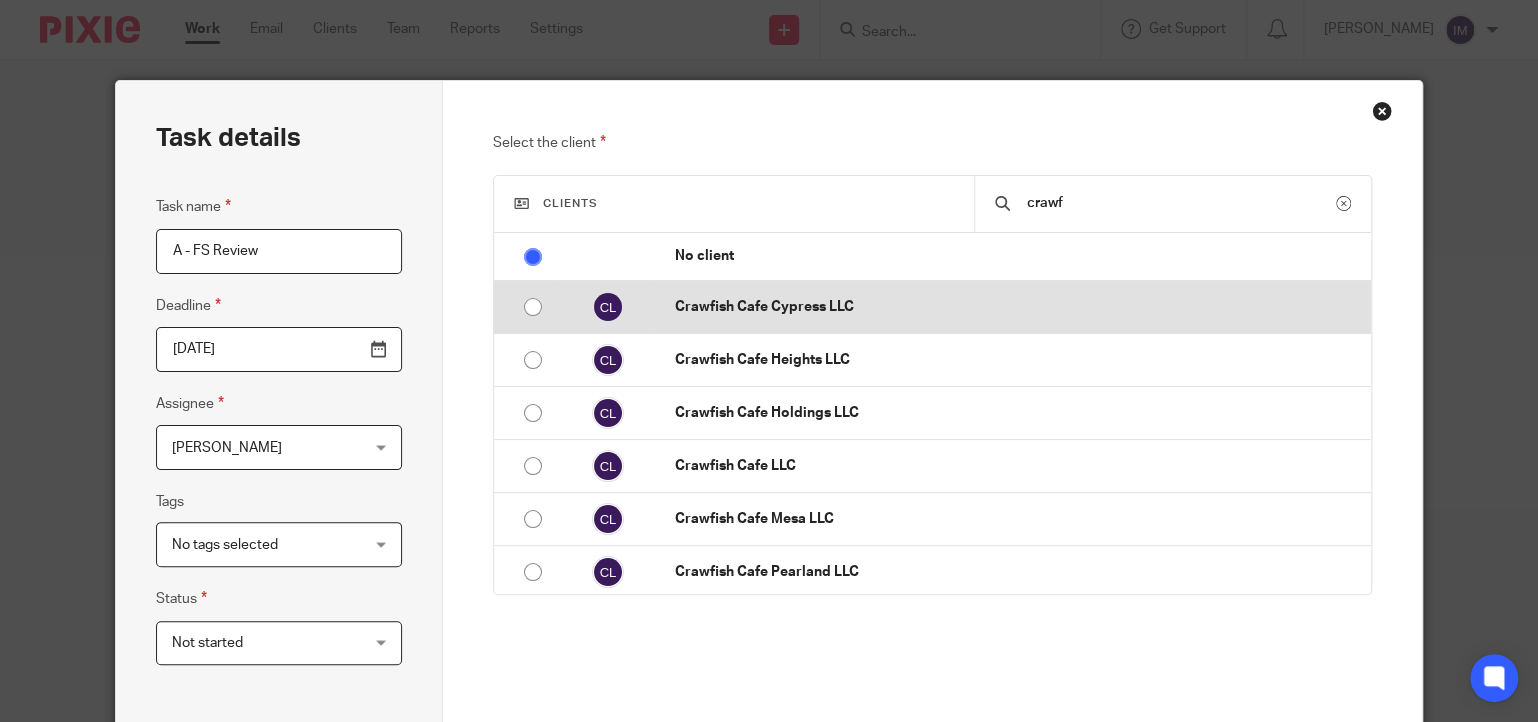 type on "crawf" 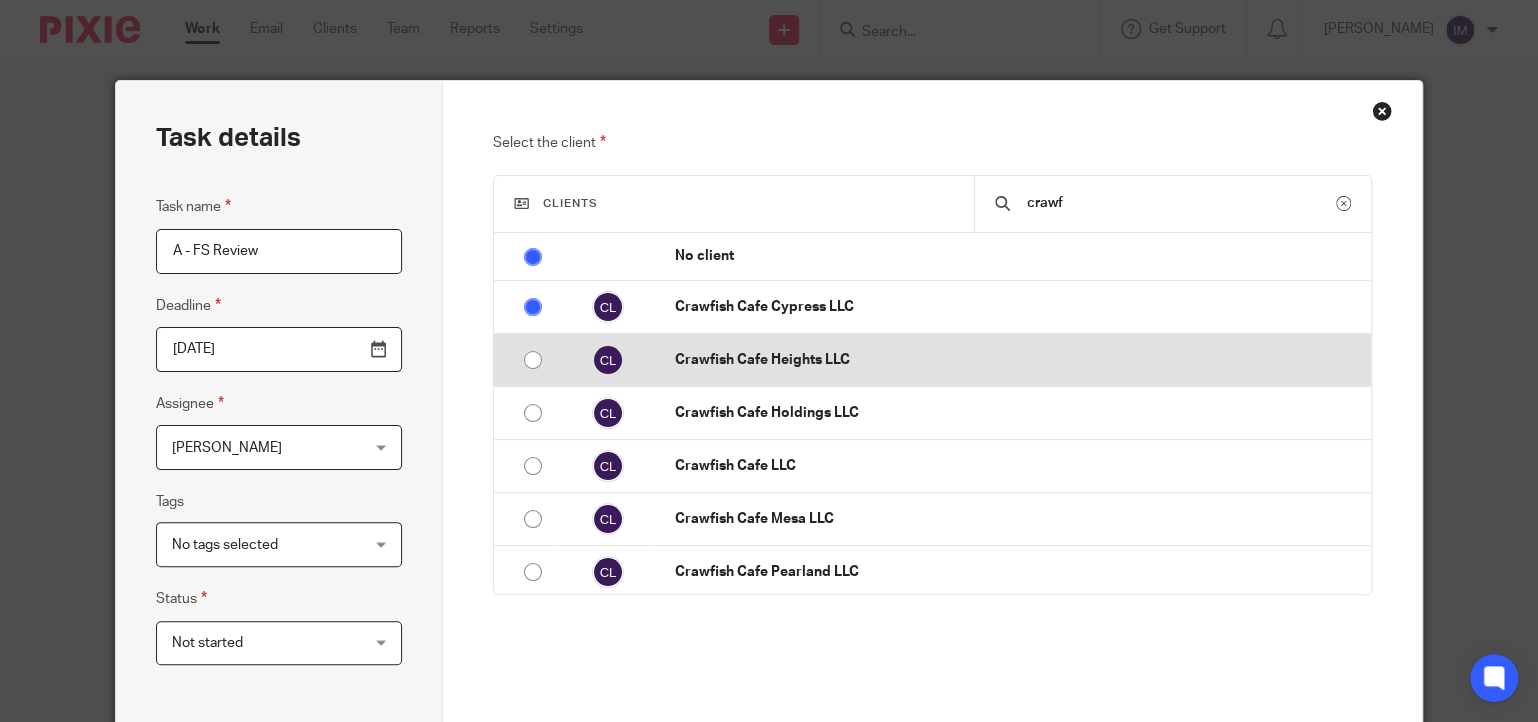 radio on "false" 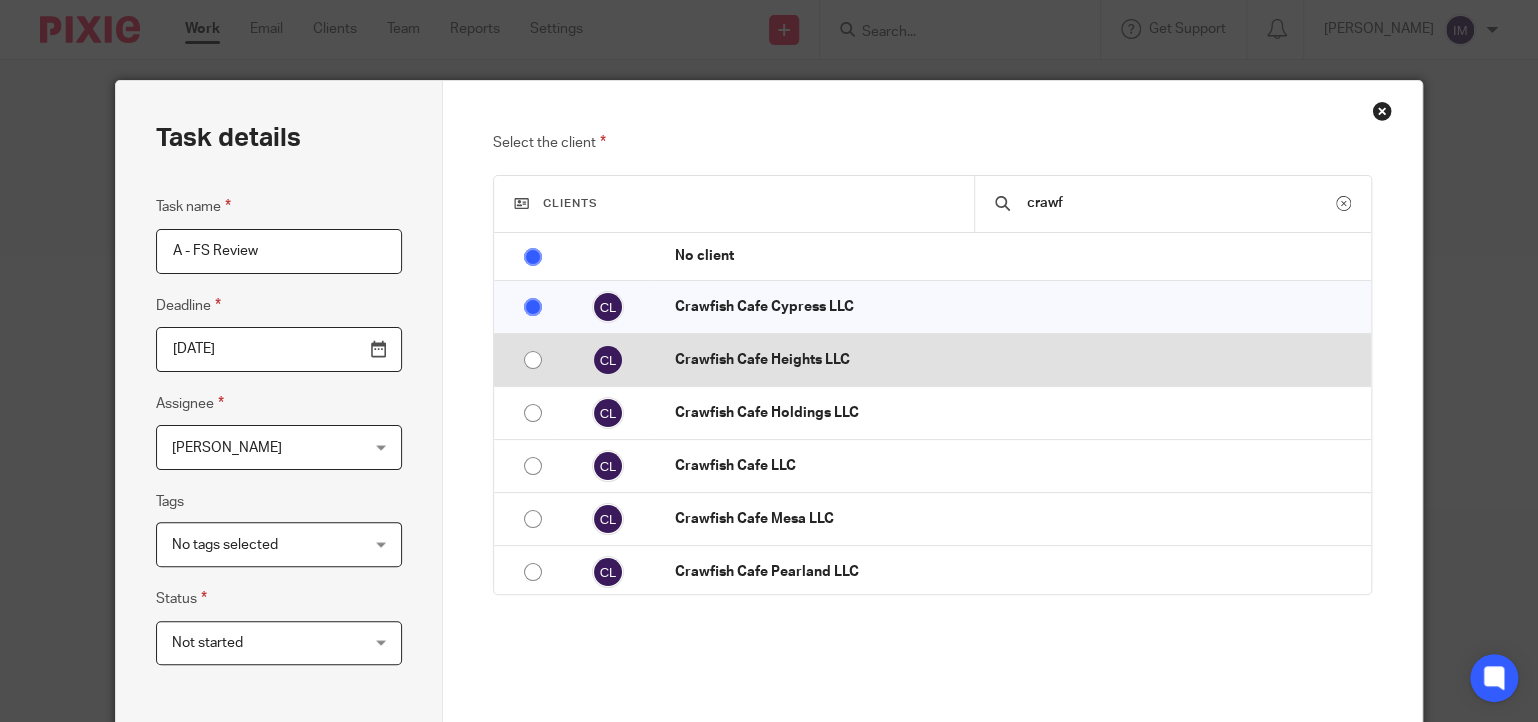 click at bounding box center (533, 360) 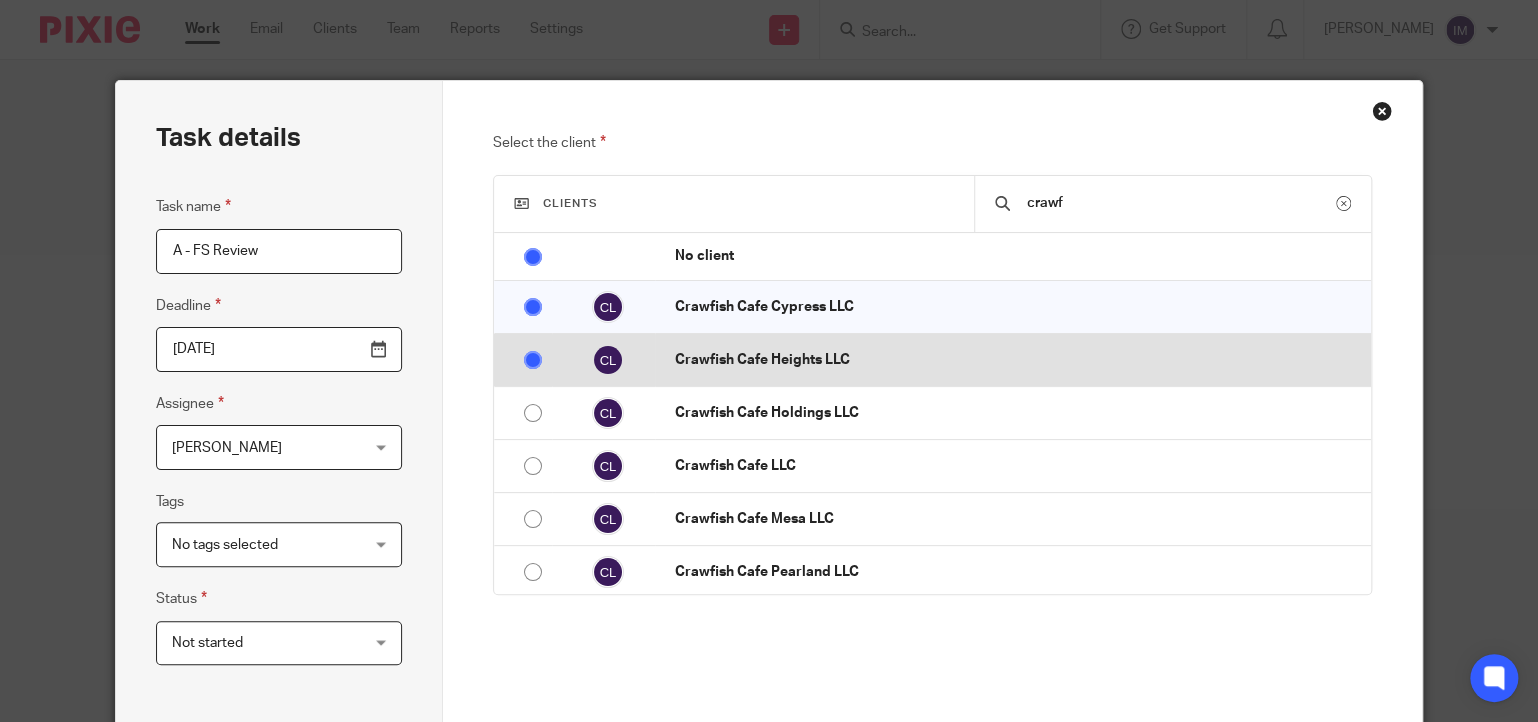 radio on "false" 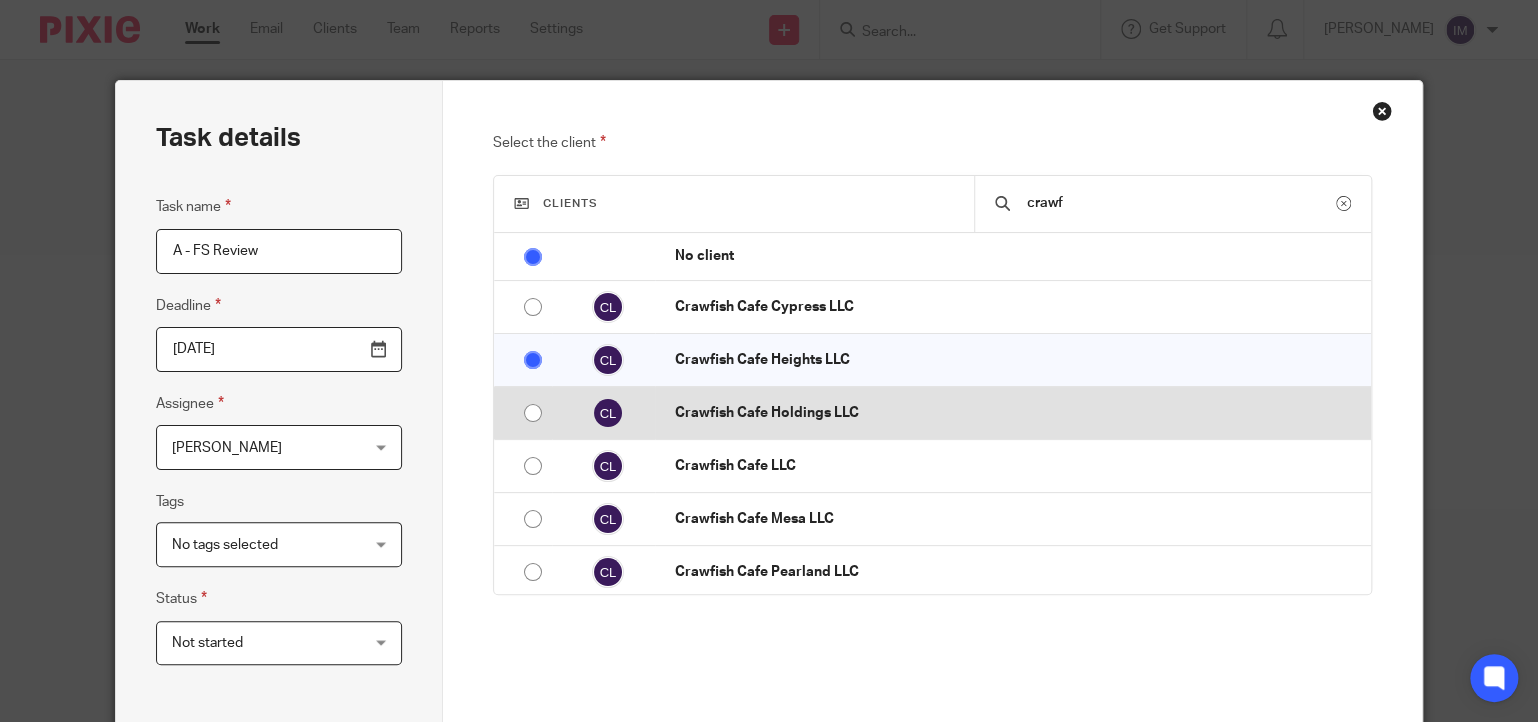 click at bounding box center [533, 413] 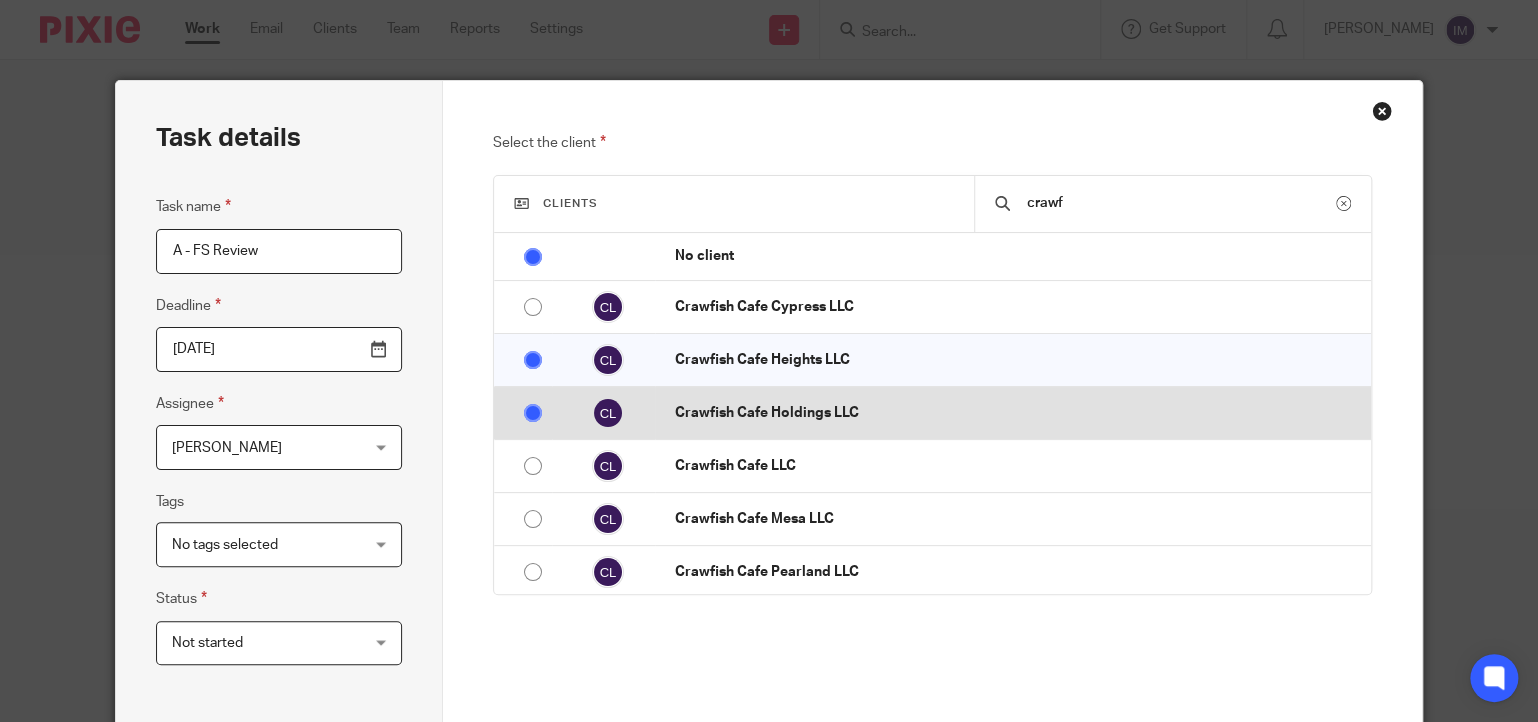 radio on "false" 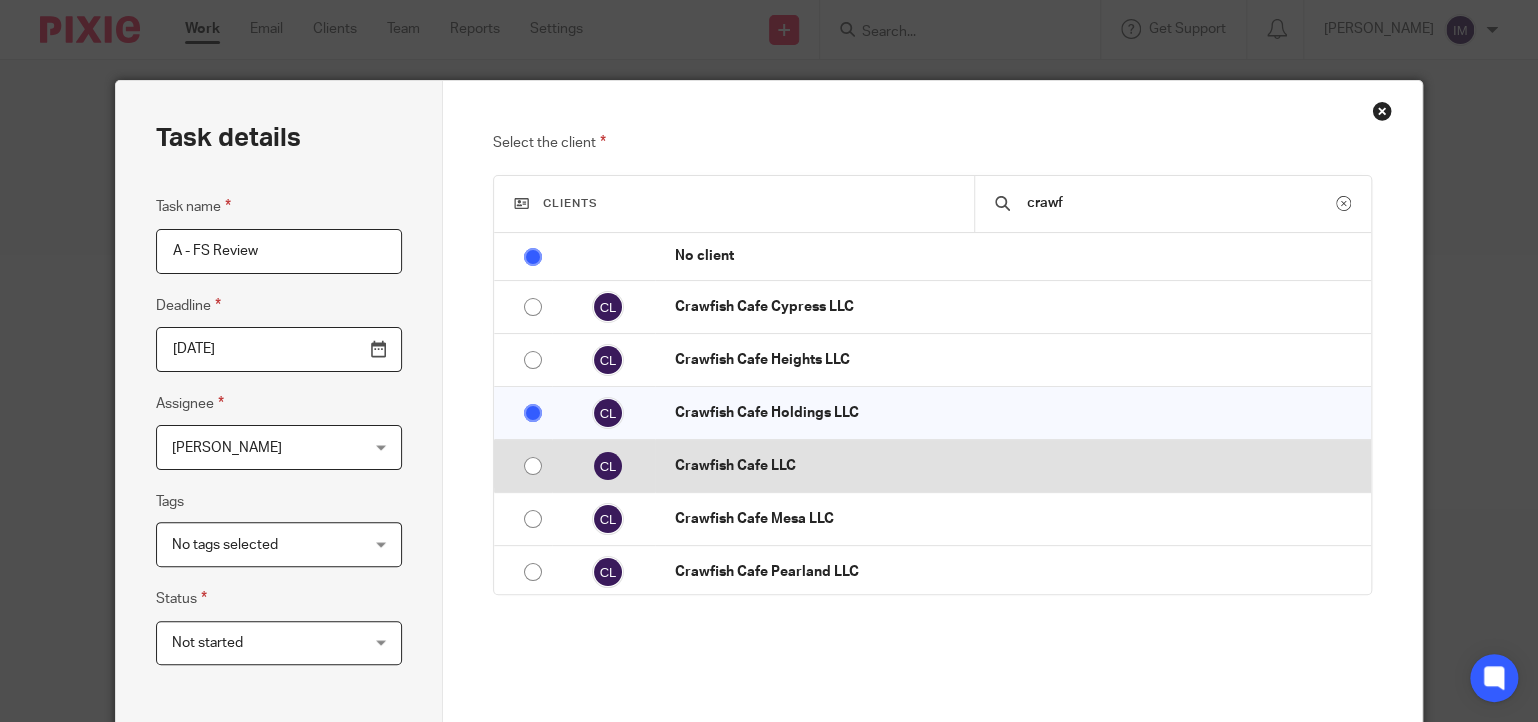 click at bounding box center (533, 466) 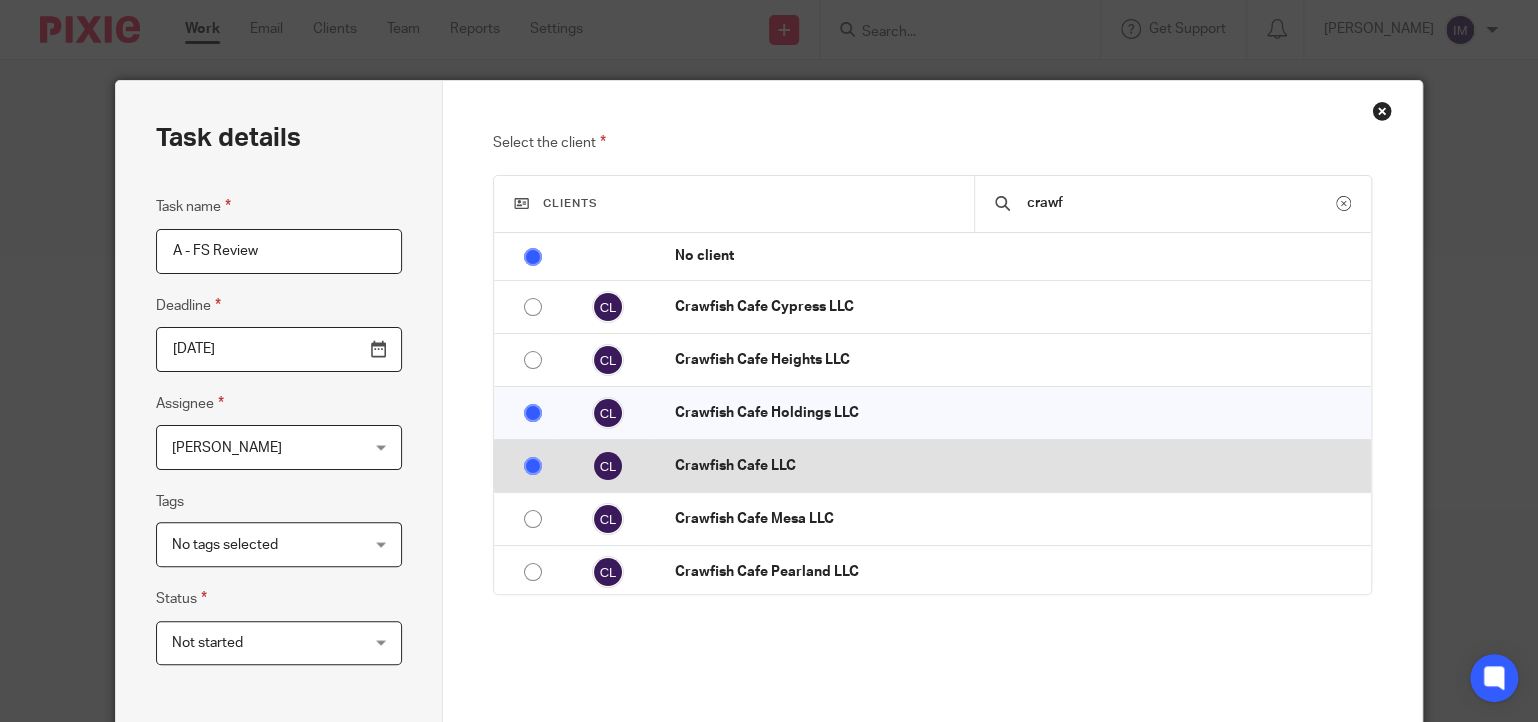 radio on "false" 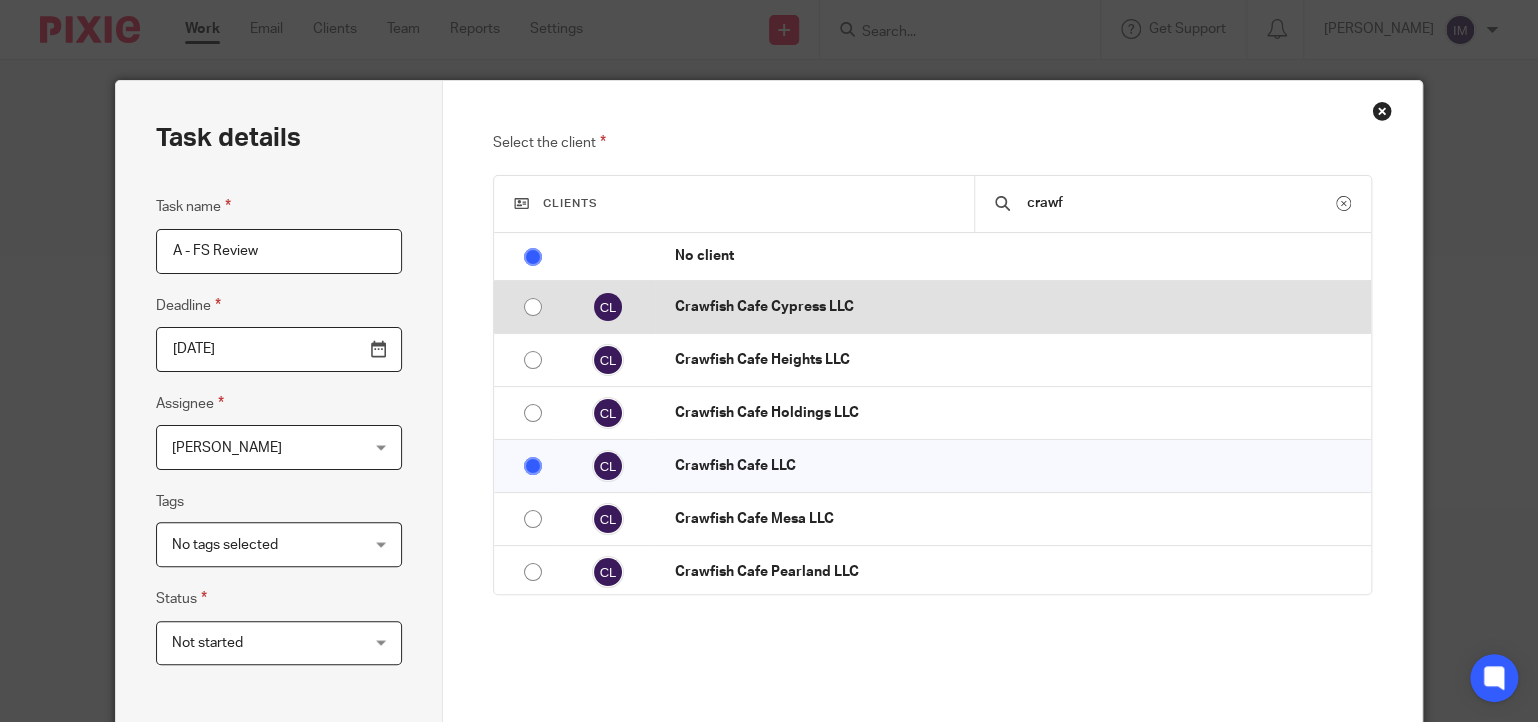 click at bounding box center [533, 307] 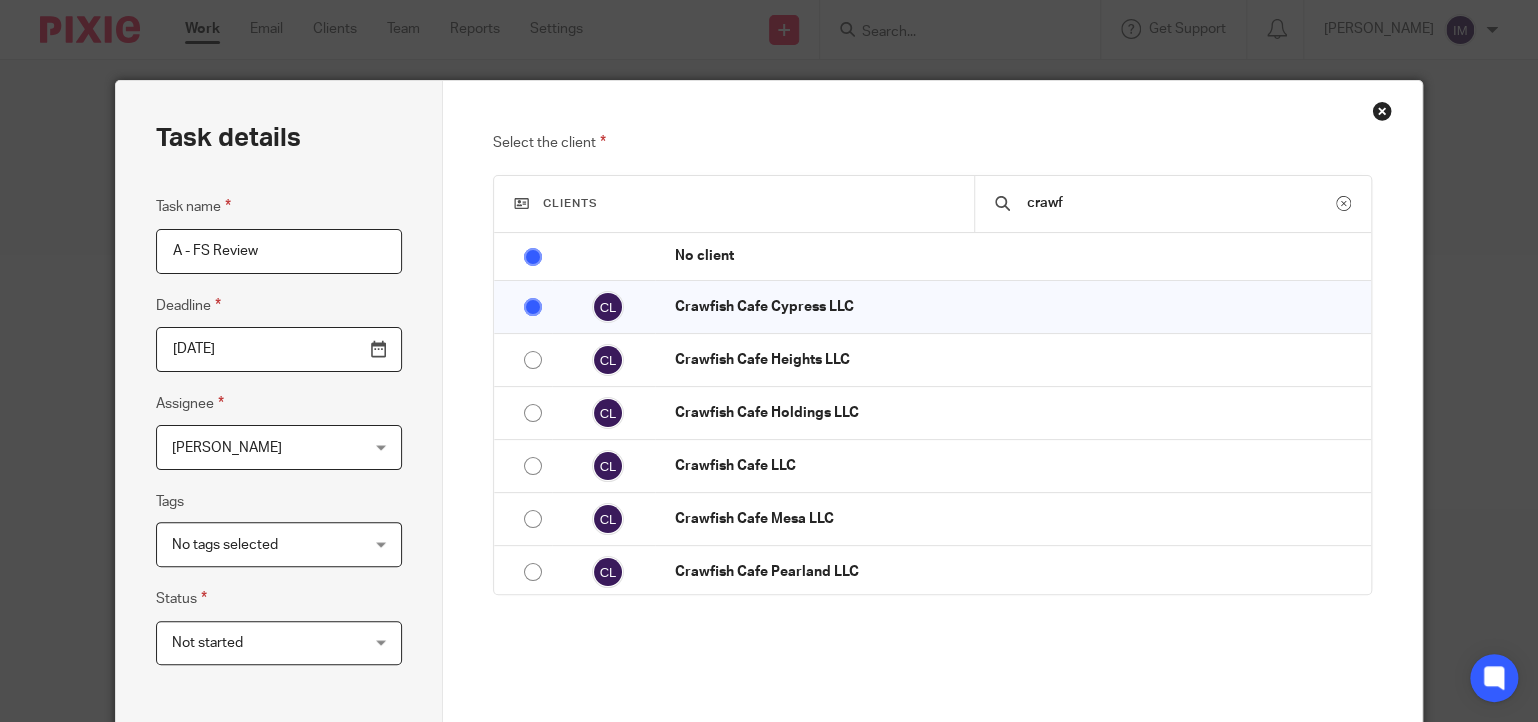 click on "crawf" at bounding box center (1172, 204) 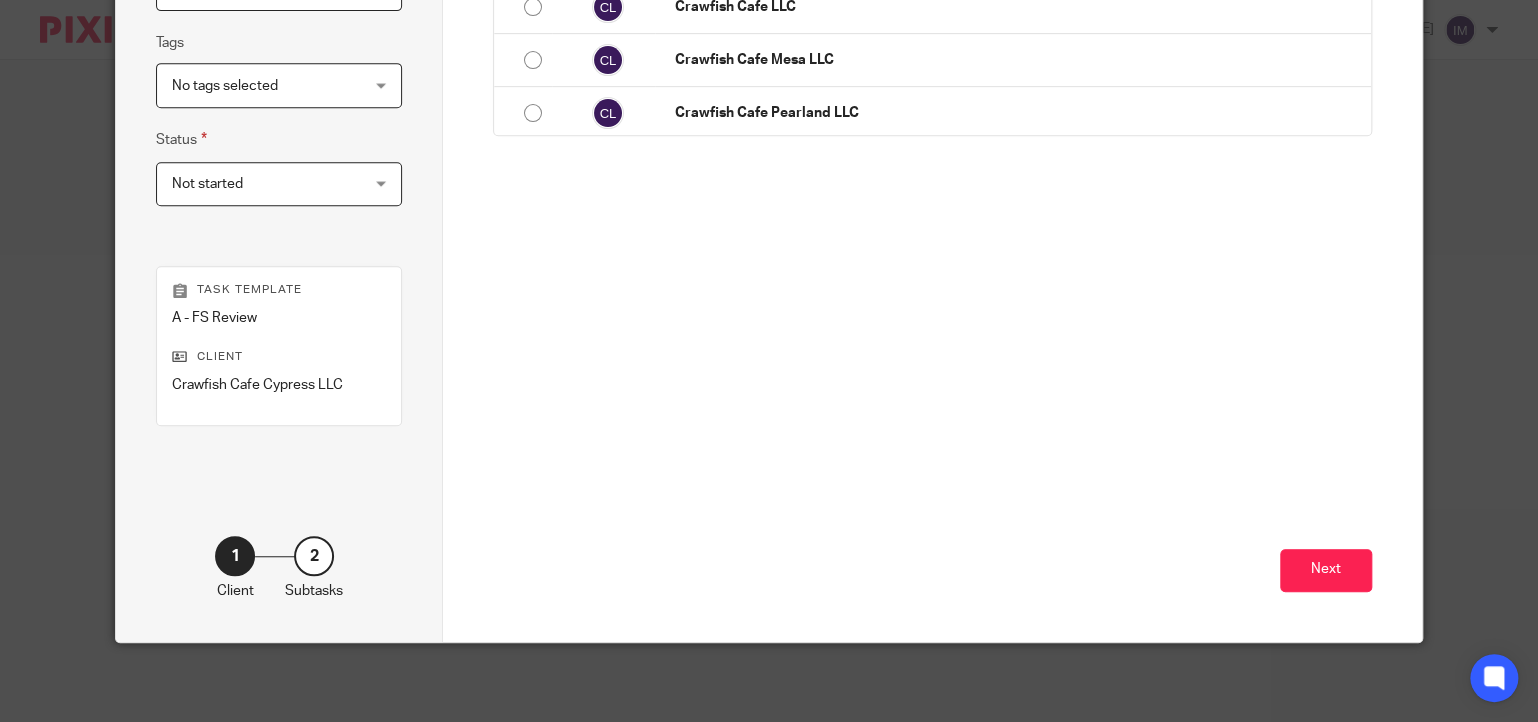 scroll, scrollTop: 0, scrollLeft: 0, axis: both 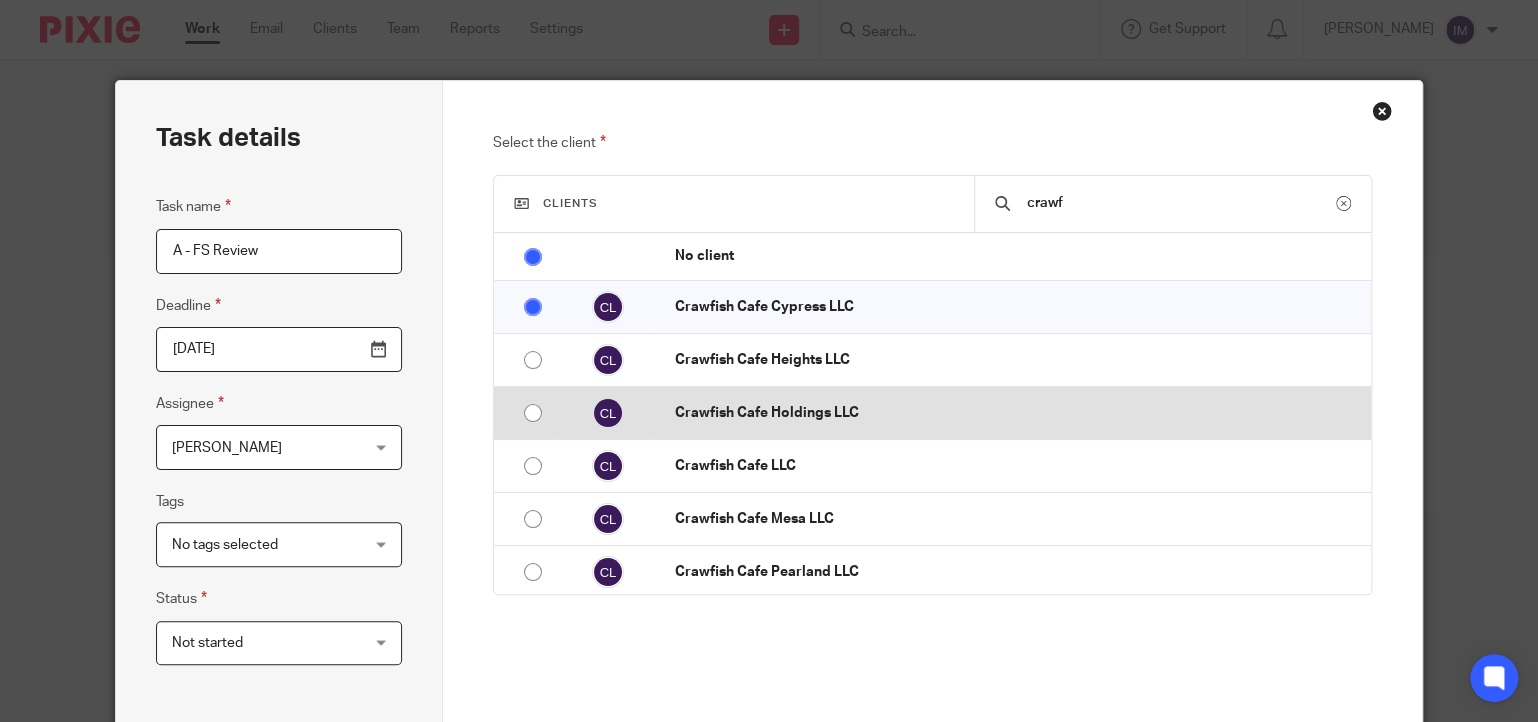 drag, startPoint x: 520, startPoint y: 359, endPoint x: 557, endPoint y: 391, distance: 48.9183 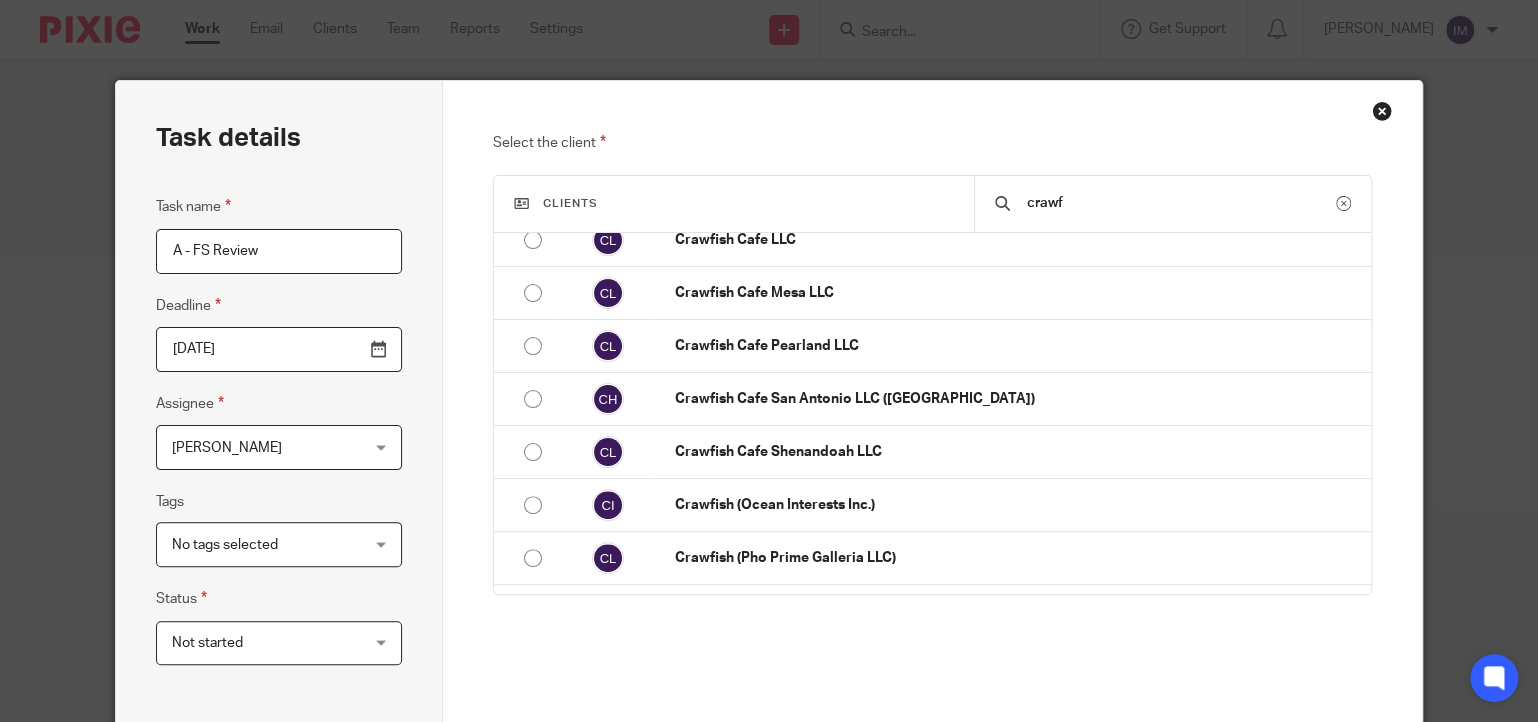 scroll, scrollTop: 427, scrollLeft: 0, axis: vertical 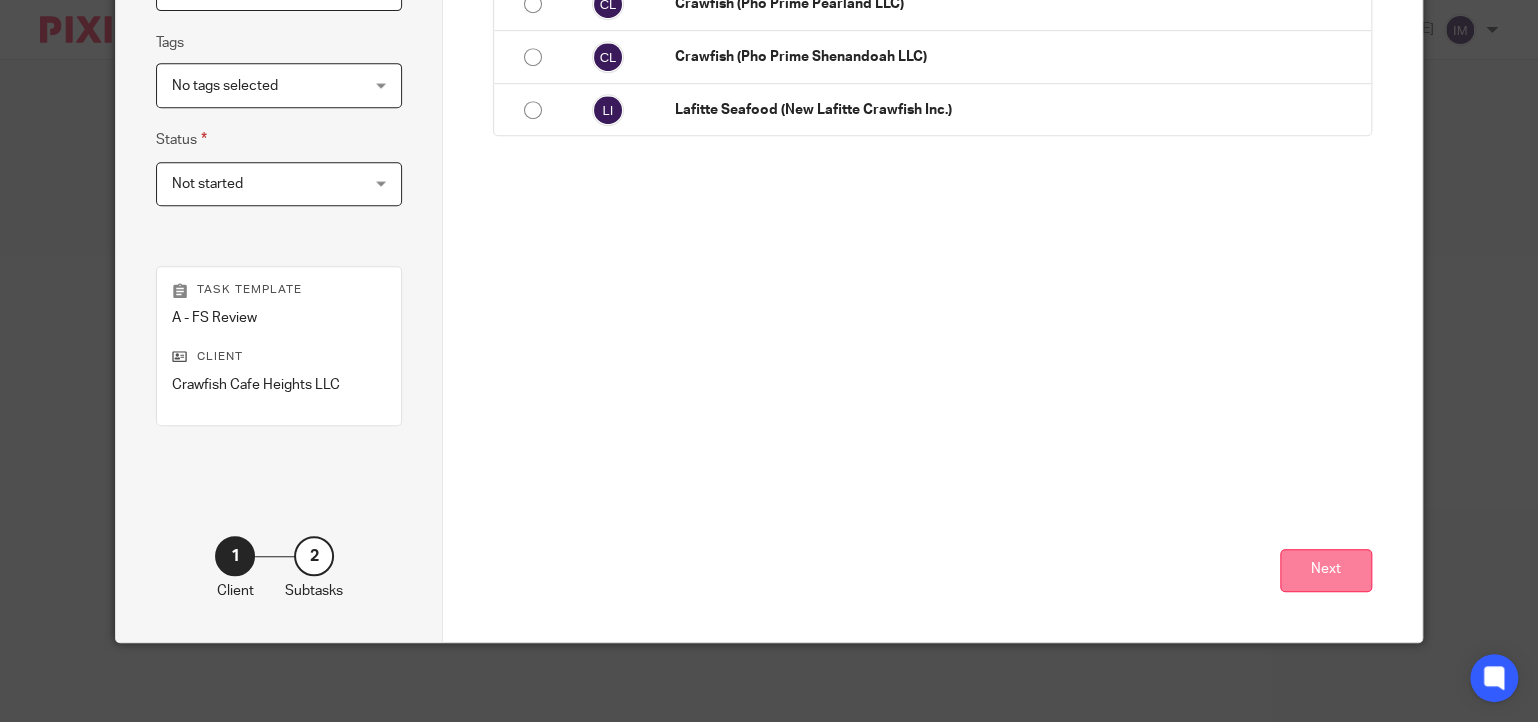 click on "Next" at bounding box center (1326, 570) 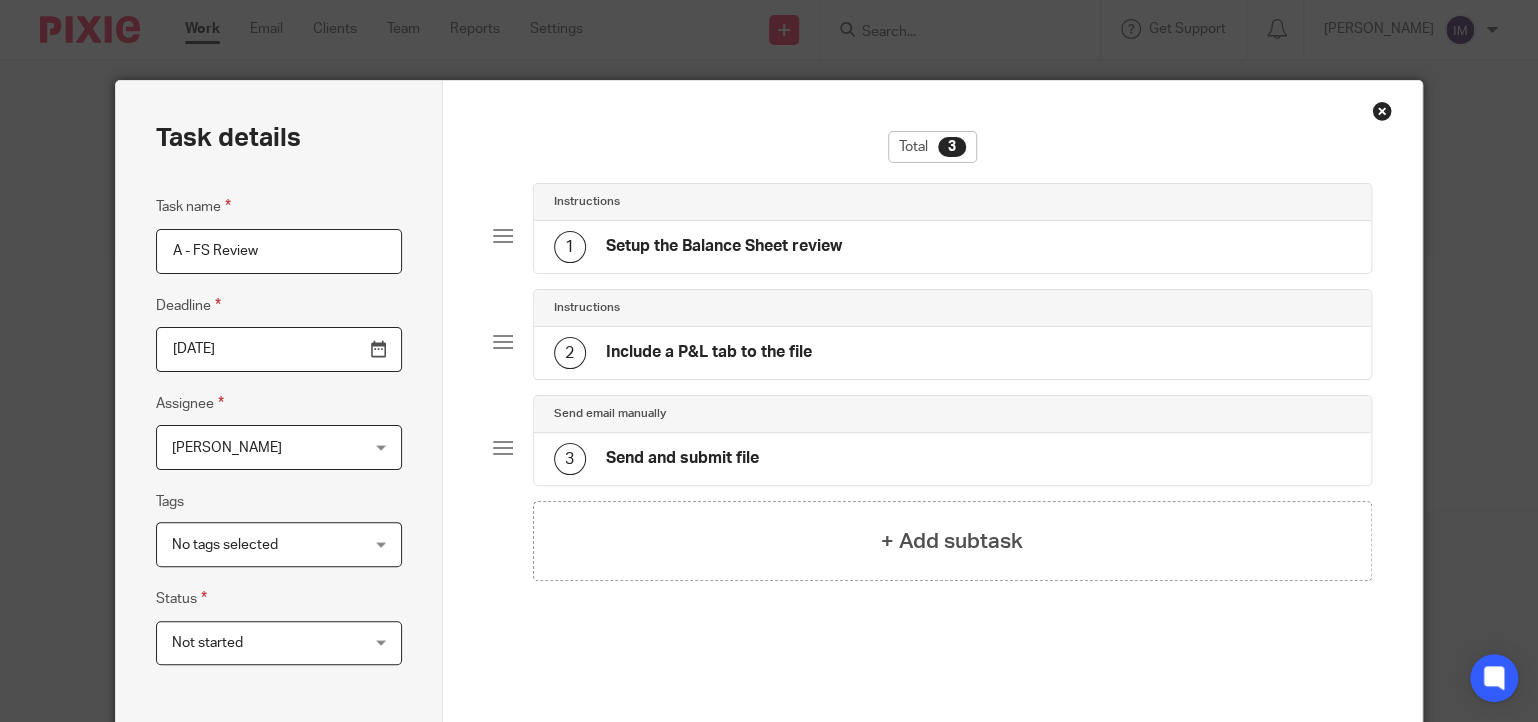 scroll, scrollTop: 459, scrollLeft: 0, axis: vertical 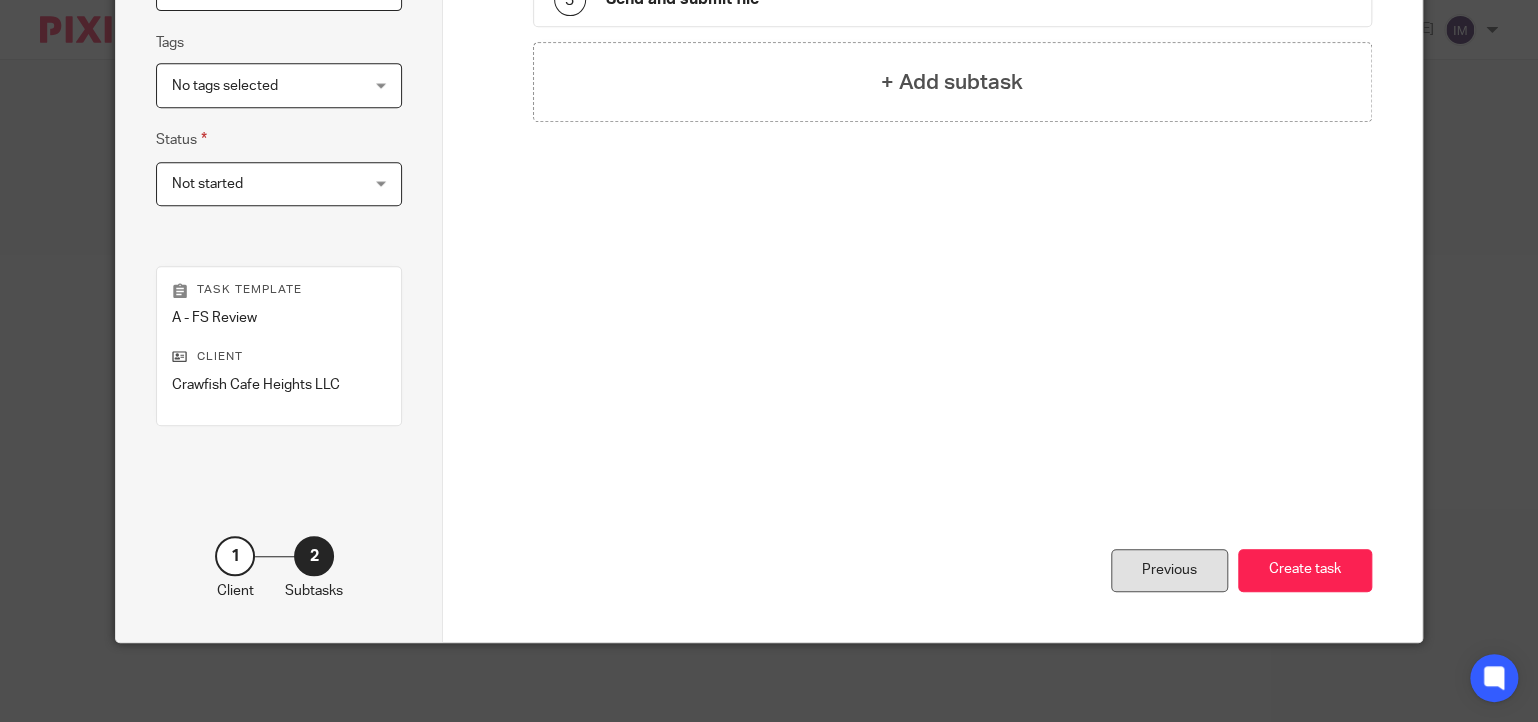 click on "Previous" at bounding box center (1169, 570) 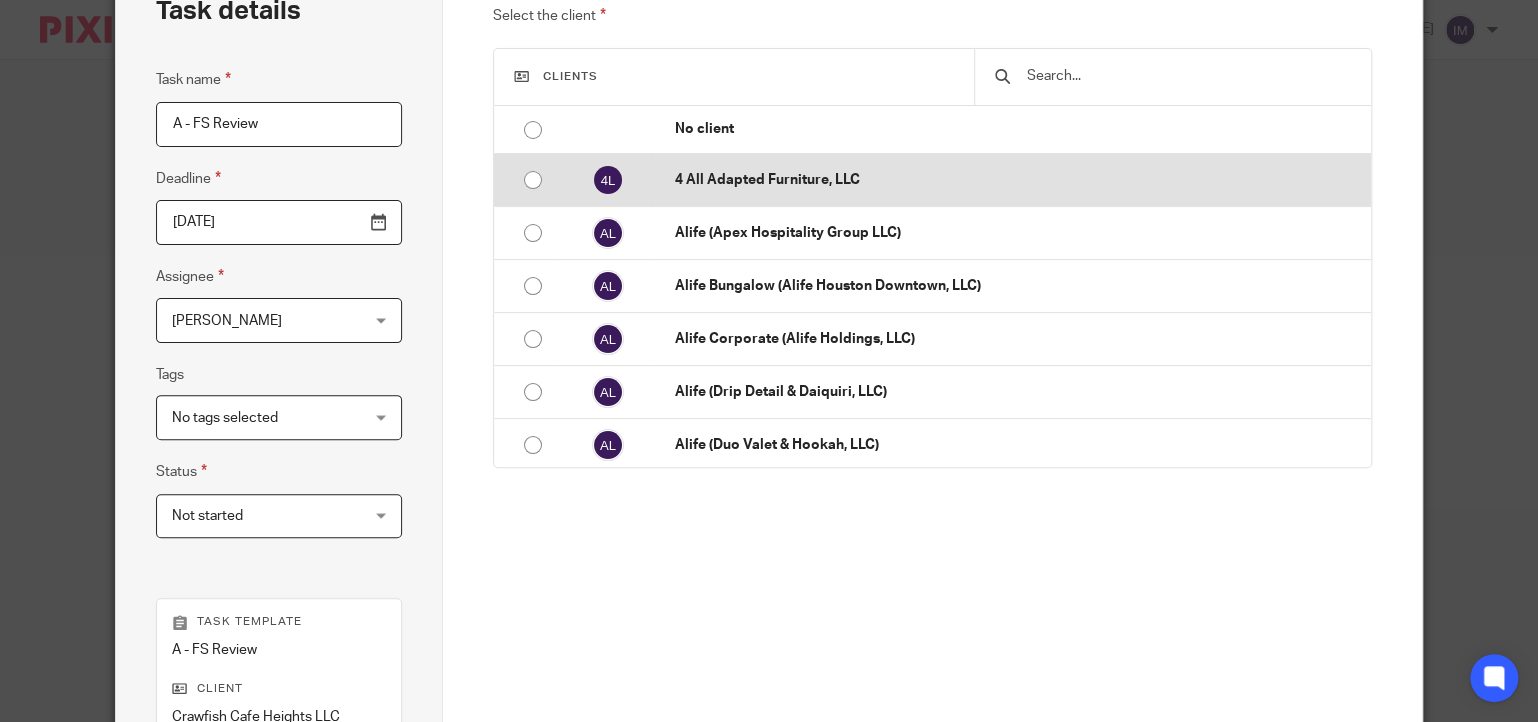 scroll, scrollTop: 0, scrollLeft: 0, axis: both 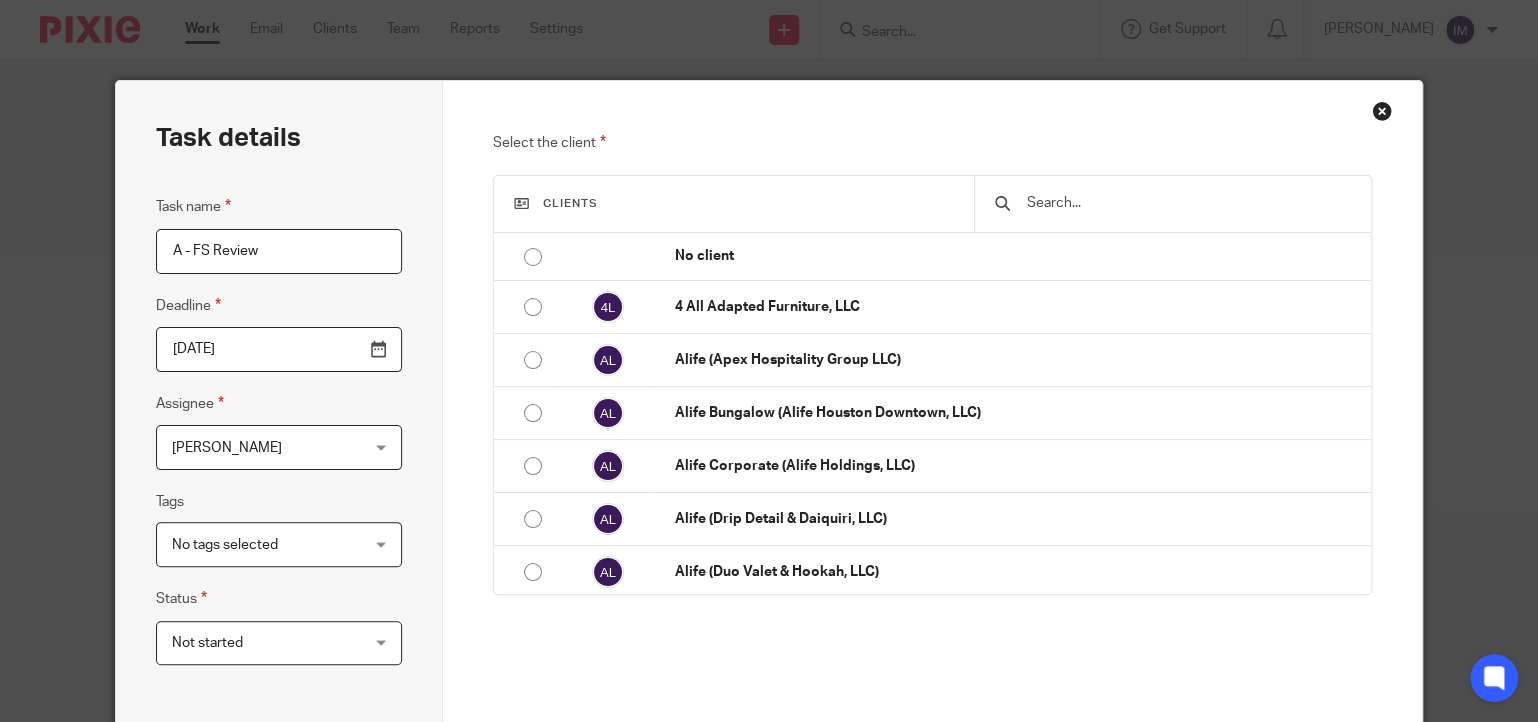 click at bounding box center [1382, 111] 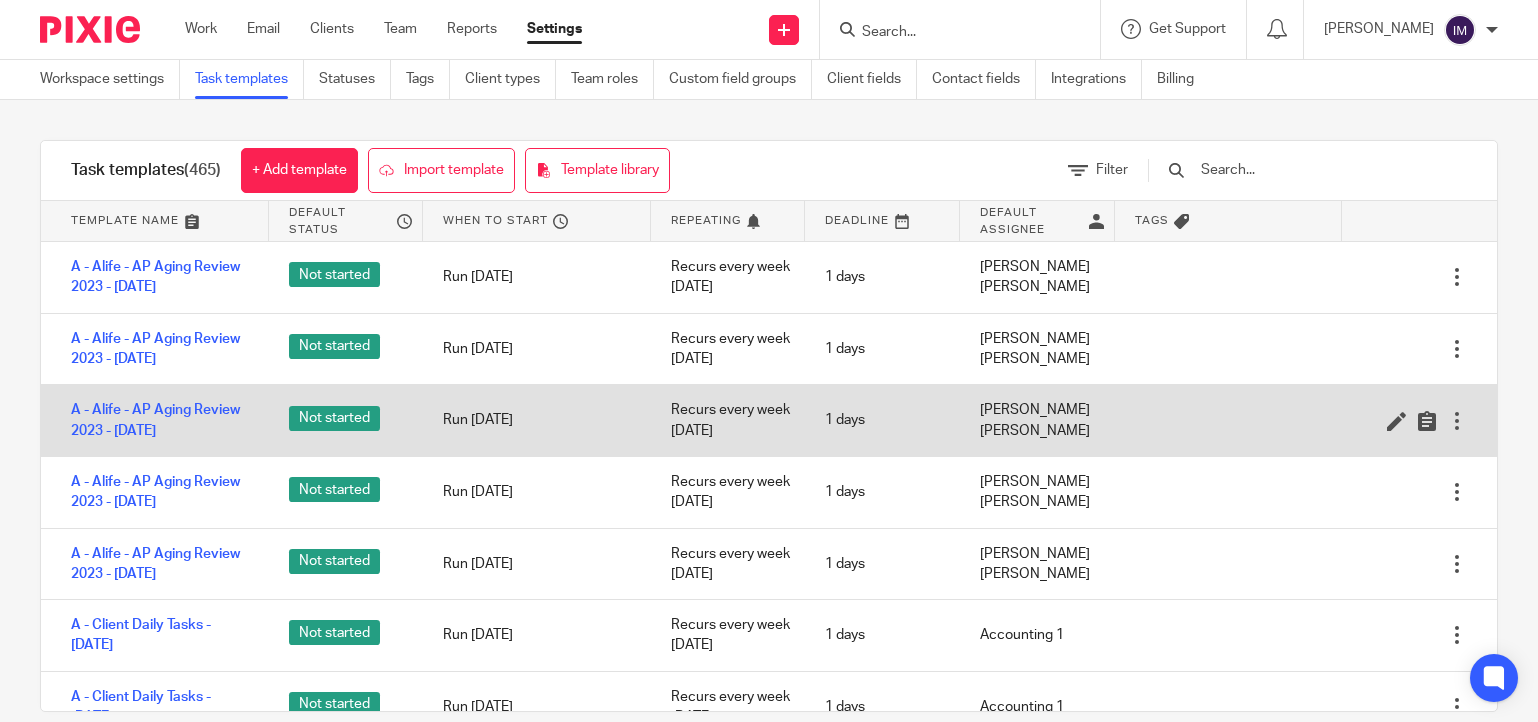 scroll, scrollTop: 0, scrollLeft: 0, axis: both 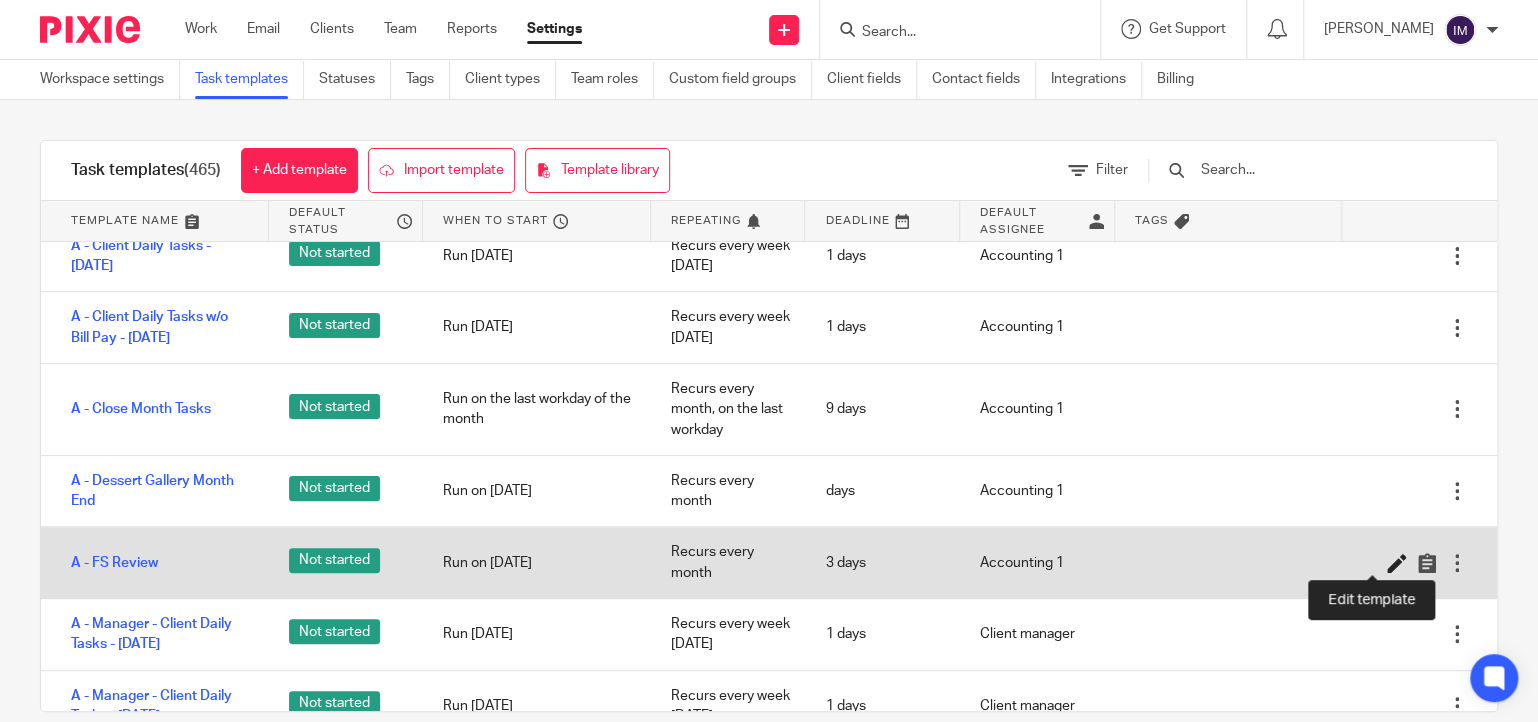 click at bounding box center (1397, 563) 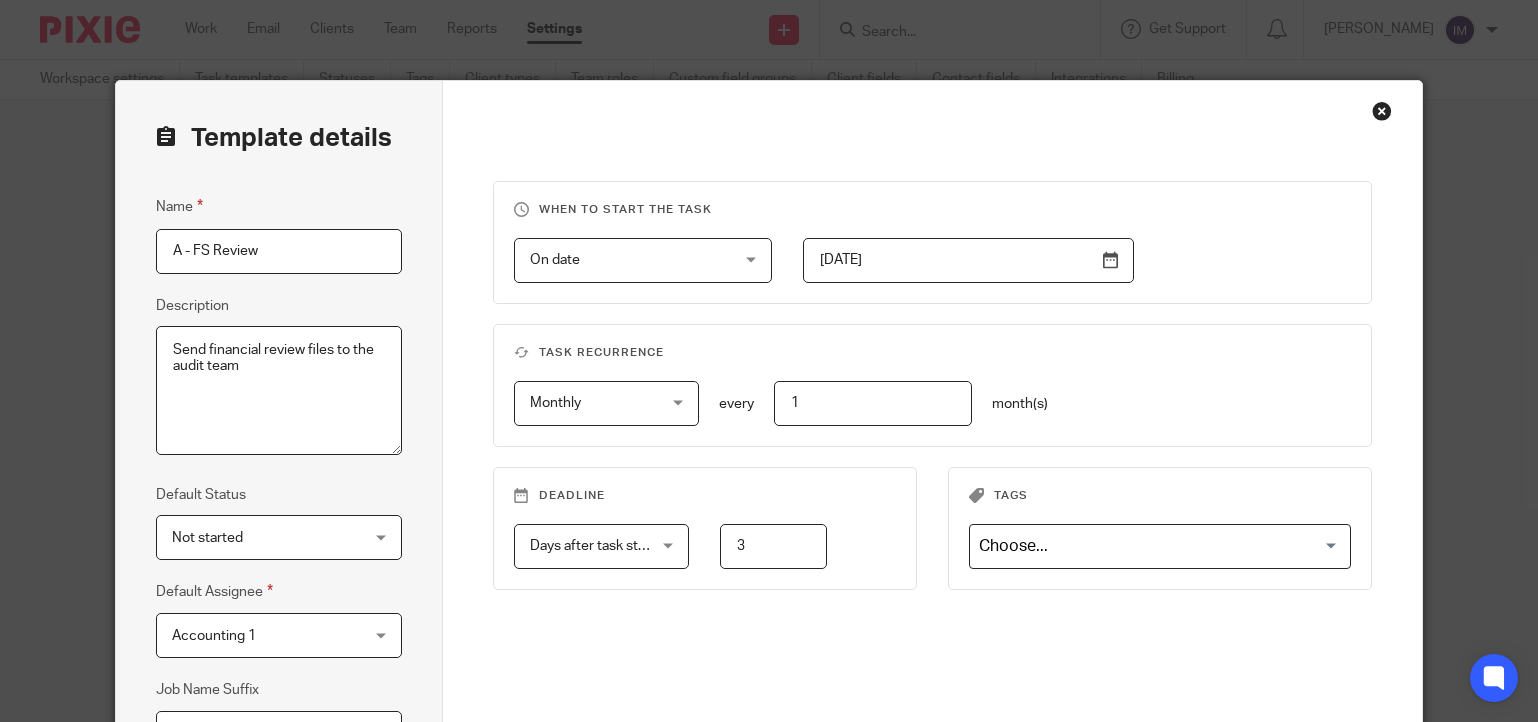 scroll, scrollTop: 0, scrollLeft: 0, axis: both 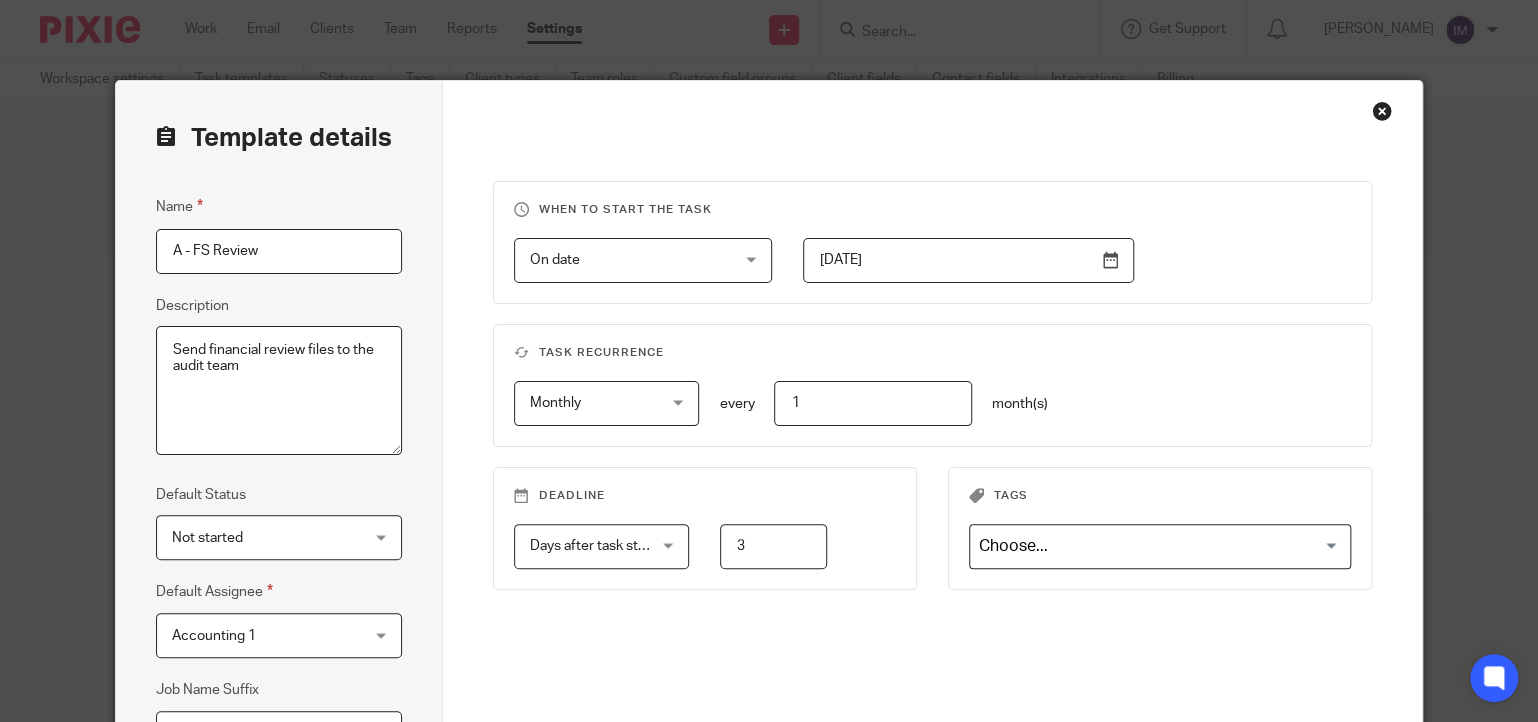 click on "2025-07-06" at bounding box center (968, 260) 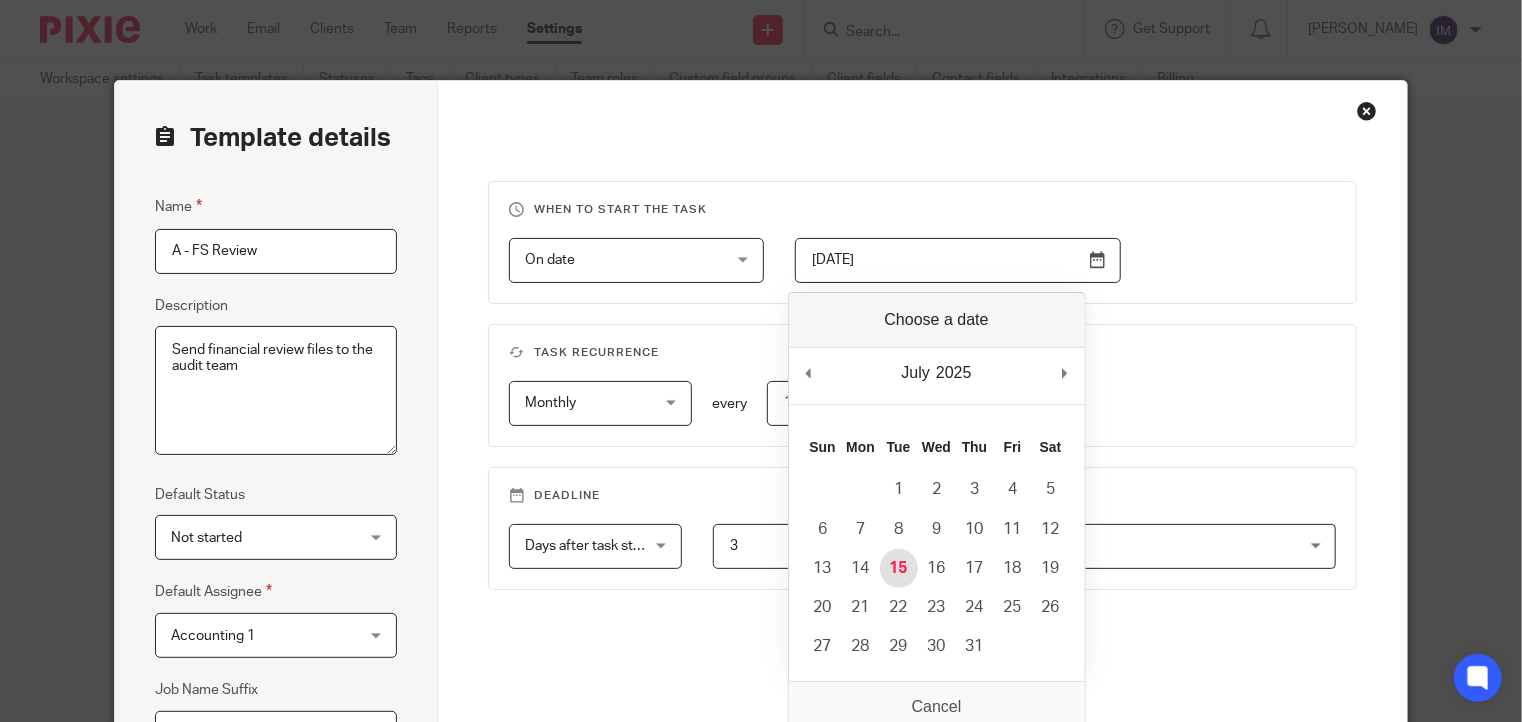 type on "2025-07-15" 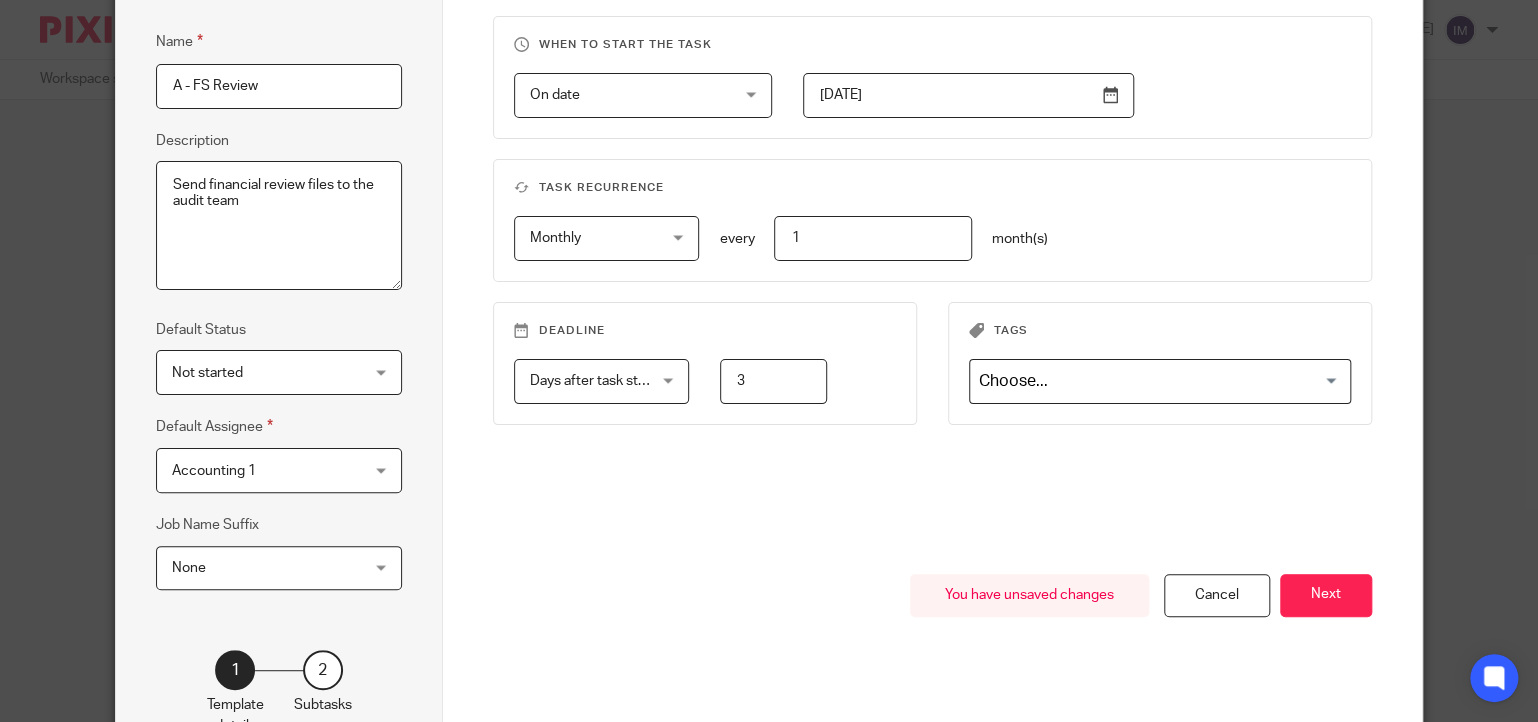 scroll, scrollTop: 166, scrollLeft: 0, axis: vertical 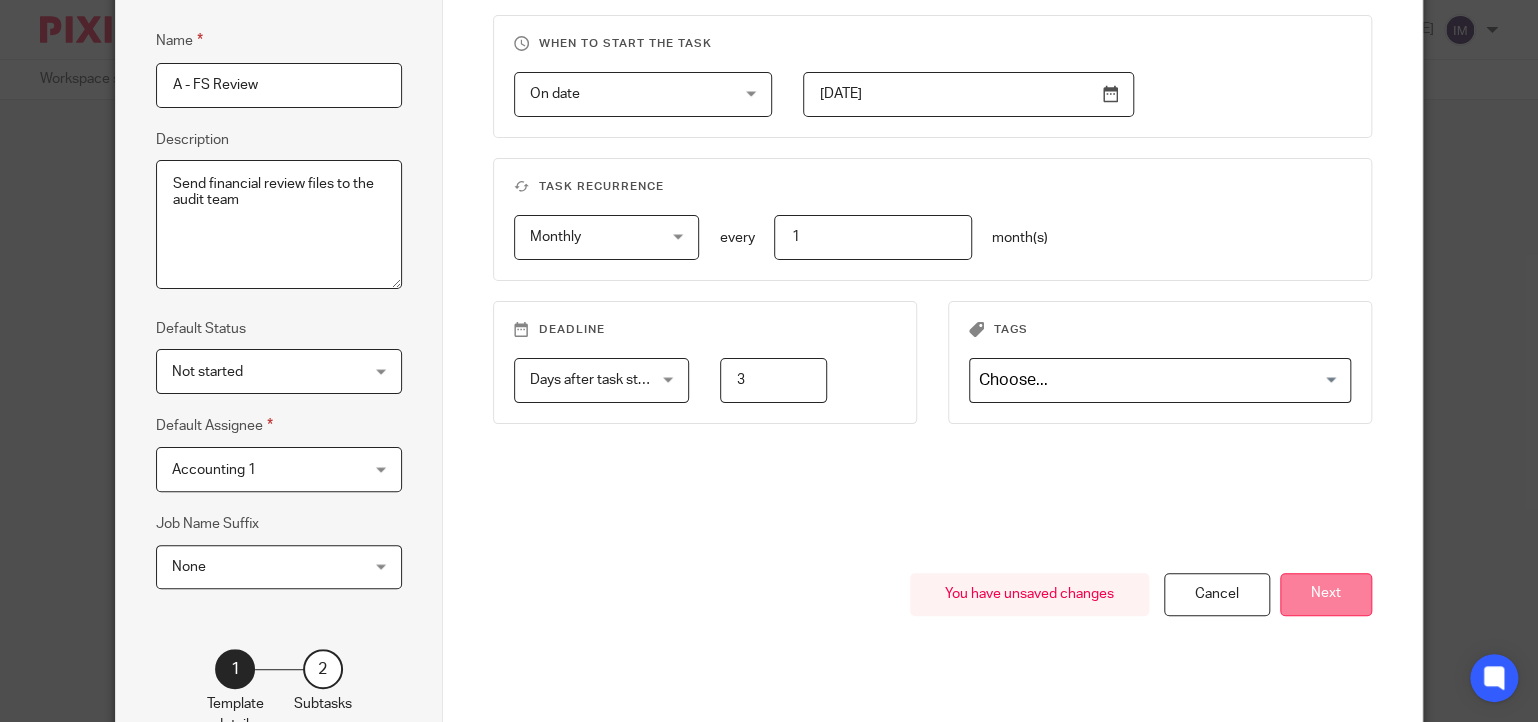 click on "Next" at bounding box center [1326, 594] 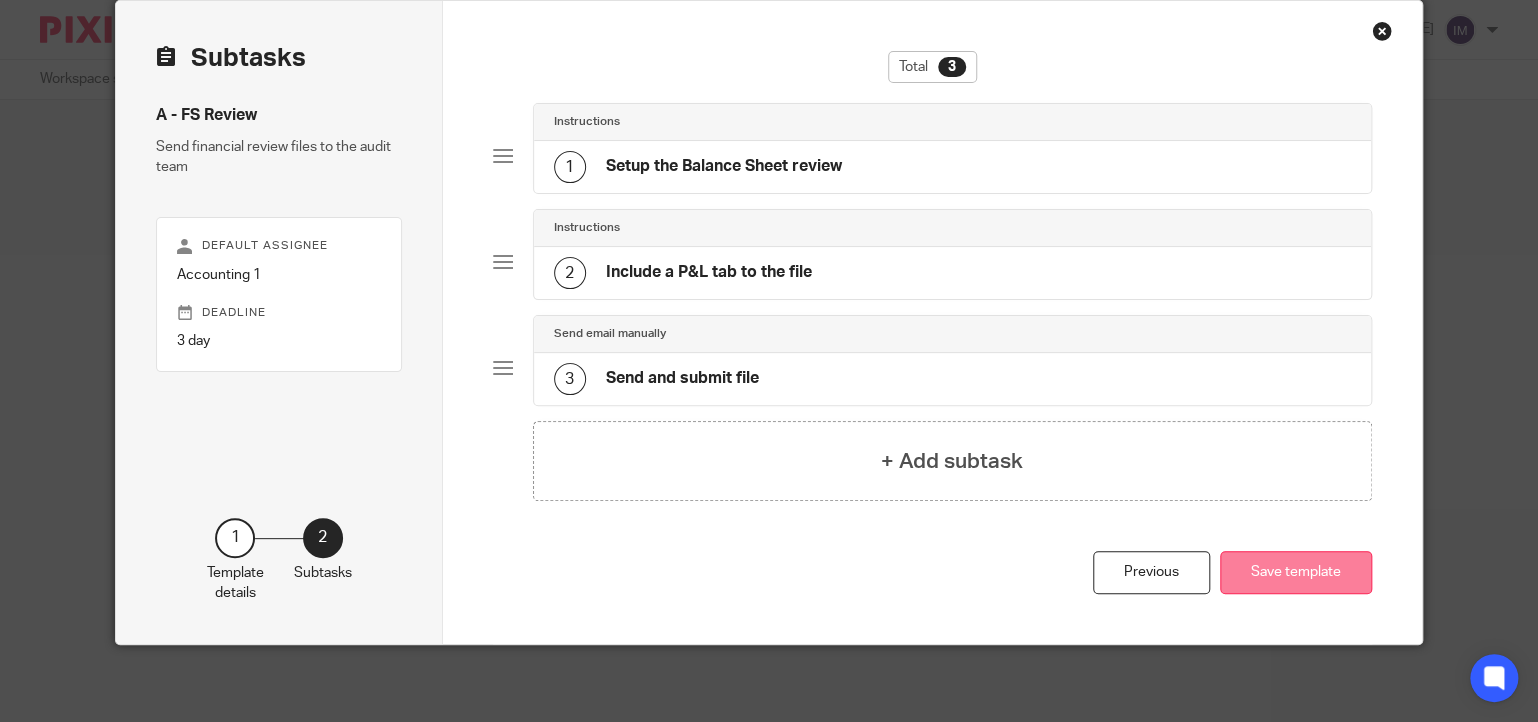 click on "Save template" at bounding box center [1296, 572] 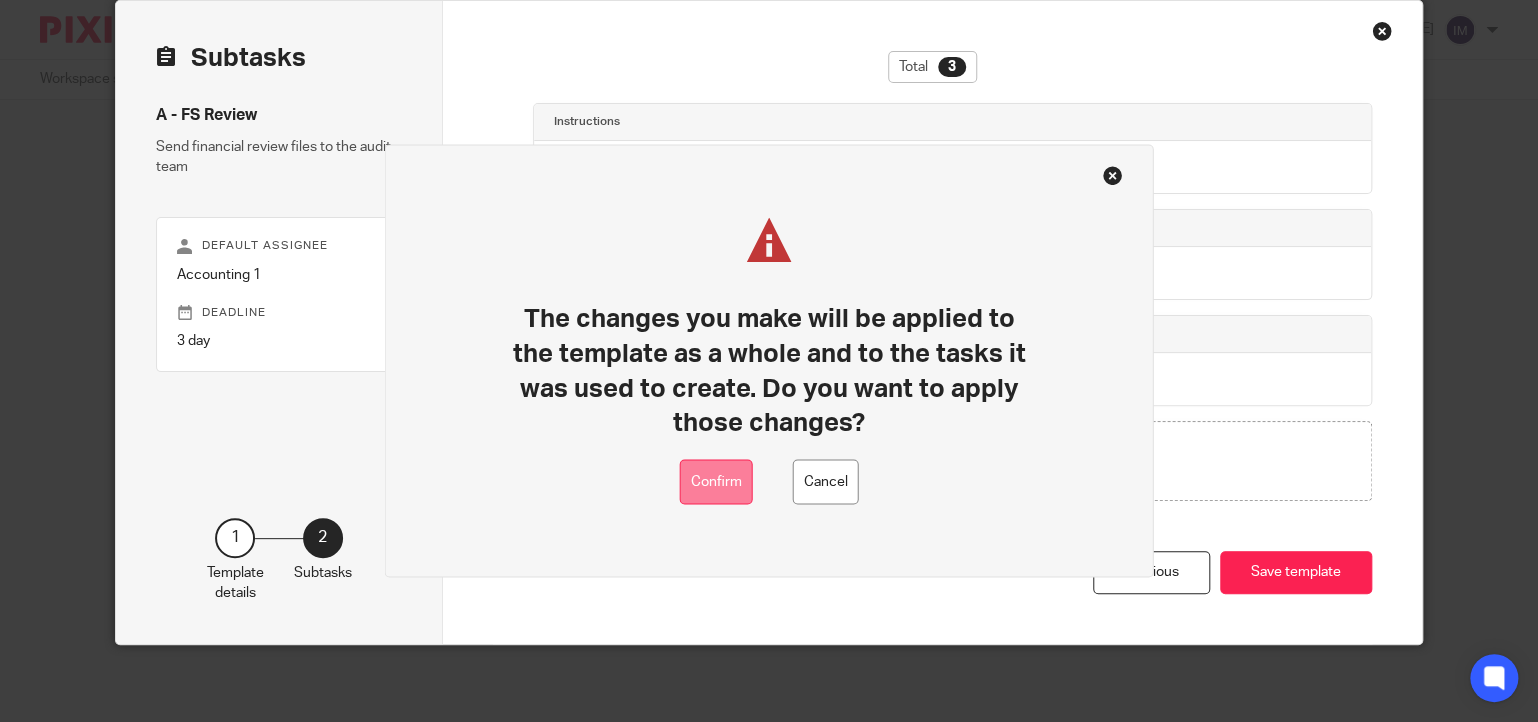 click on "Confirm" at bounding box center [716, 482] 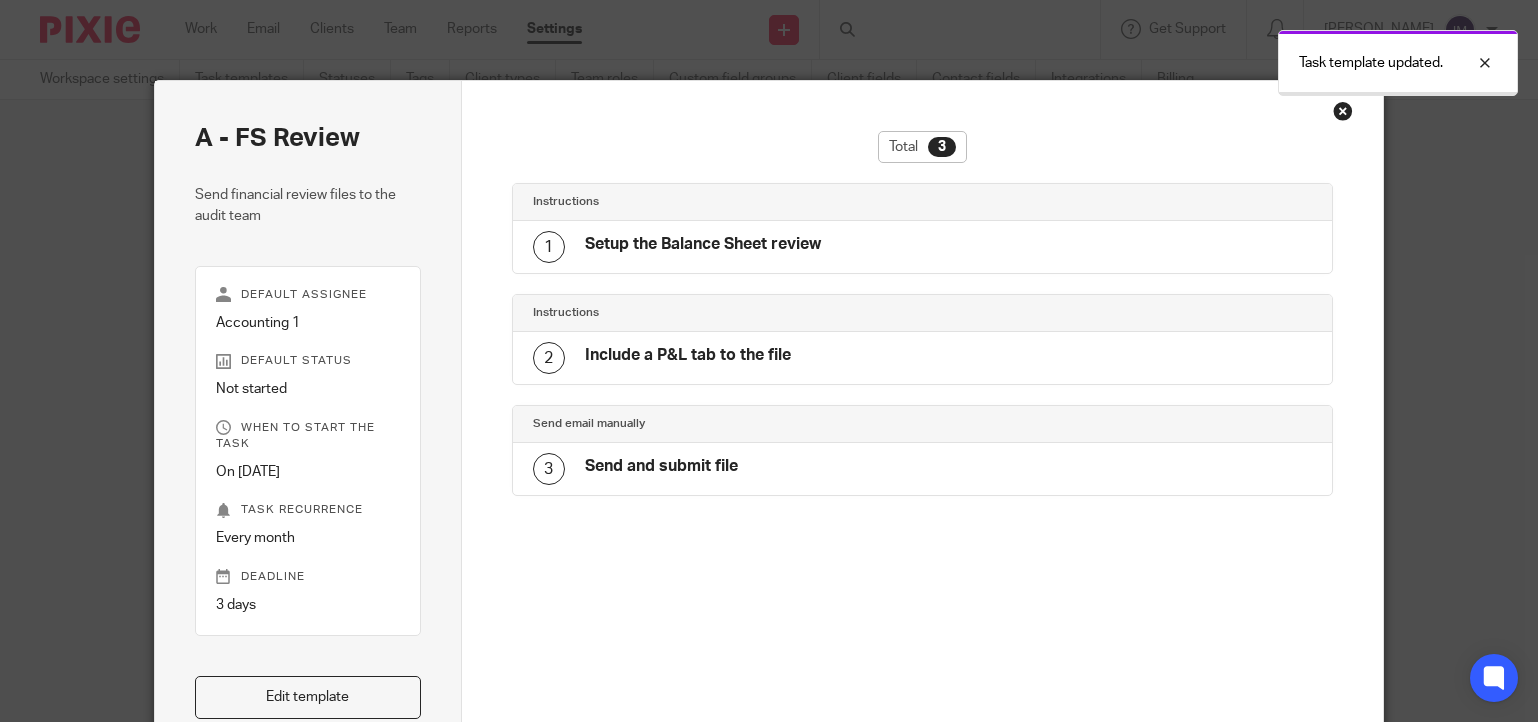 scroll, scrollTop: 0, scrollLeft: 0, axis: both 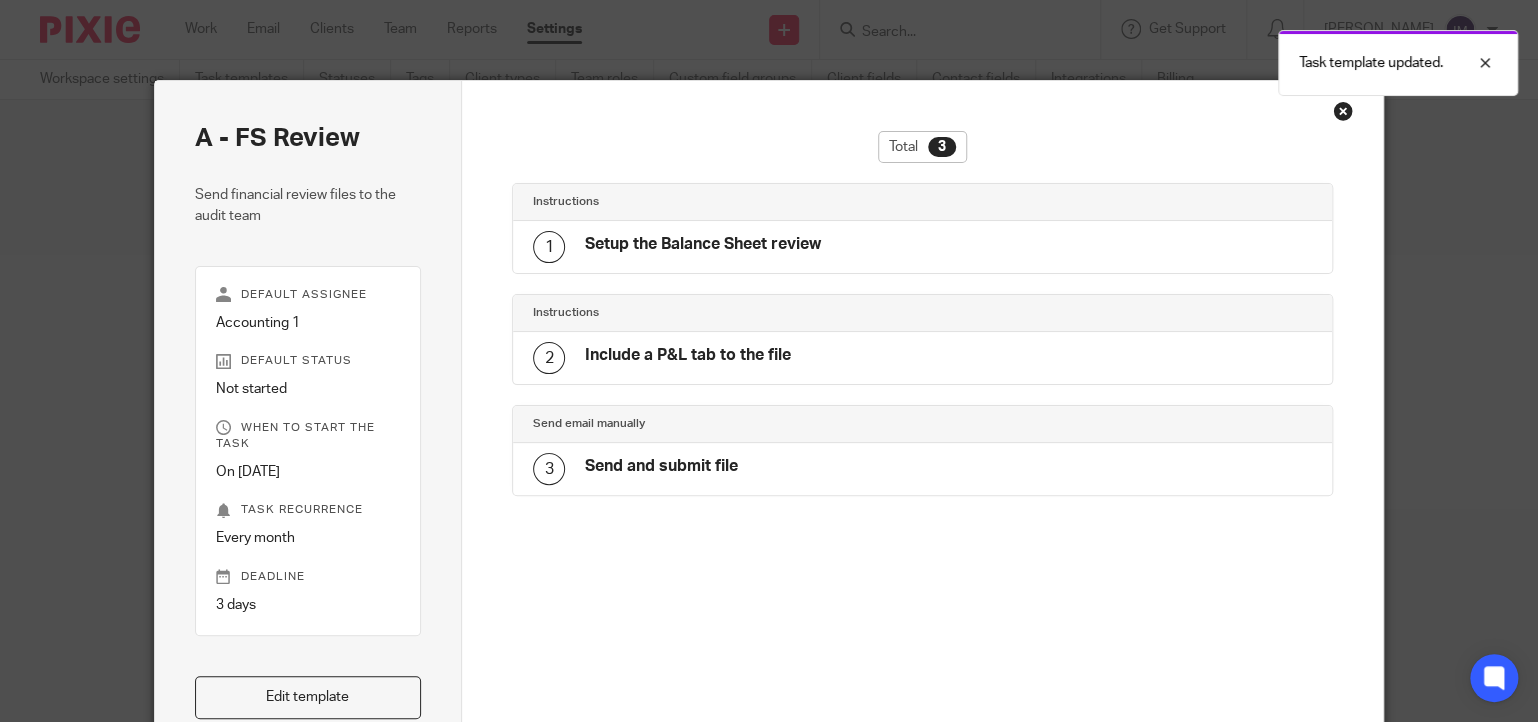 click at bounding box center (1343, 111) 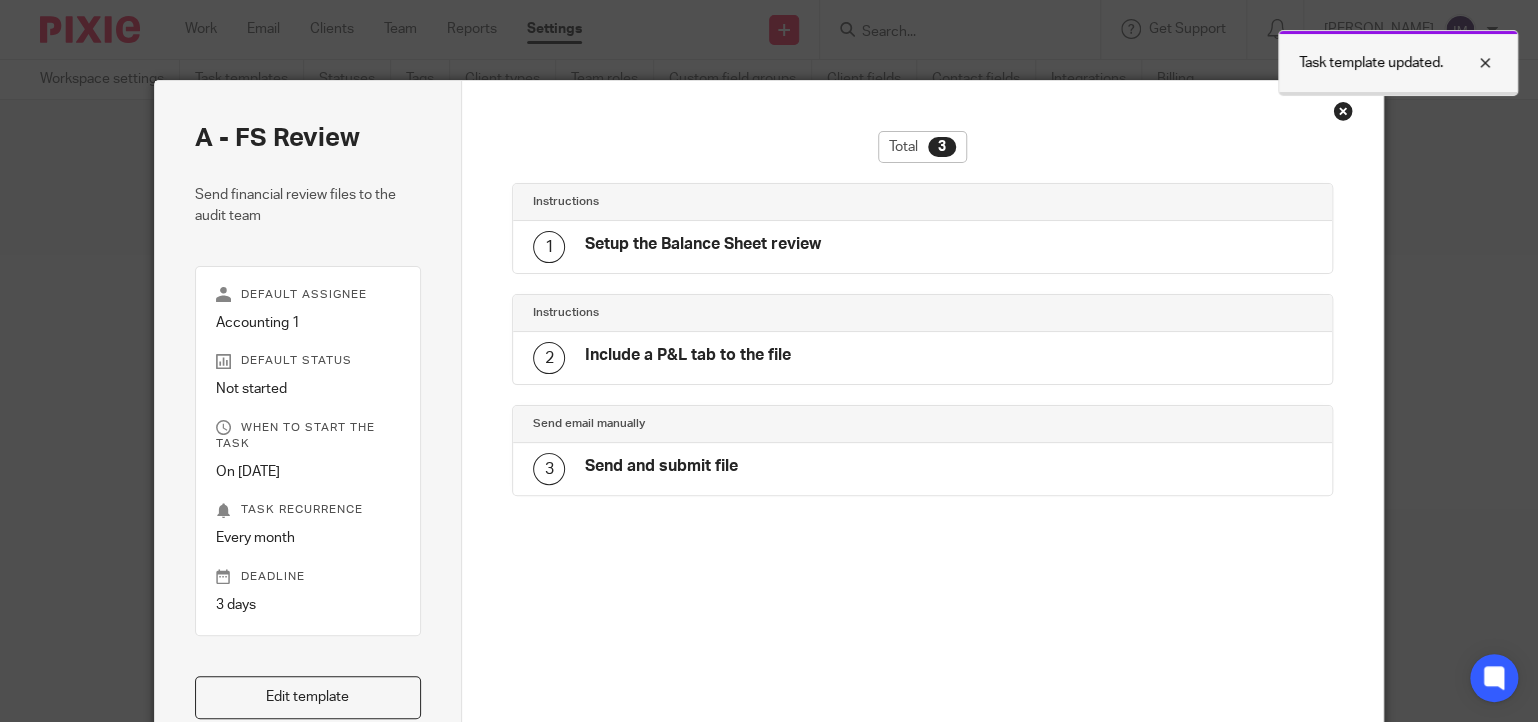 click at bounding box center [1470, 63] 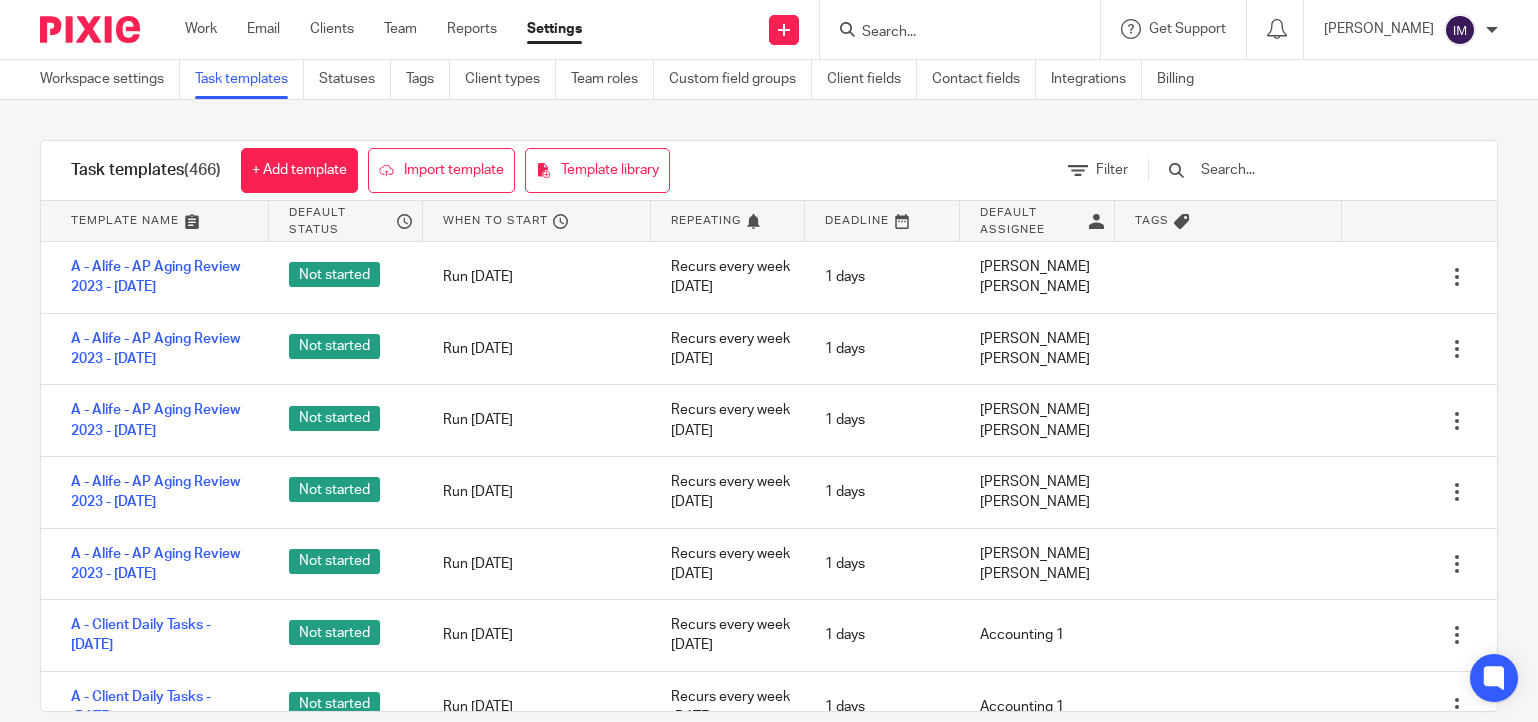scroll, scrollTop: 0, scrollLeft: 0, axis: both 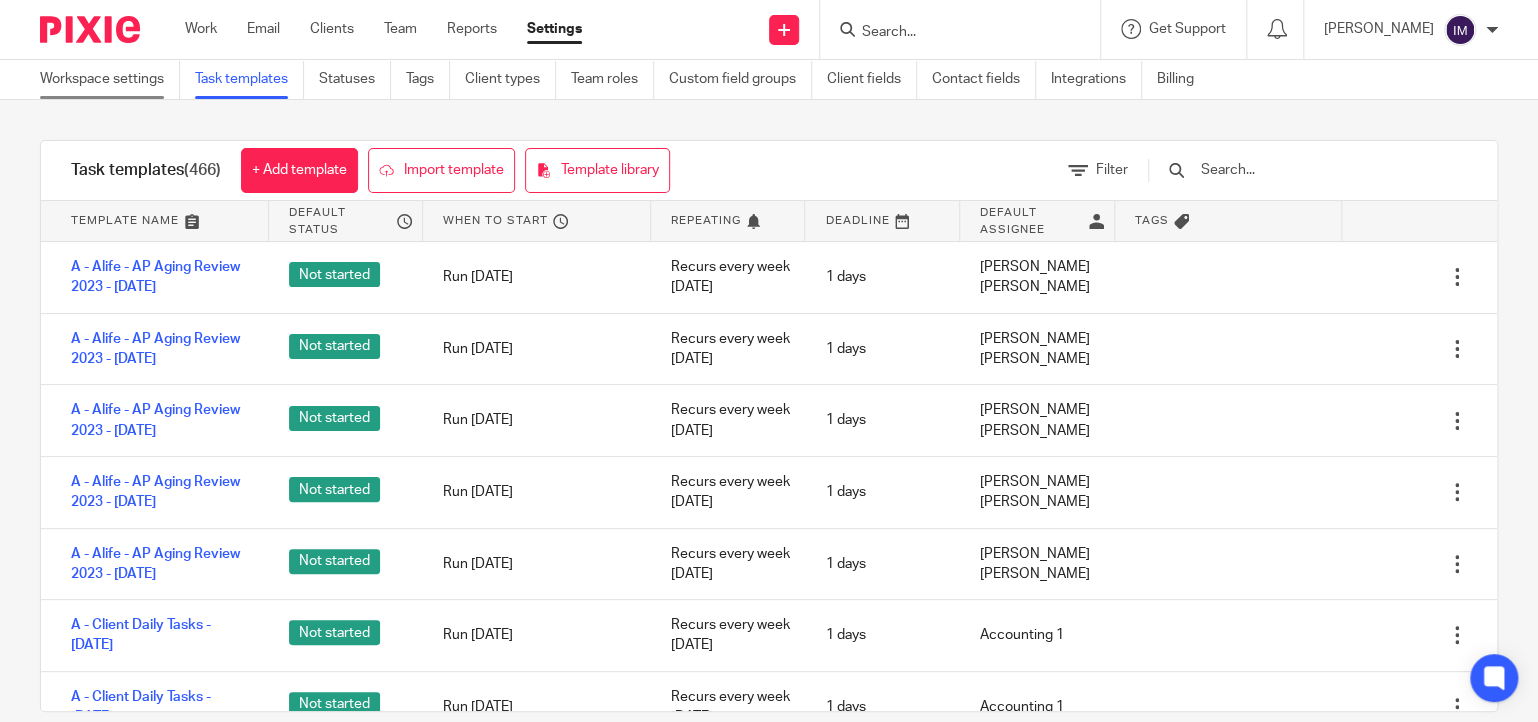 click on "Workspace settings" at bounding box center (110, 79) 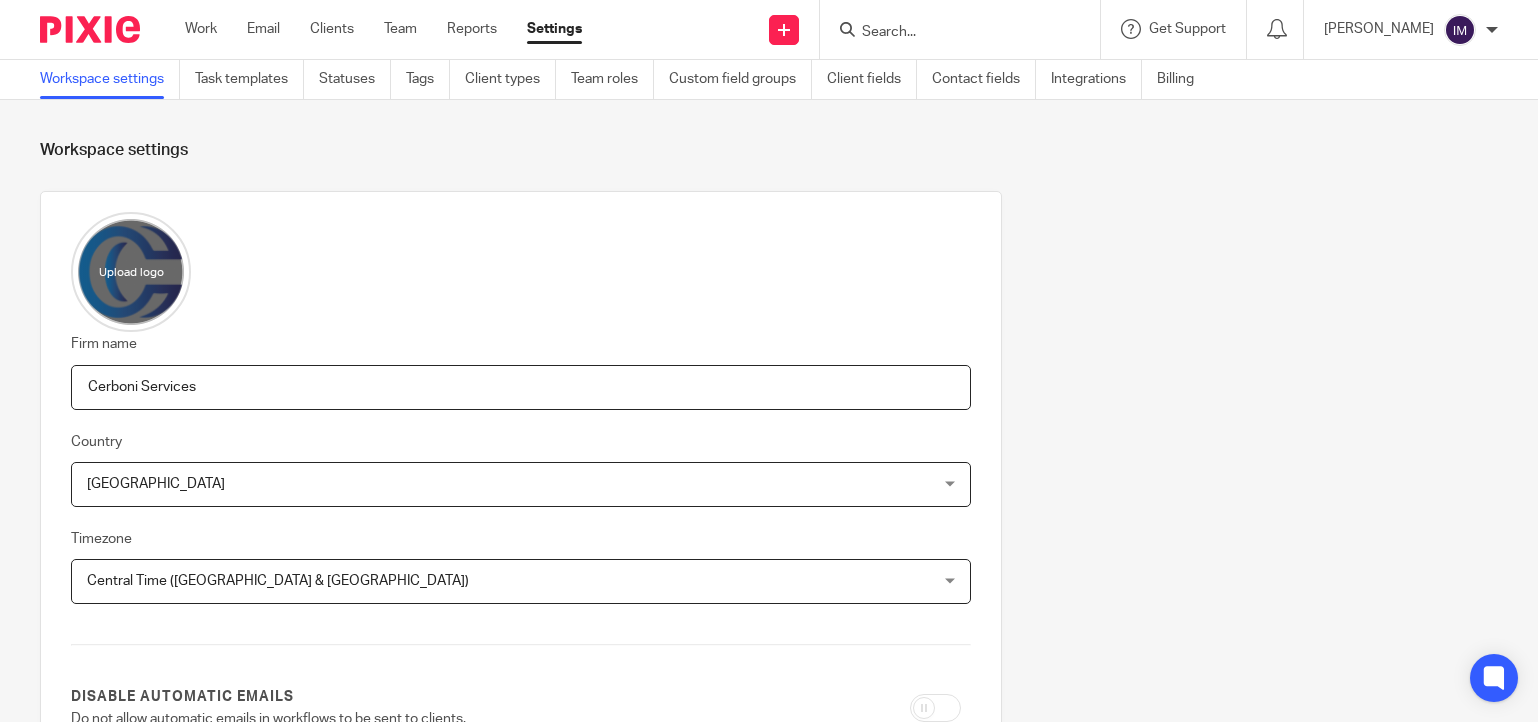 scroll, scrollTop: 0, scrollLeft: 0, axis: both 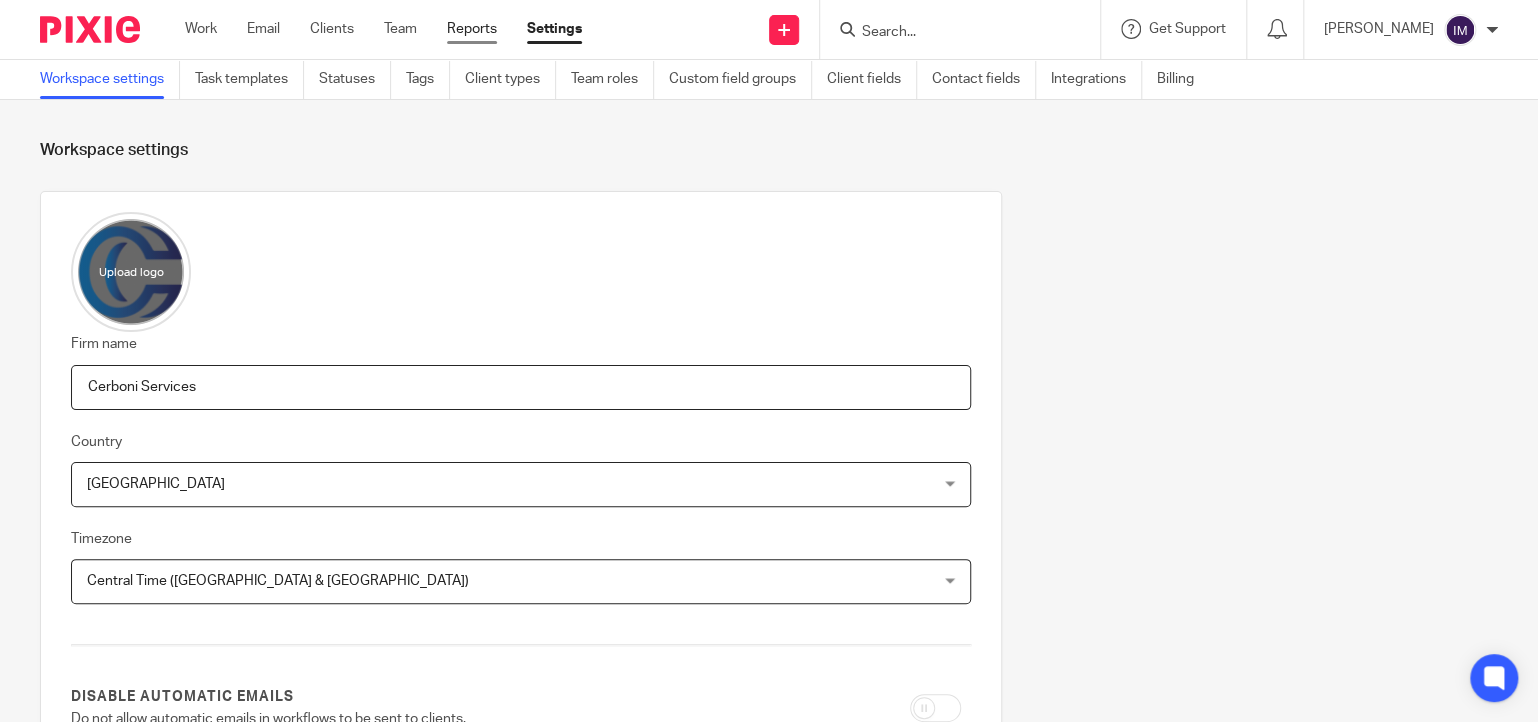 click on "Reports" at bounding box center (472, 29) 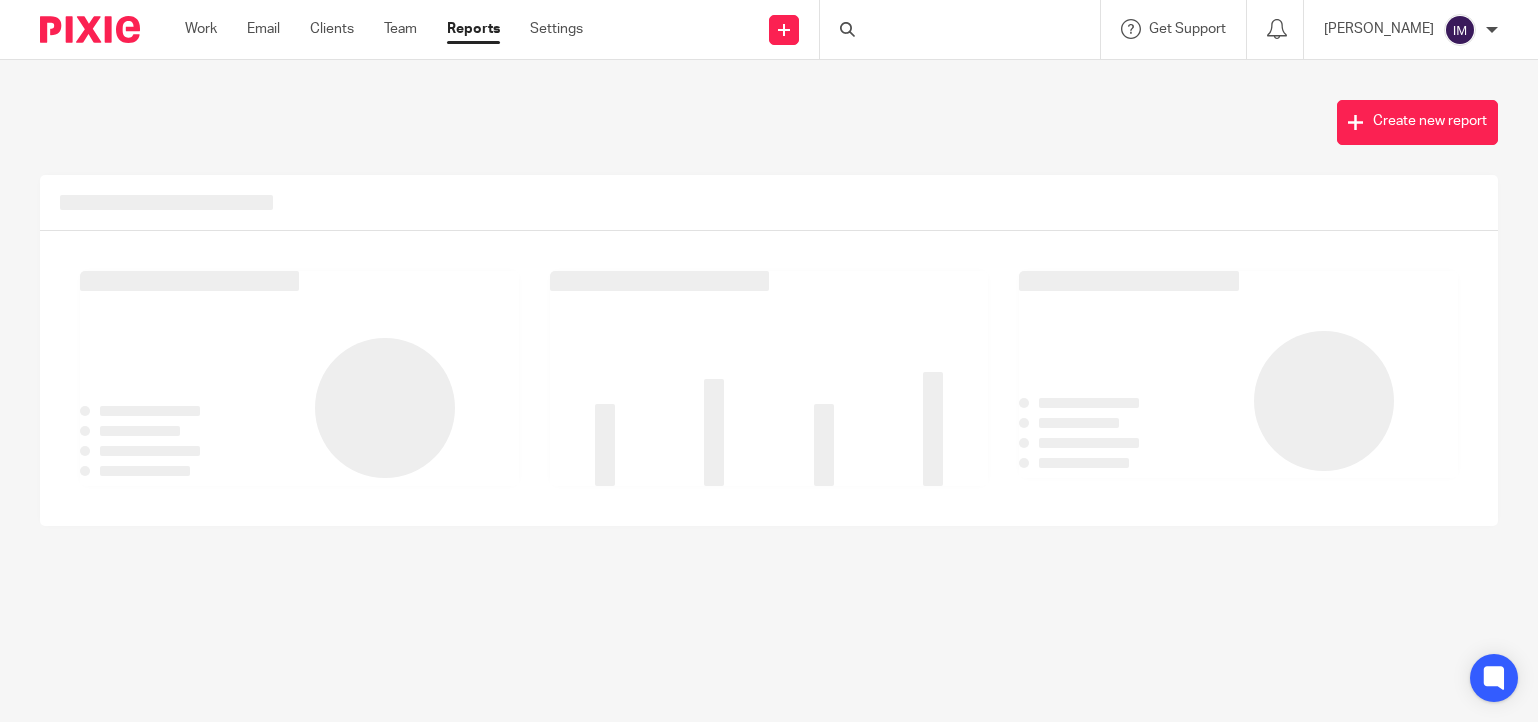 scroll, scrollTop: 0, scrollLeft: 0, axis: both 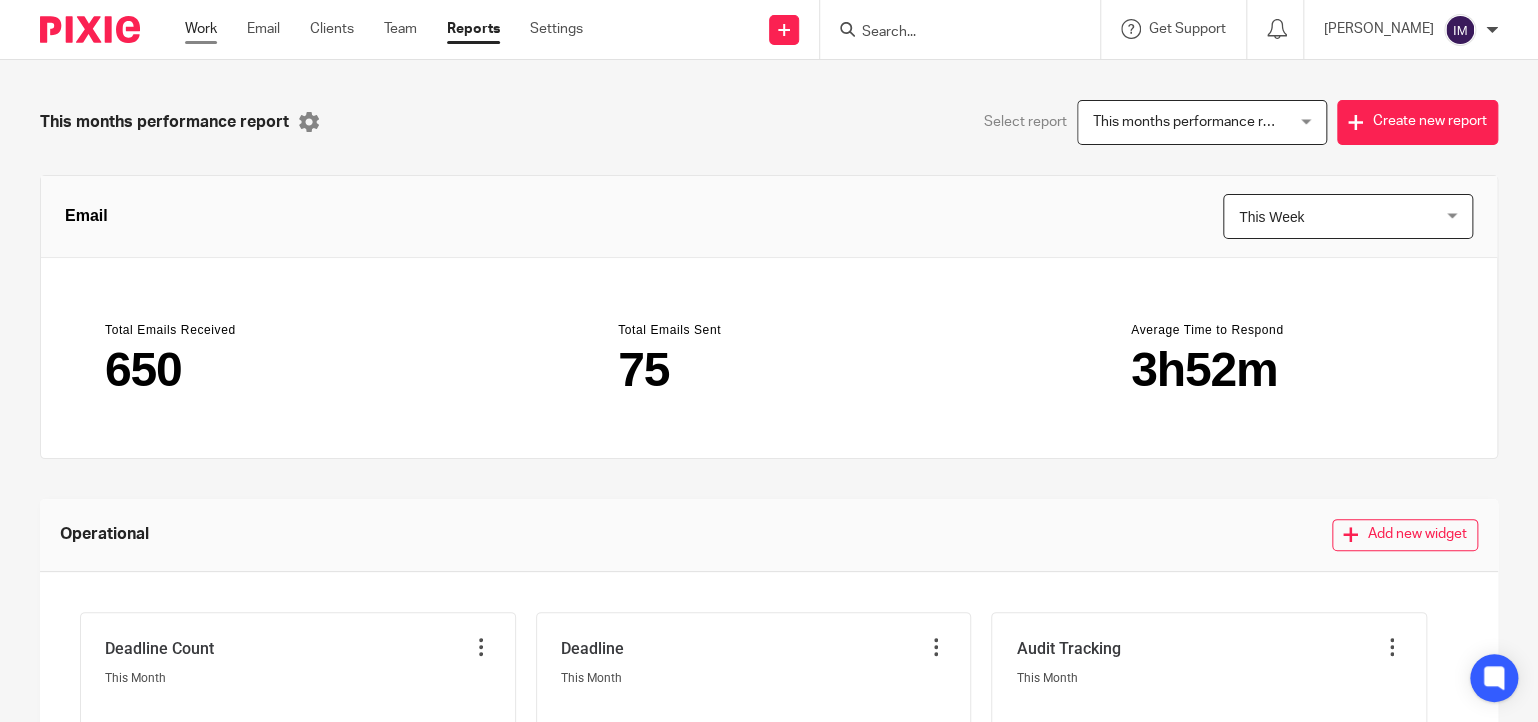 click on "Work" at bounding box center [201, 29] 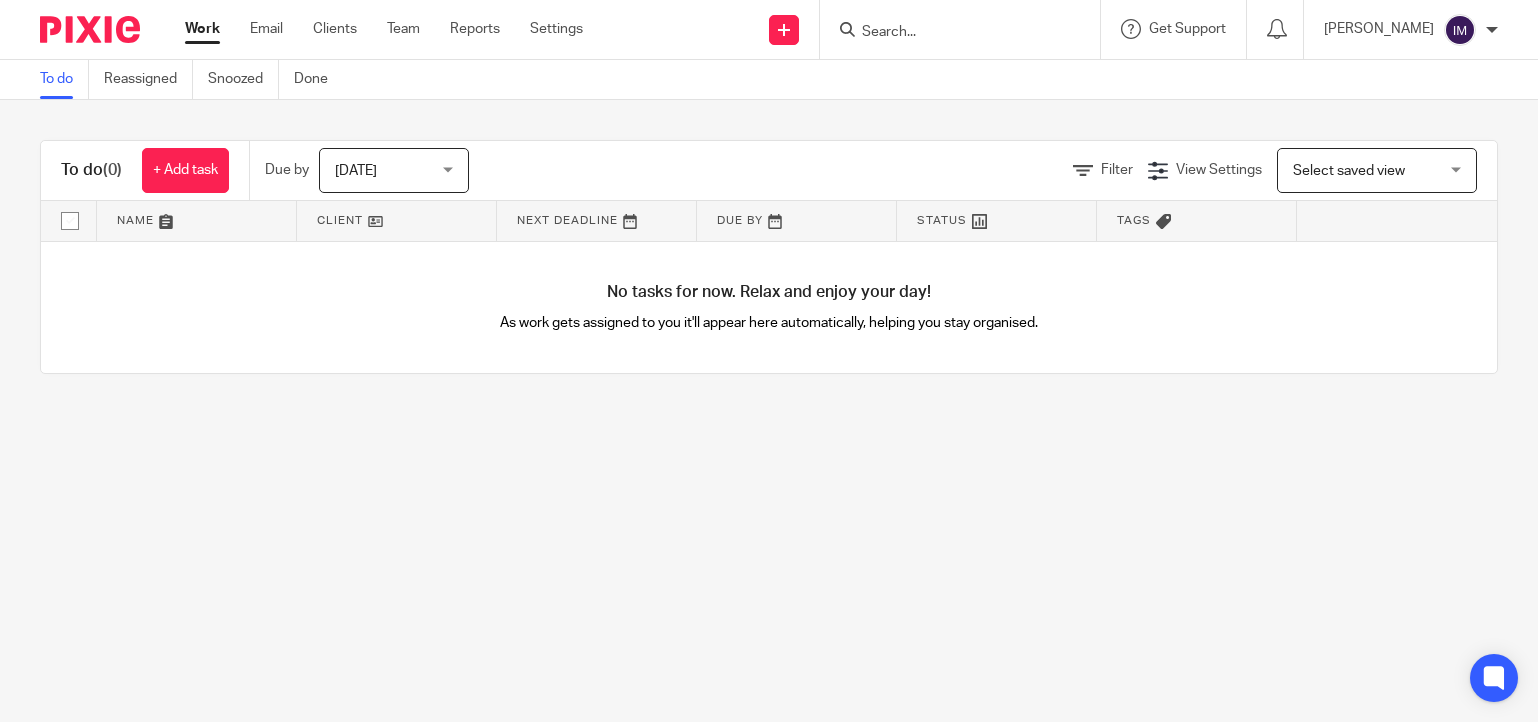 scroll, scrollTop: 0, scrollLeft: 0, axis: both 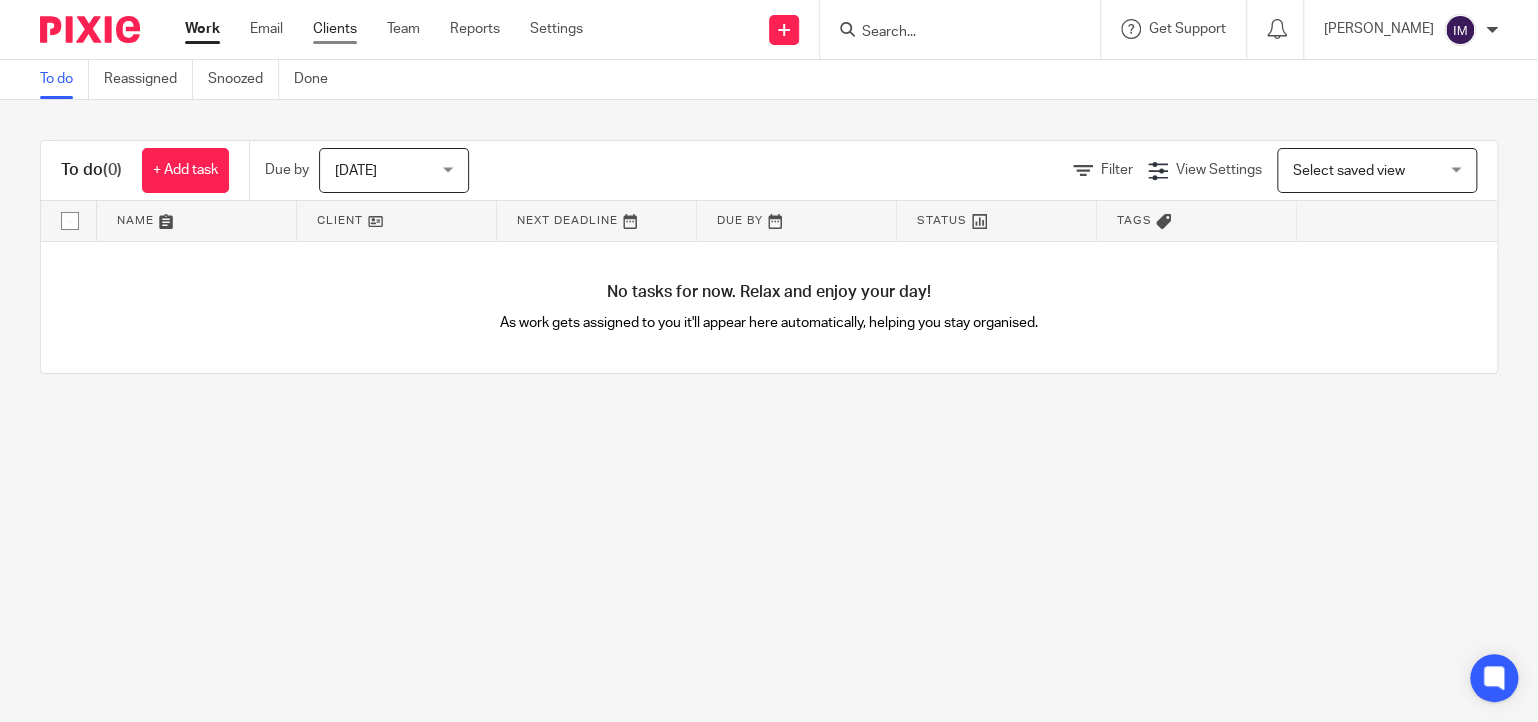 click on "Clients" at bounding box center (335, 29) 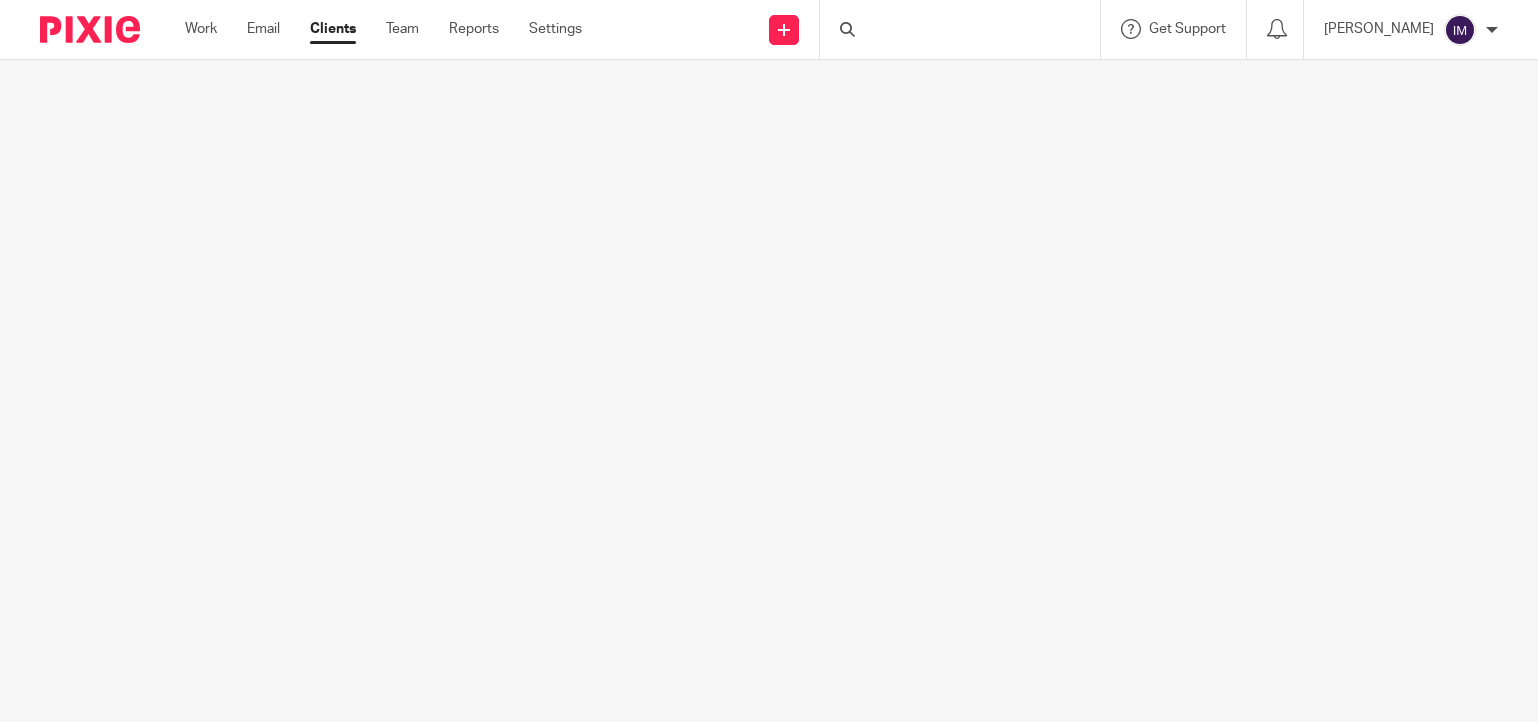 scroll, scrollTop: 0, scrollLeft: 0, axis: both 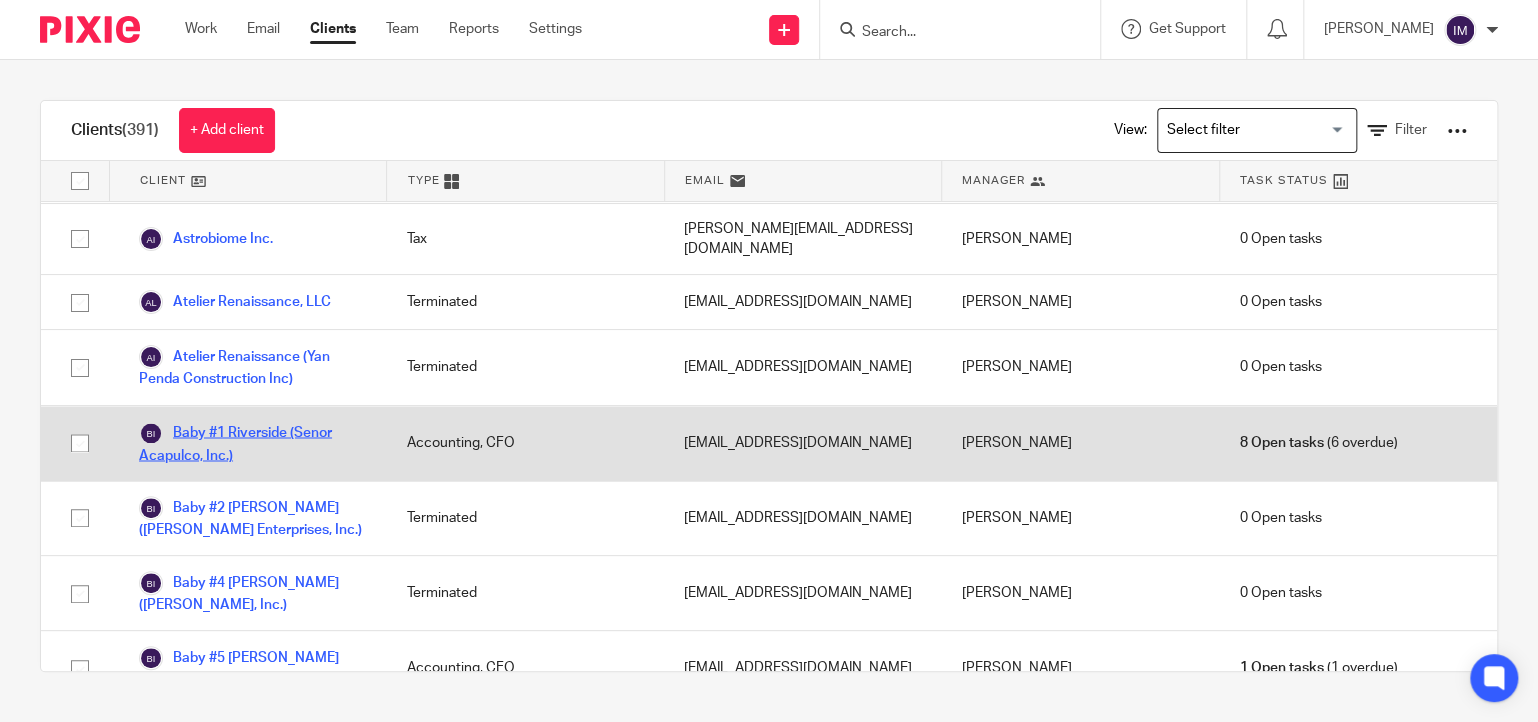 click on "Baby #1 Riverside (Senor Acapulco, Inc.)" at bounding box center [253, 443] 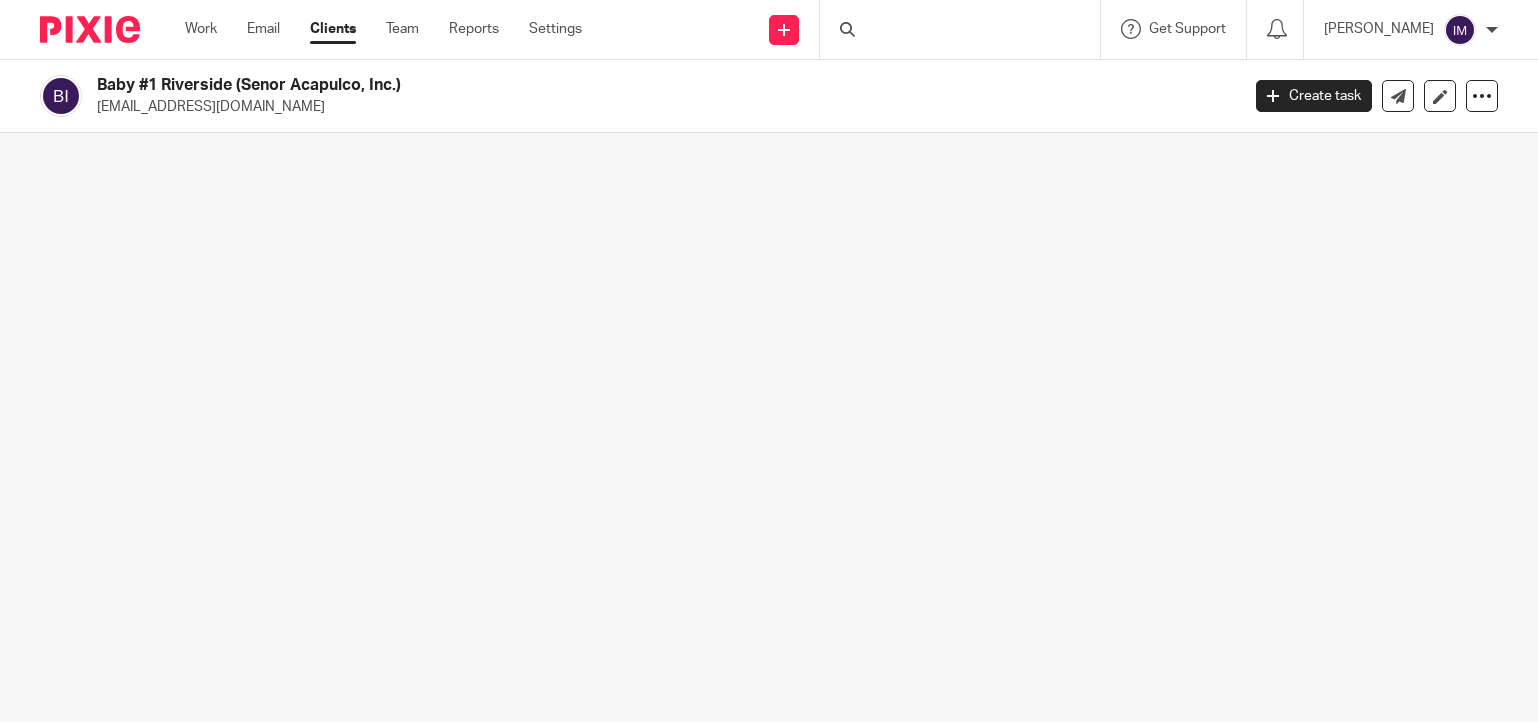 scroll, scrollTop: 0, scrollLeft: 0, axis: both 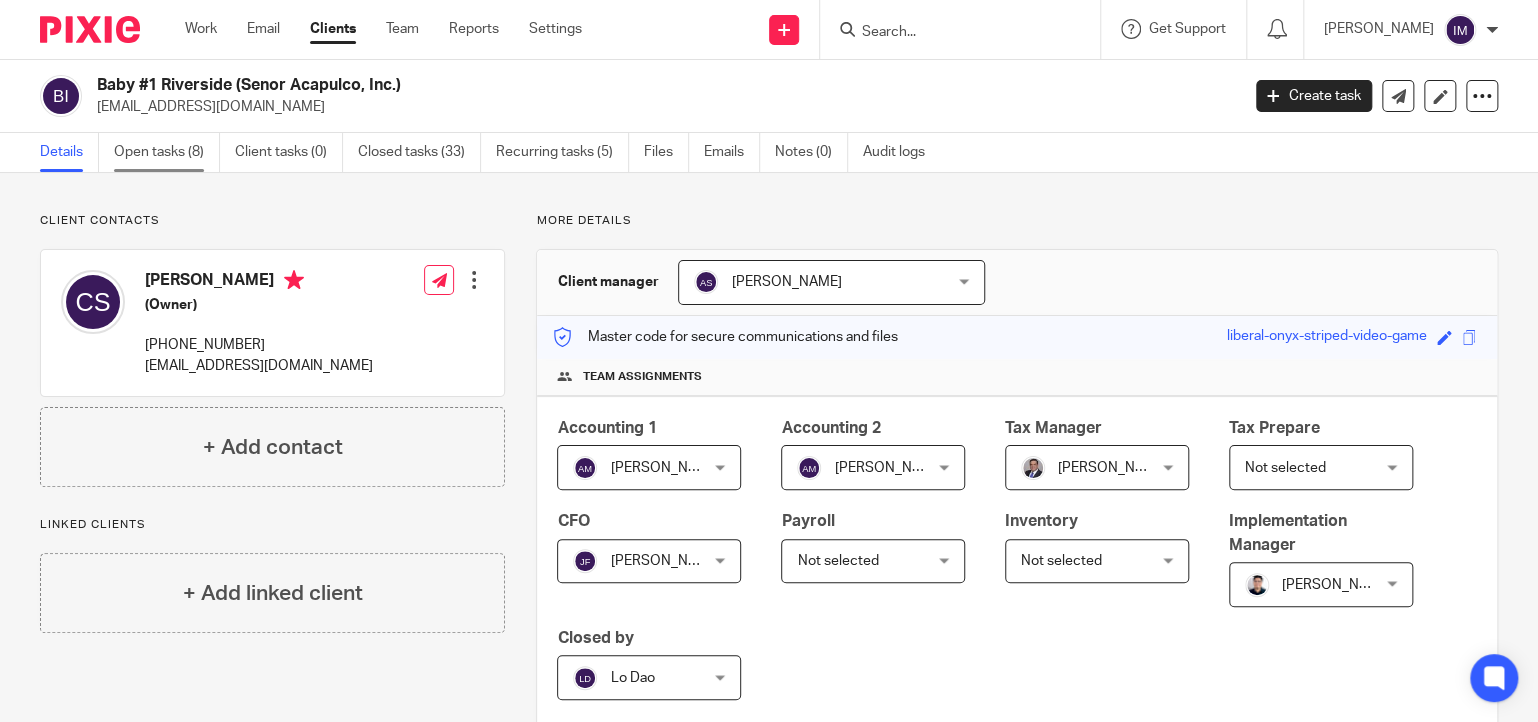 click on "Open tasks (8)" at bounding box center (167, 152) 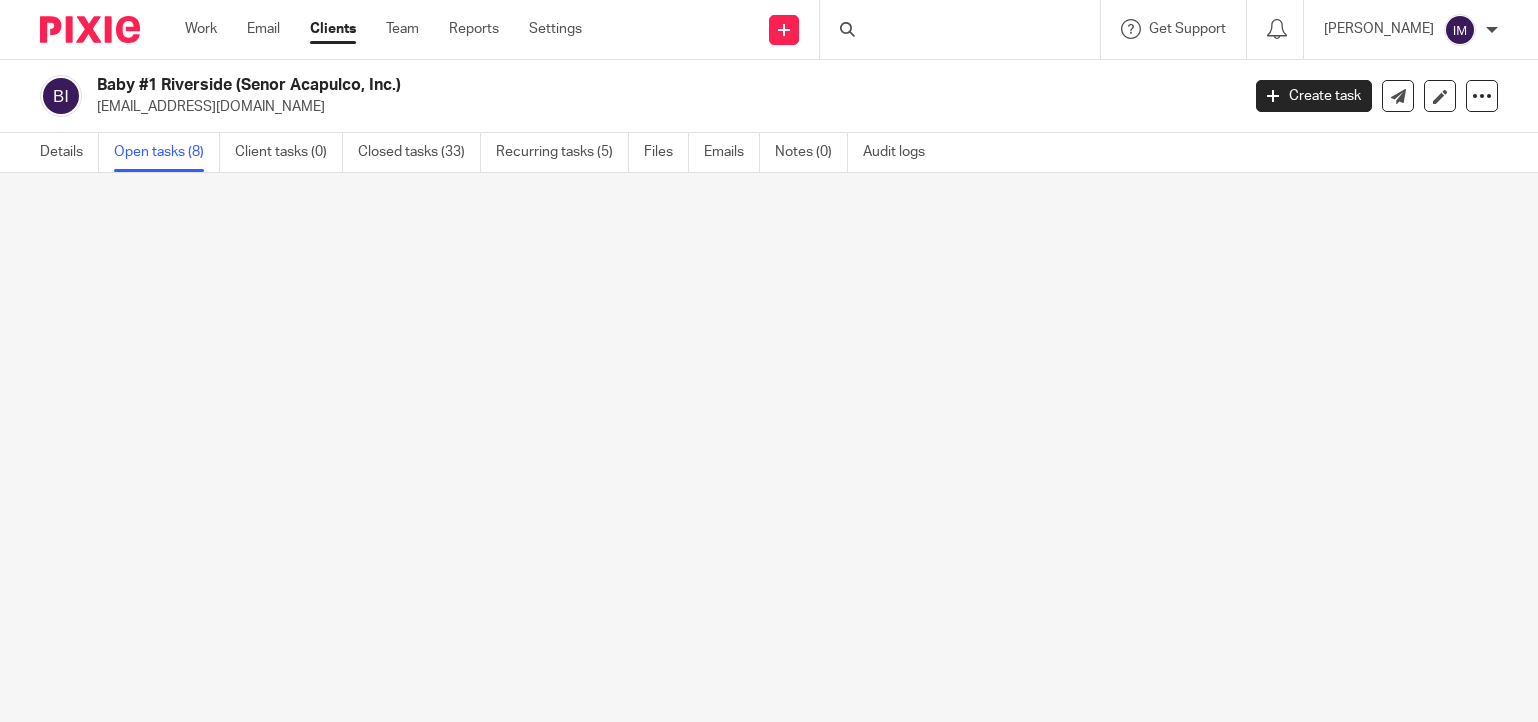 scroll, scrollTop: 0, scrollLeft: 0, axis: both 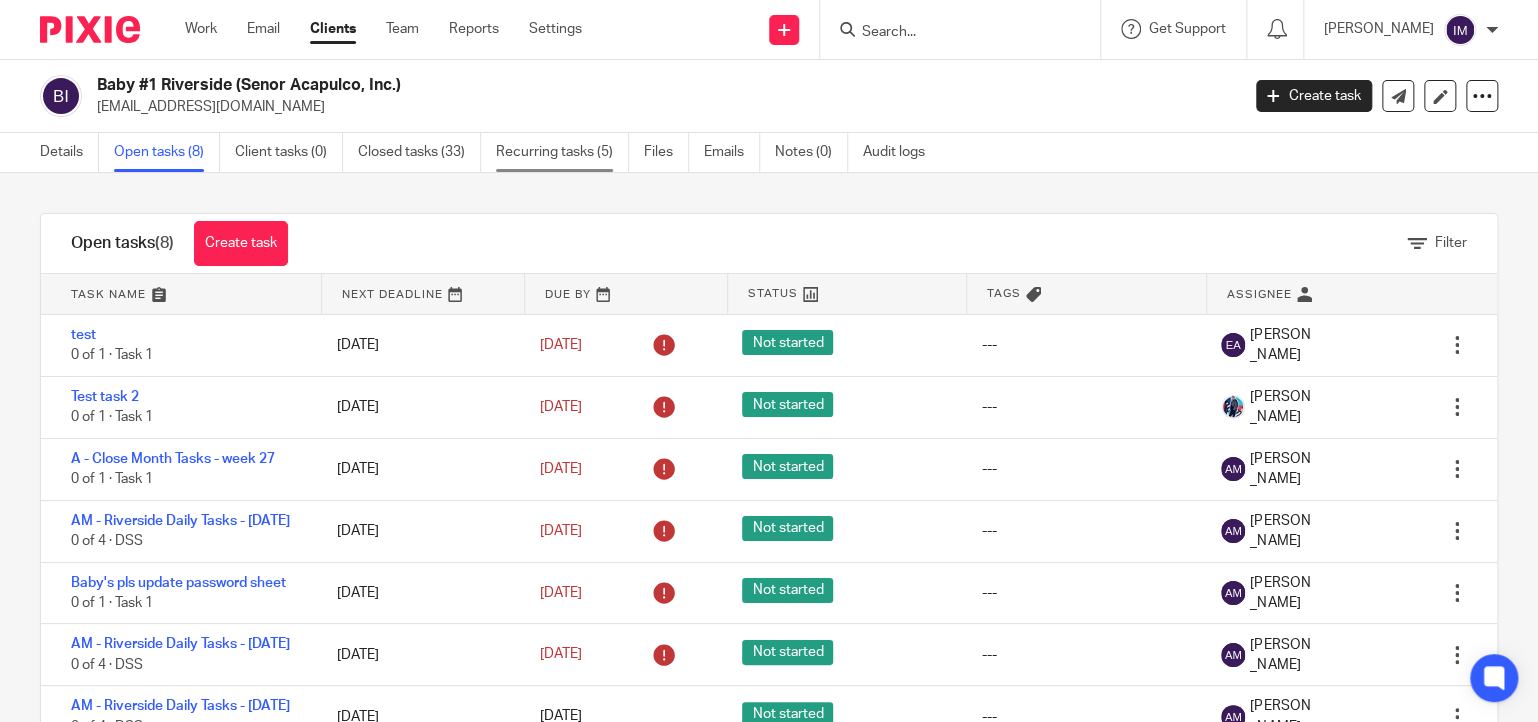 click on "Recurring tasks (5)" at bounding box center [562, 152] 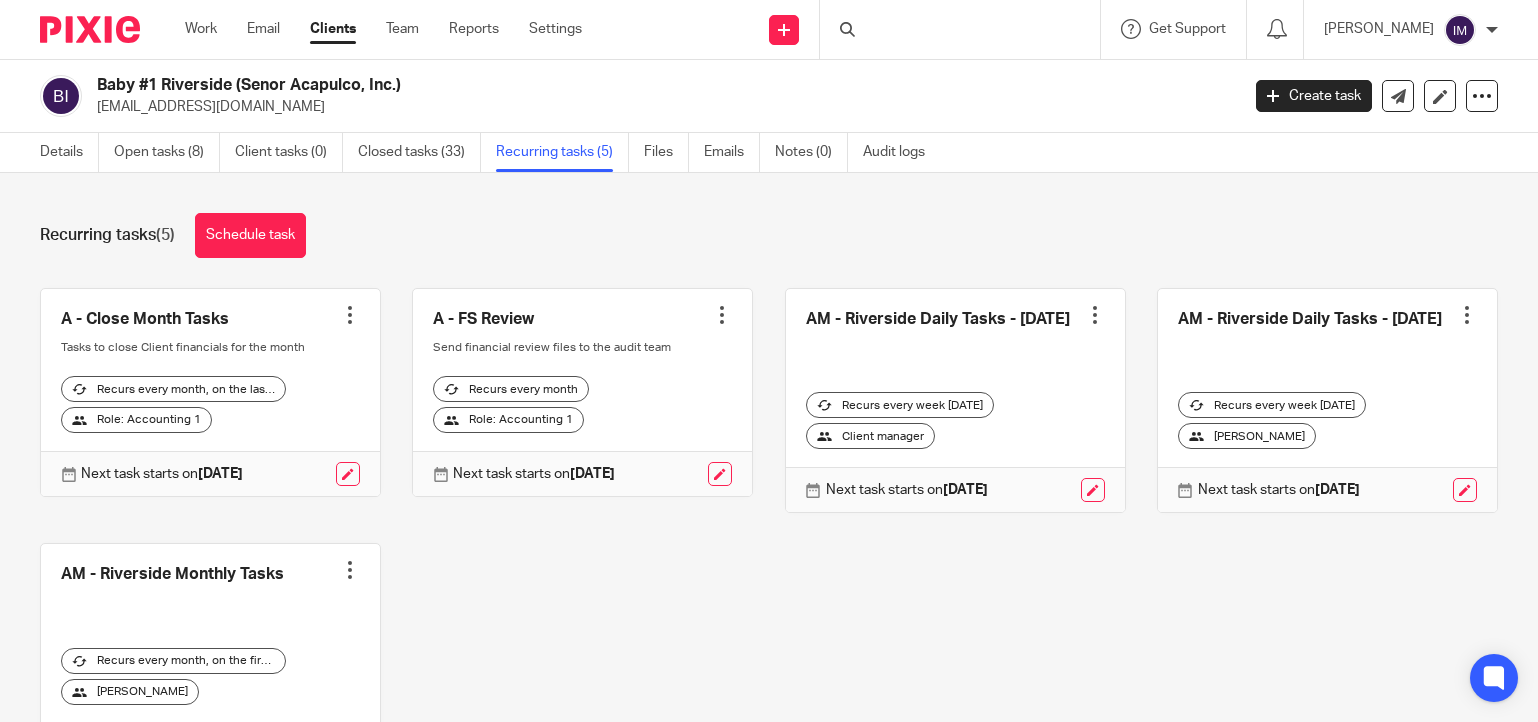 scroll, scrollTop: 0, scrollLeft: 0, axis: both 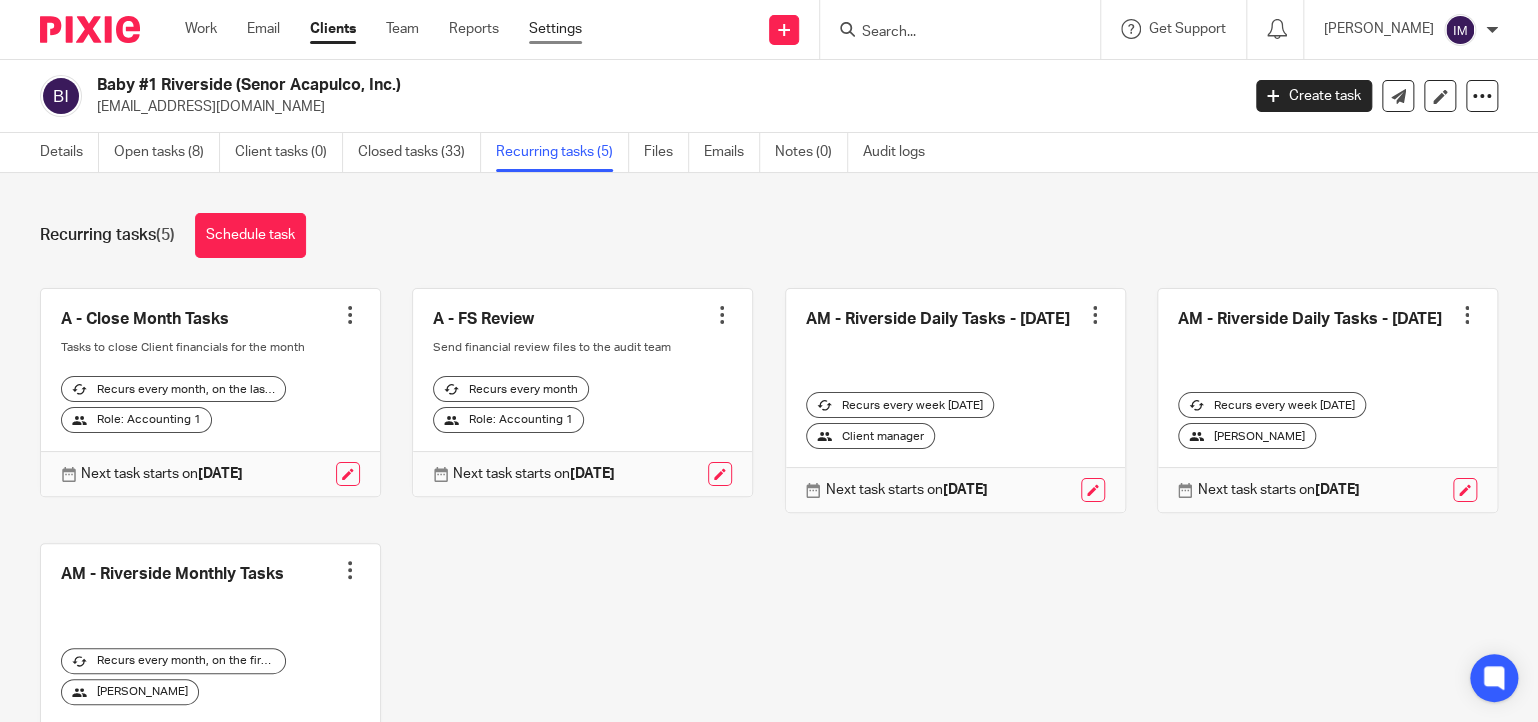 click on "Settings" at bounding box center (555, 29) 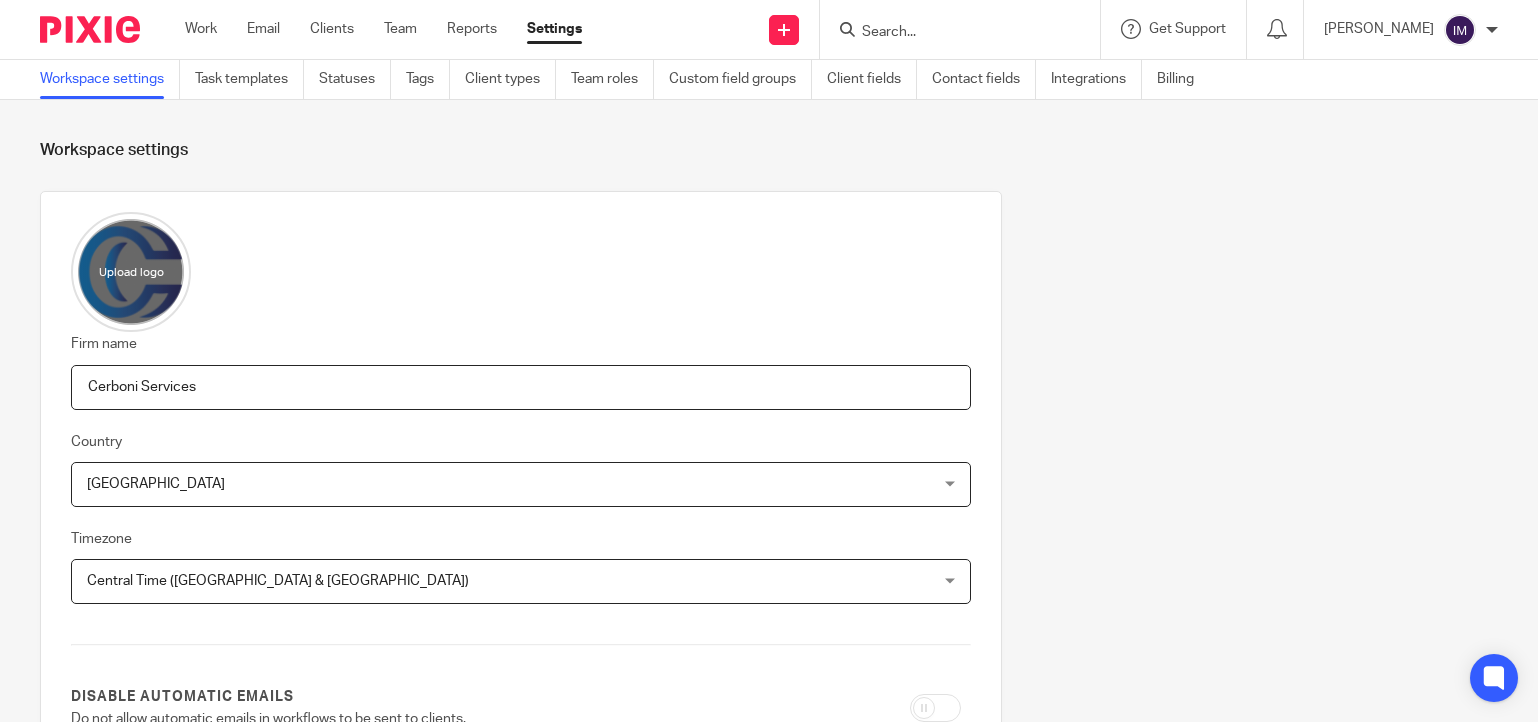 scroll, scrollTop: 0, scrollLeft: 0, axis: both 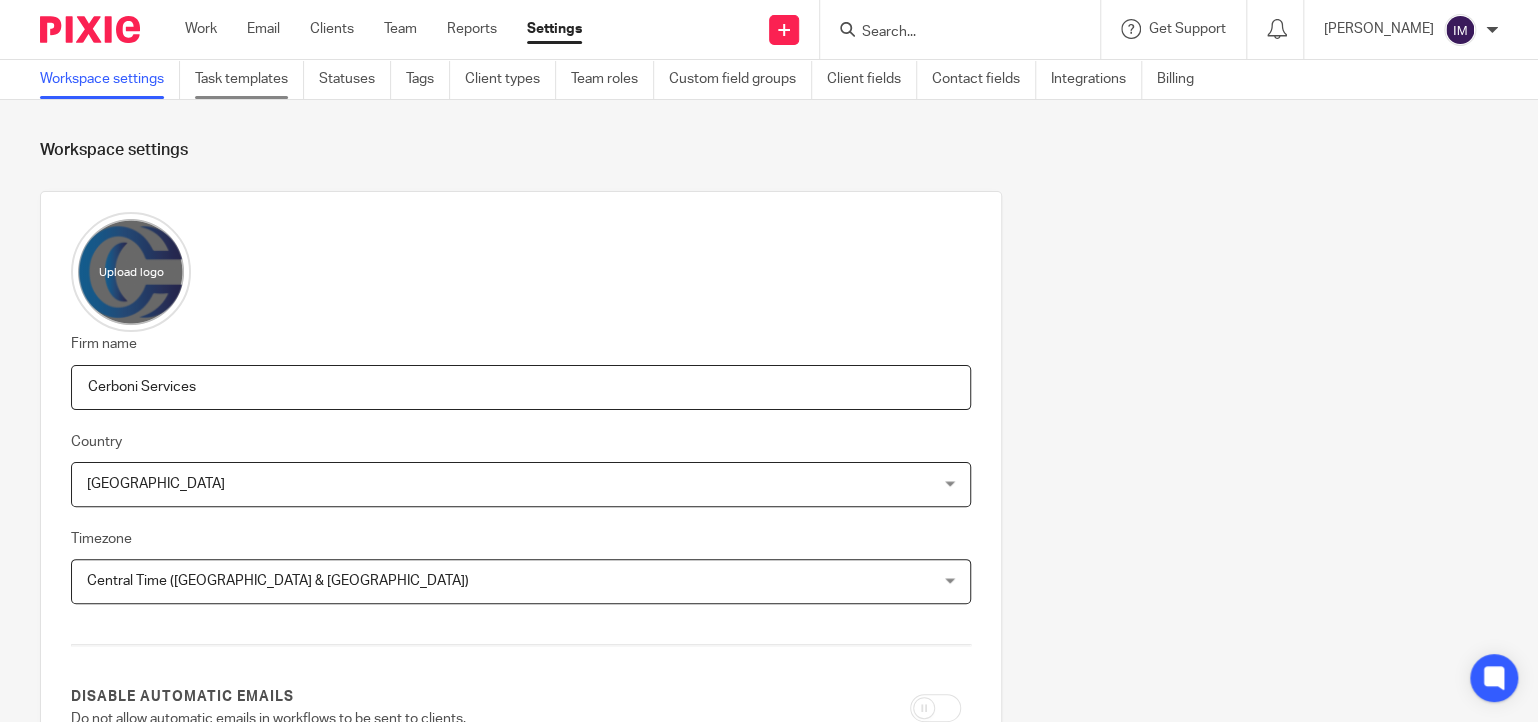 click on "Task templates" at bounding box center (249, 79) 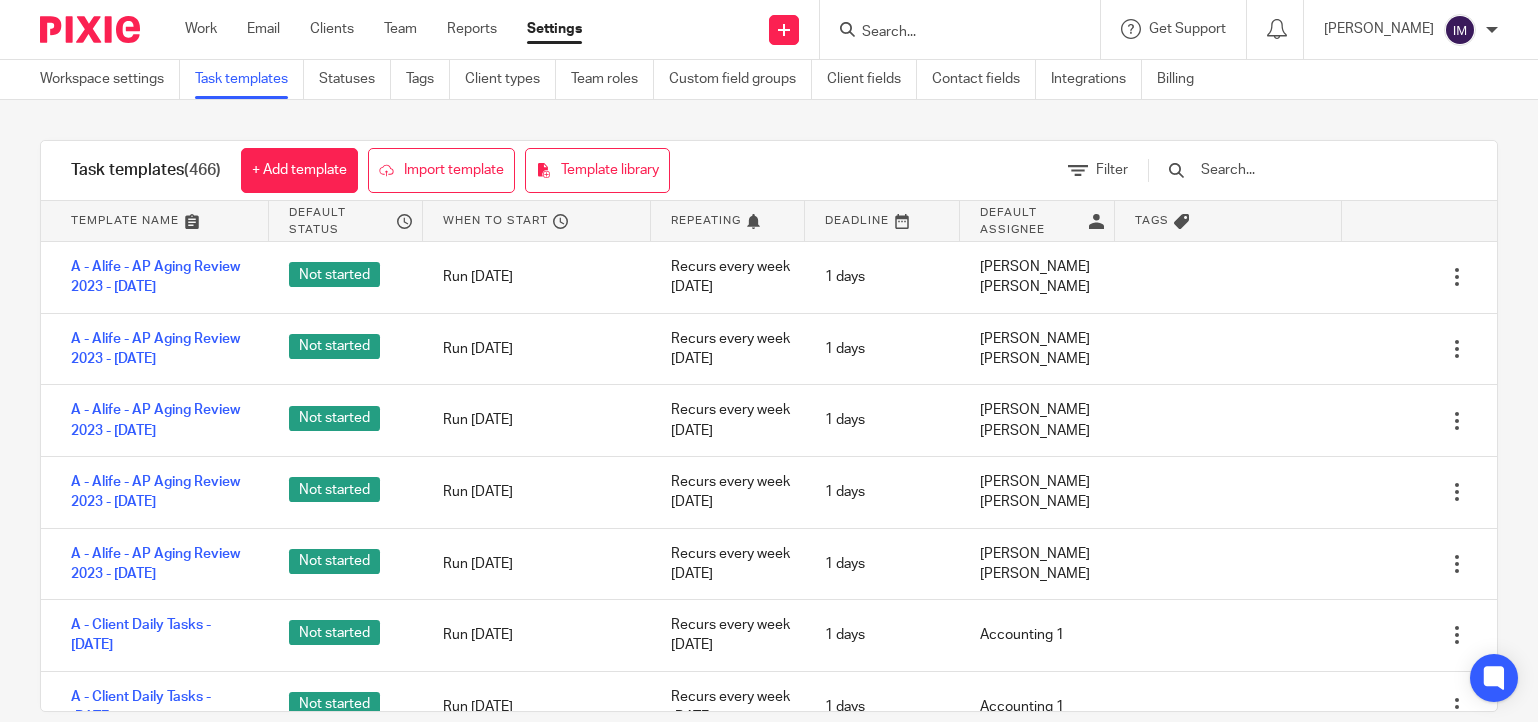 scroll, scrollTop: 0, scrollLeft: 0, axis: both 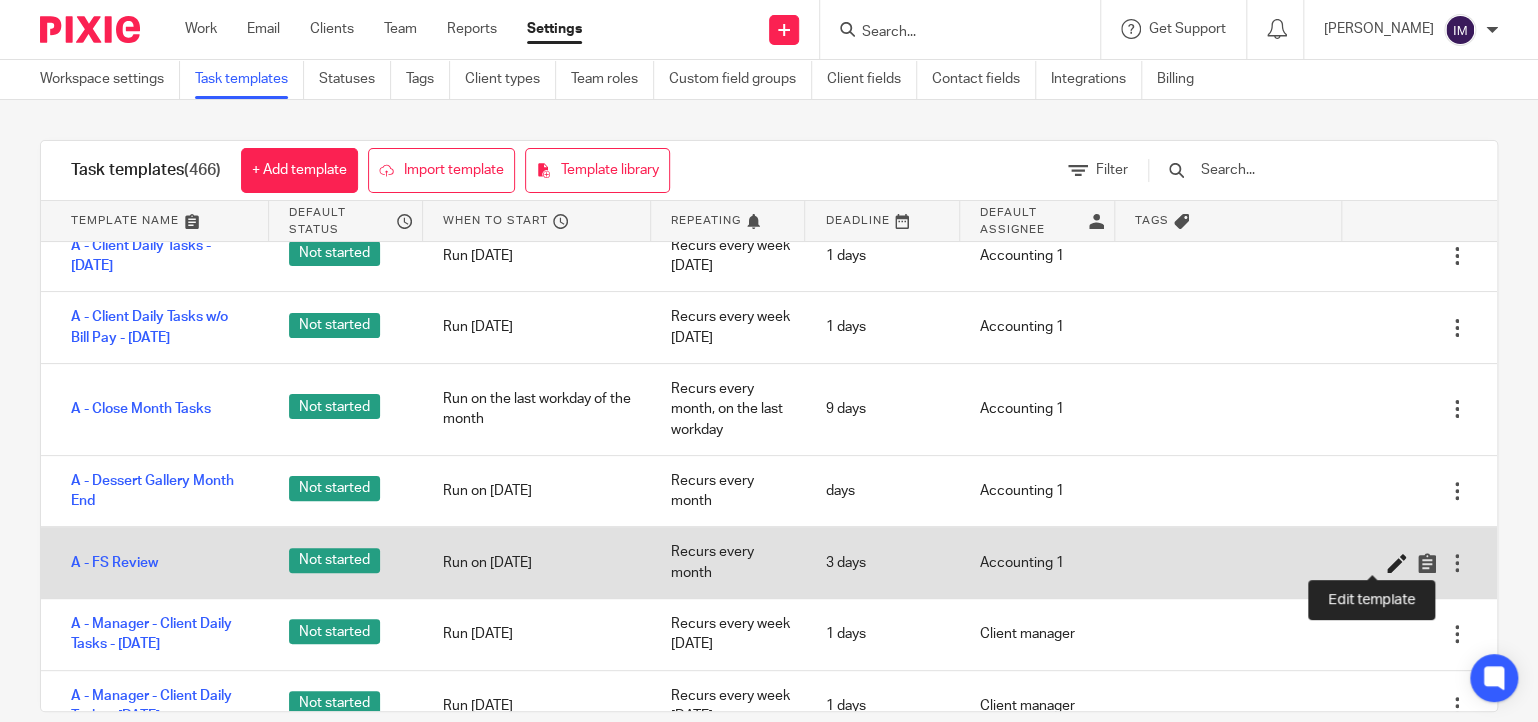click at bounding box center (1397, 563) 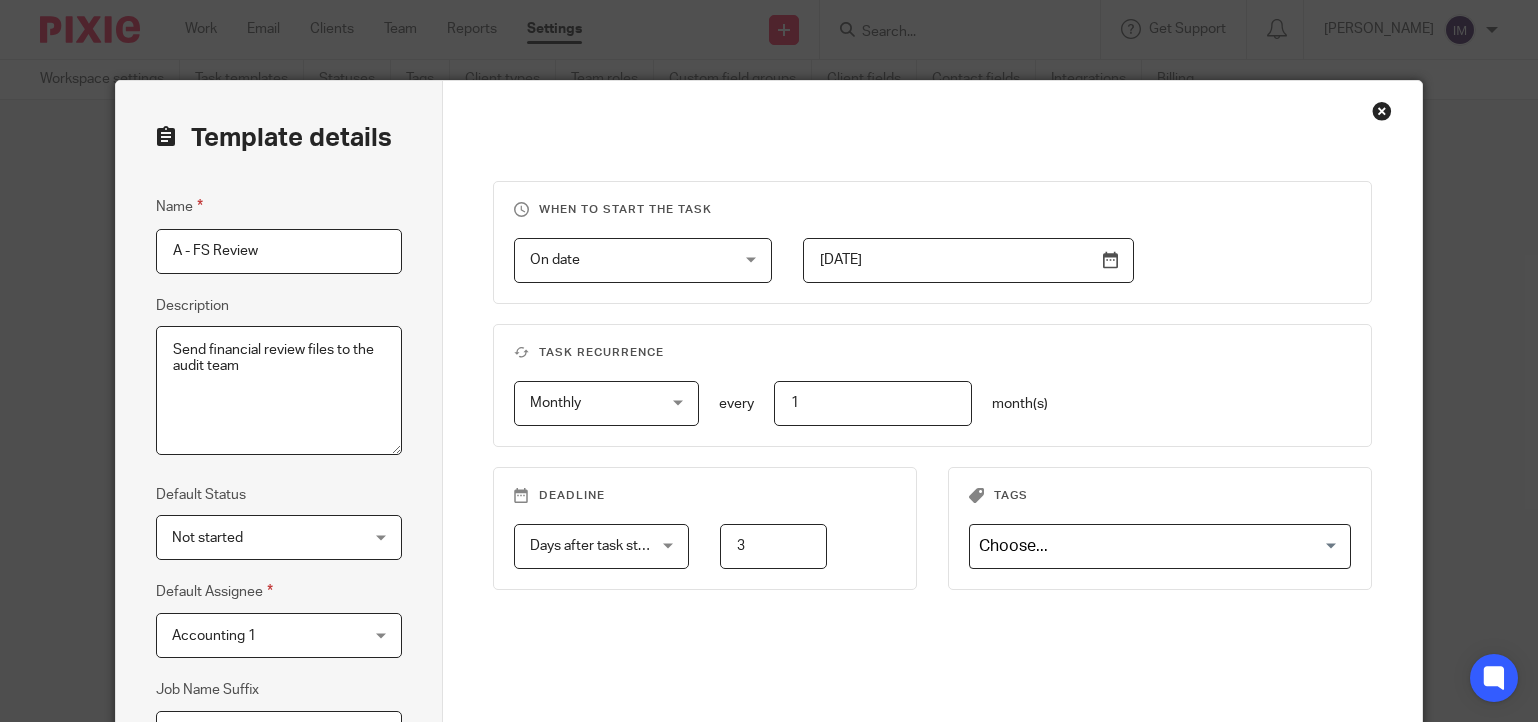 scroll, scrollTop: 0, scrollLeft: 0, axis: both 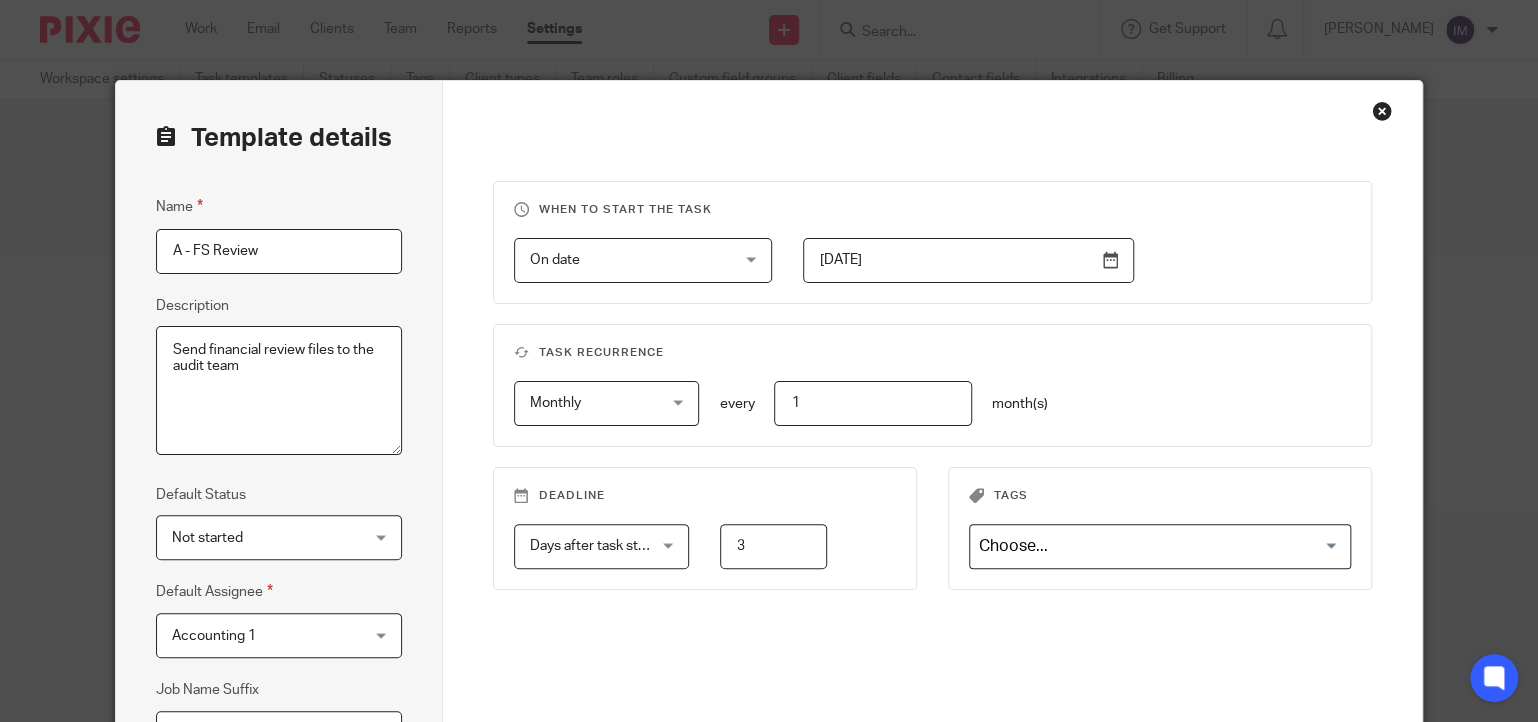 click on "[DATE]" at bounding box center [968, 260] 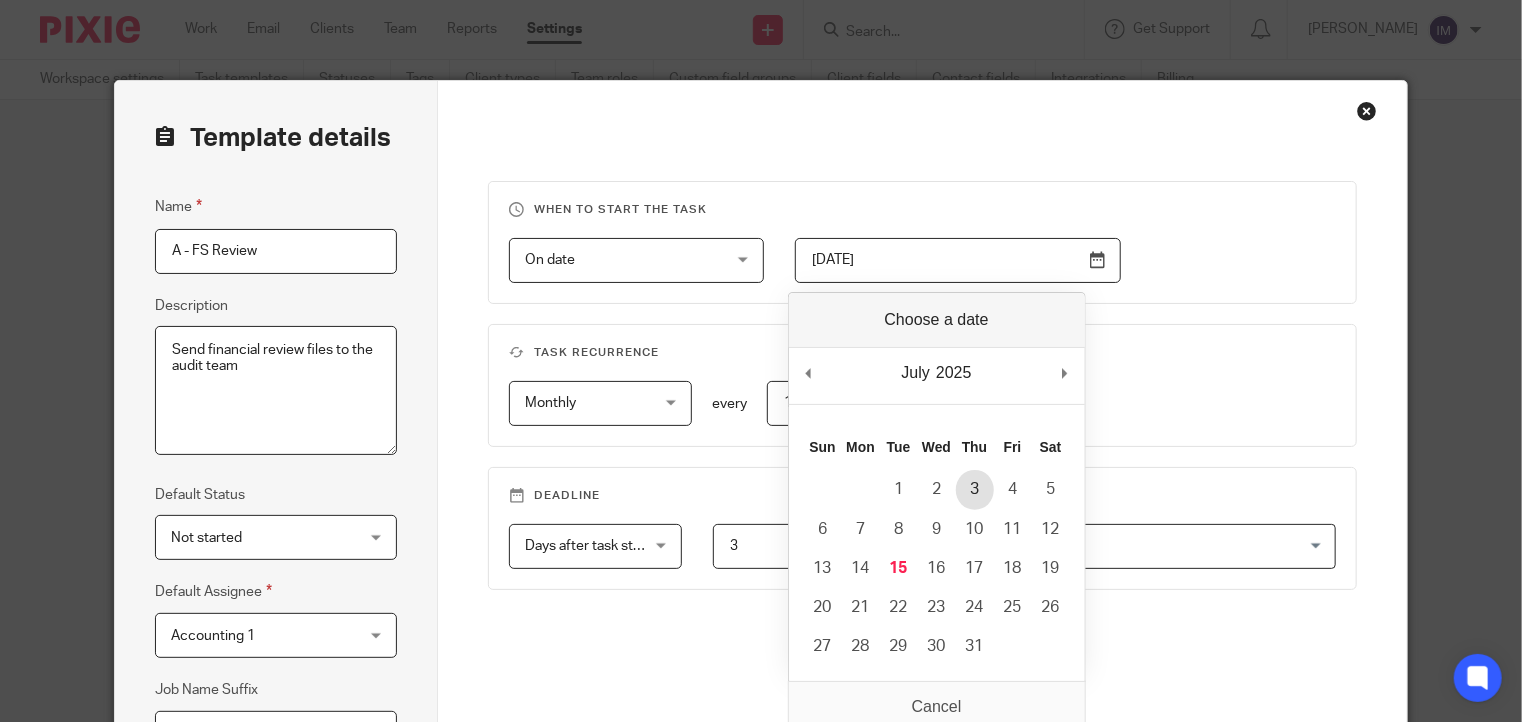 type on "[DATE]" 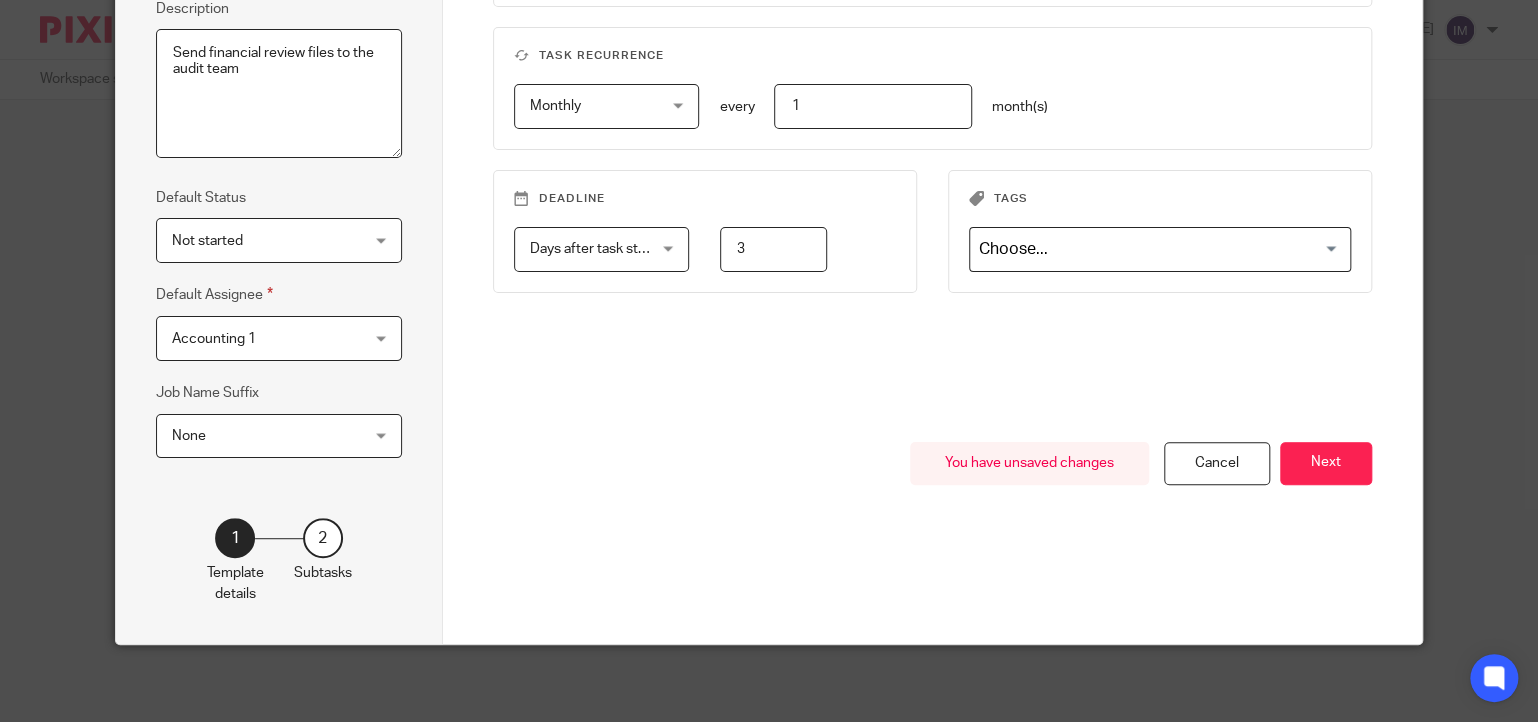 scroll, scrollTop: 298, scrollLeft: 0, axis: vertical 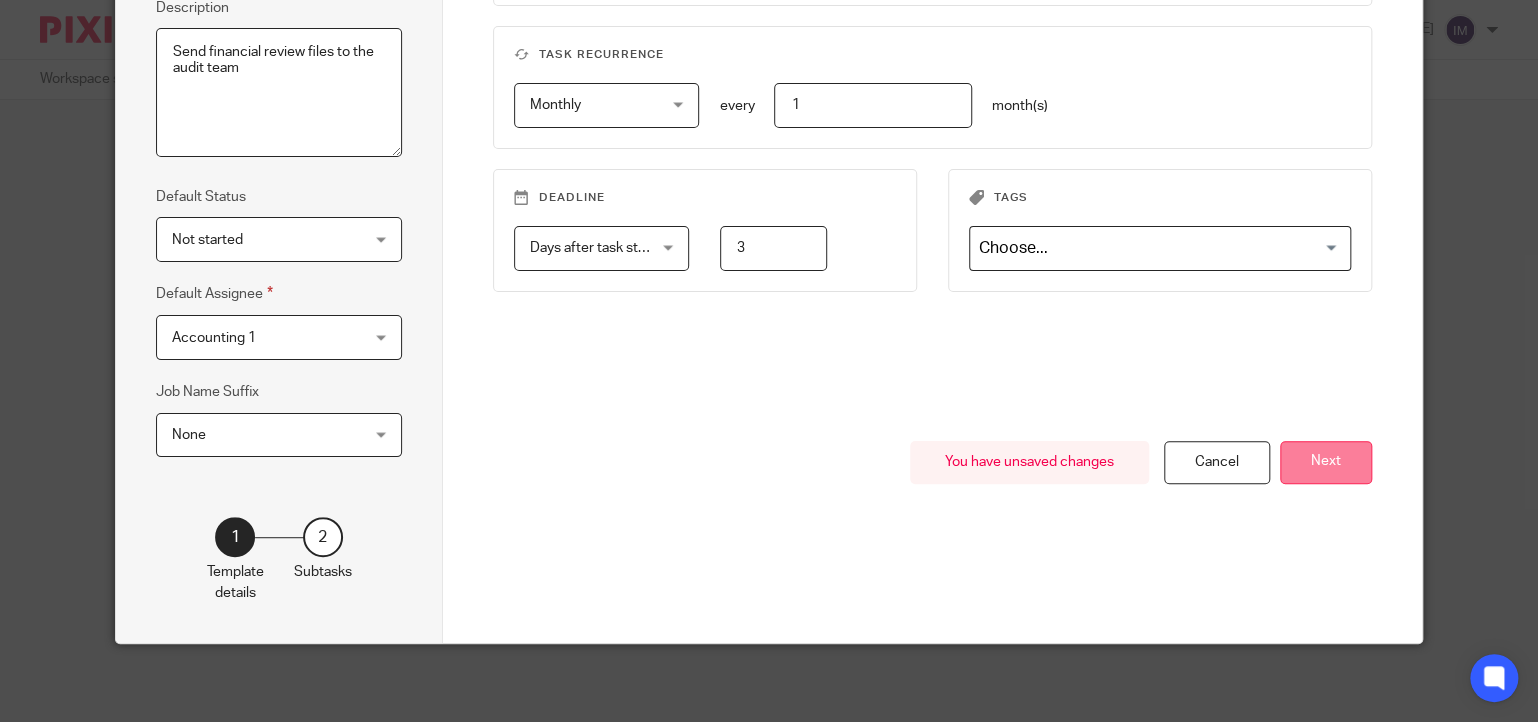 click on "Next" at bounding box center [1326, 462] 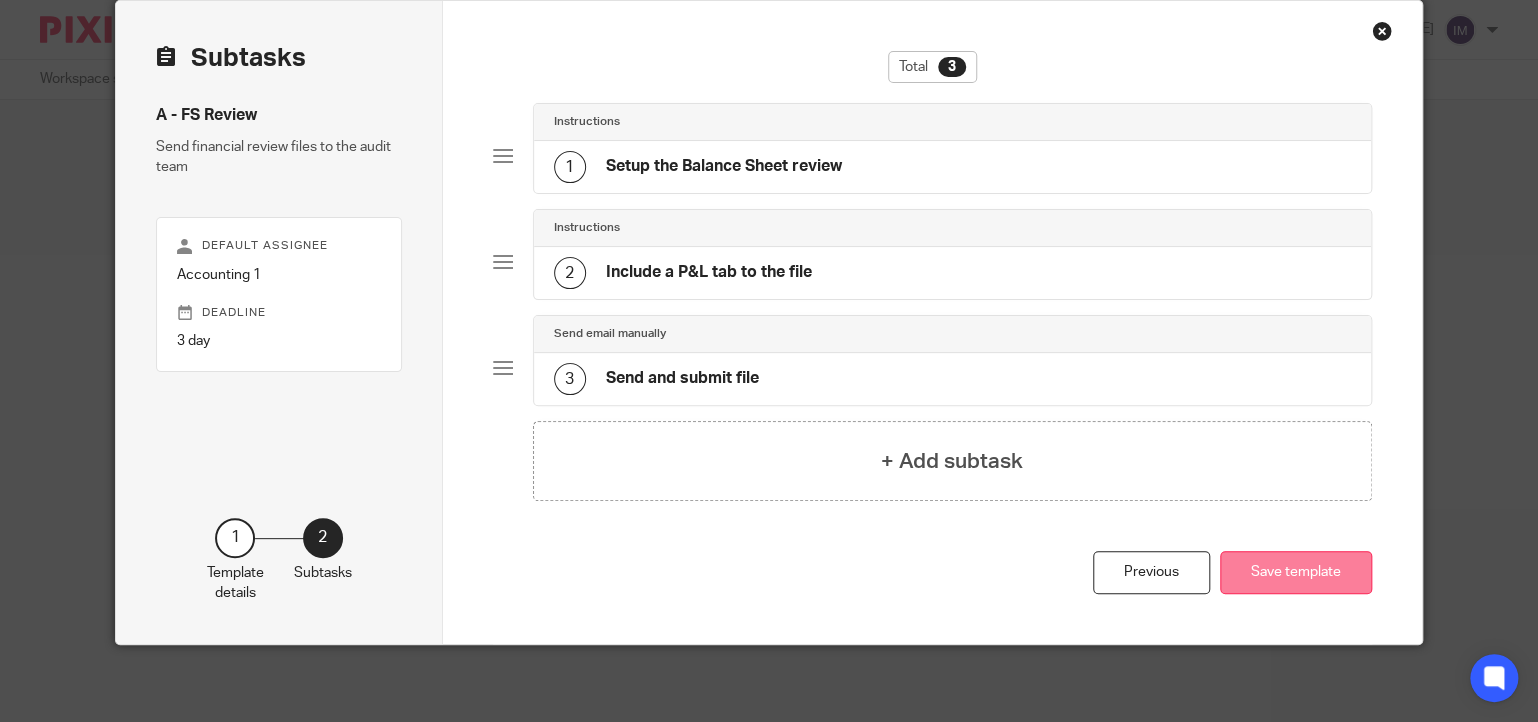 click on "Save template" at bounding box center [1296, 572] 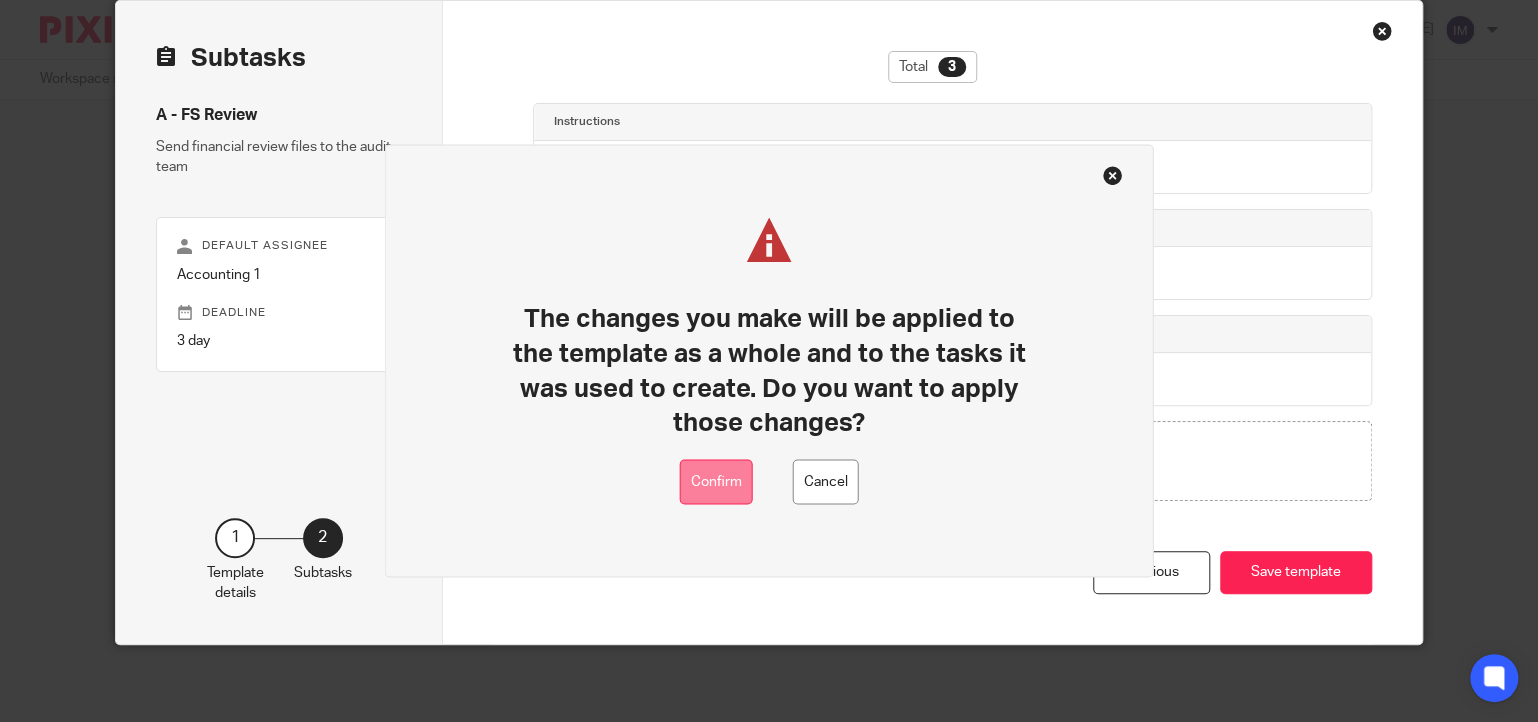 click on "Confirm" at bounding box center [716, 482] 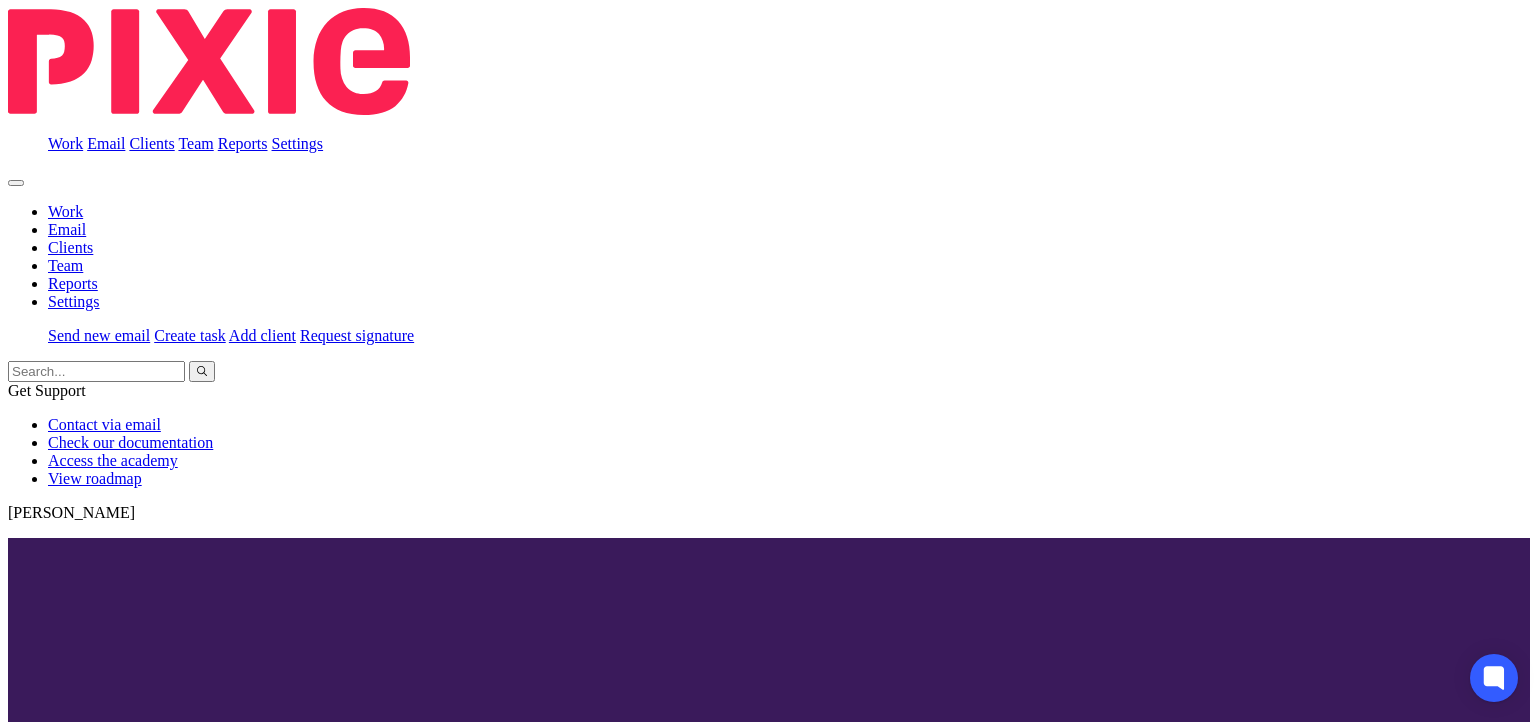 scroll, scrollTop: 0, scrollLeft: 0, axis: both 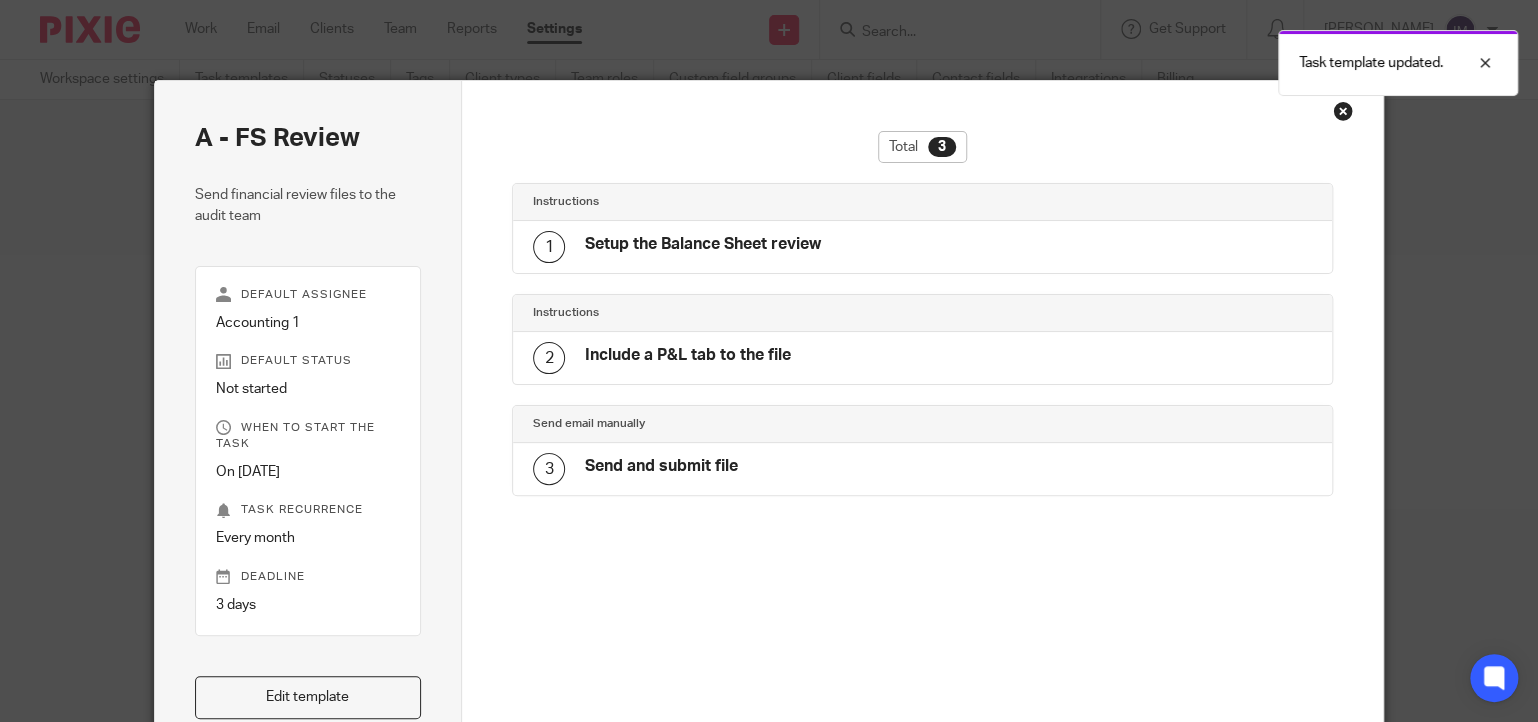 click at bounding box center [1343, 111] 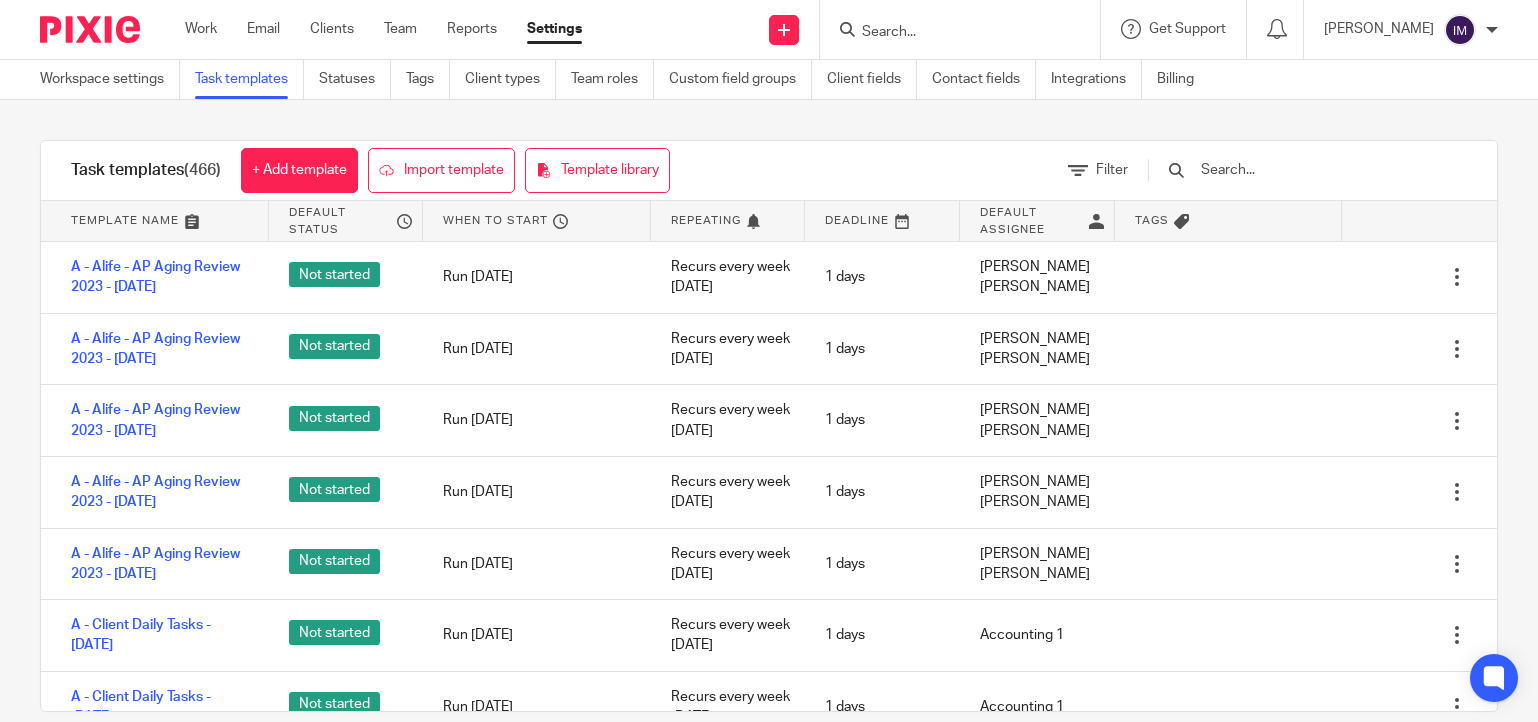 scroll, scrollTop: 0, scrollLeft: 0, axis: both 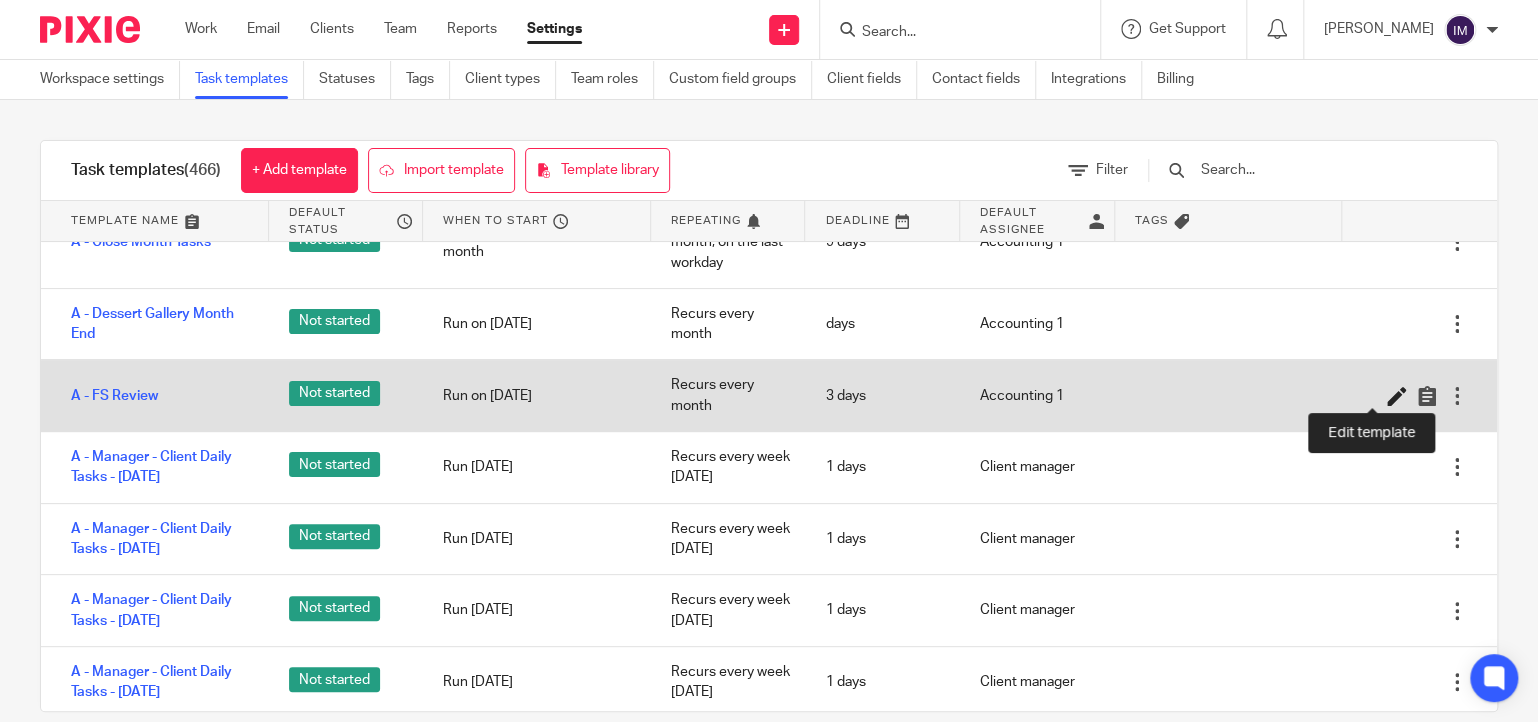 click at bounding box center [1397, 396] 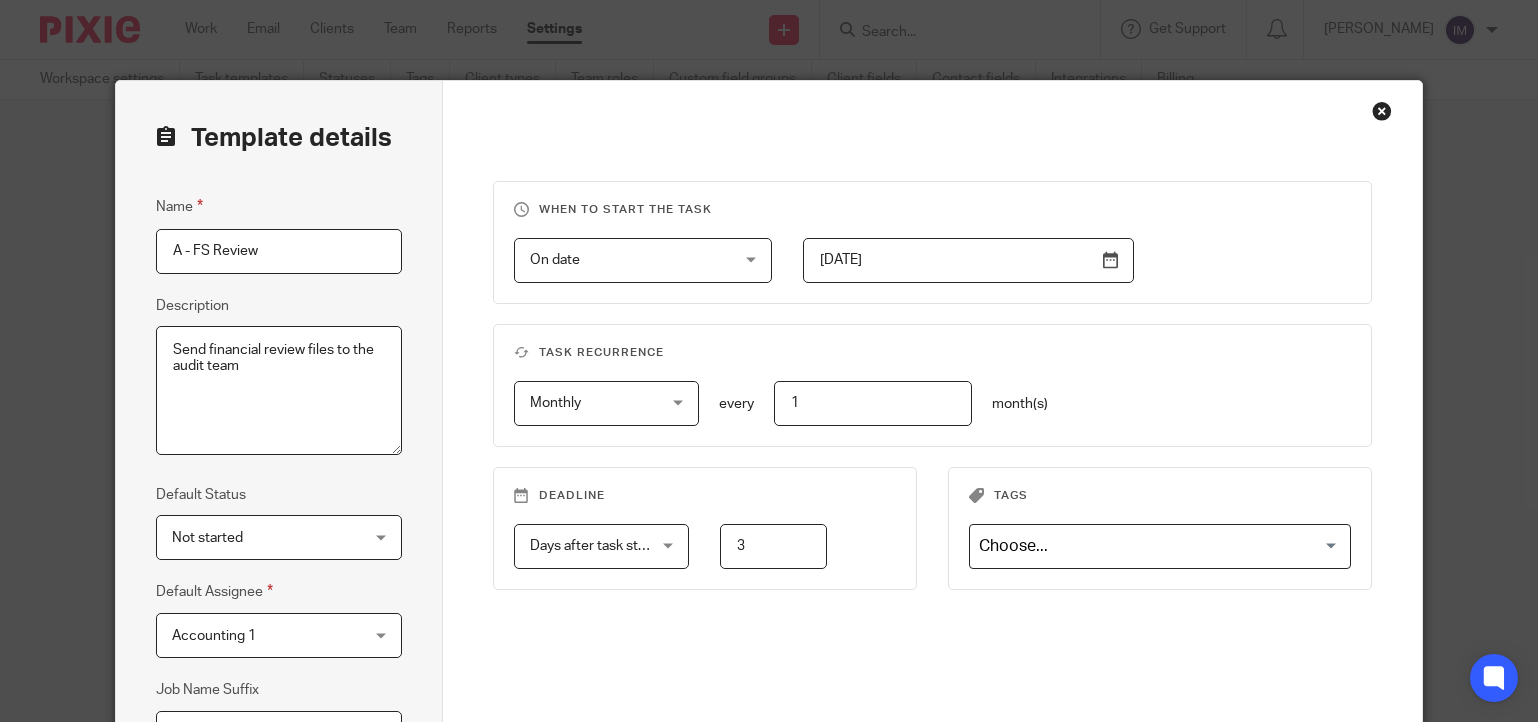 scroll, scrollTop: 0, scrollLeft: 0, axis: both 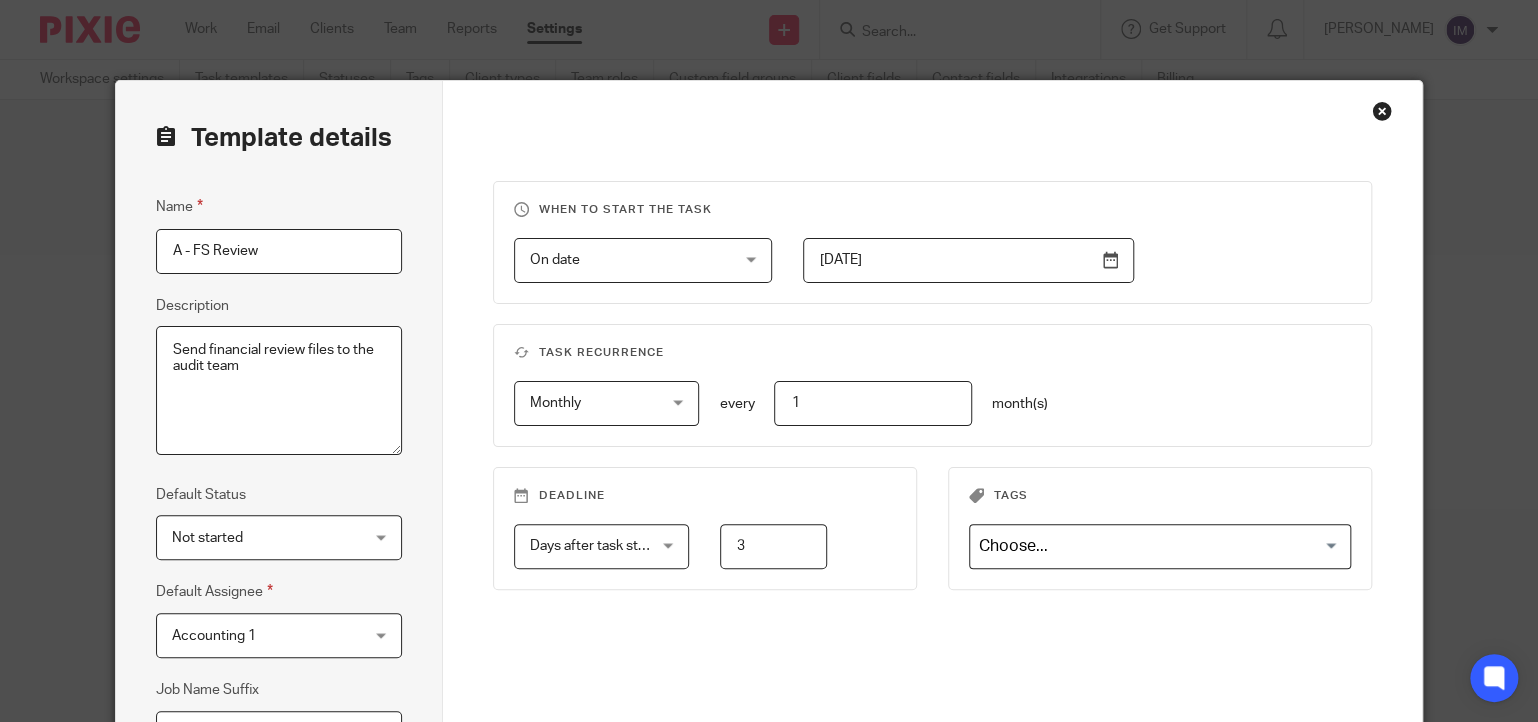 click at bounding box center [1382, 111] 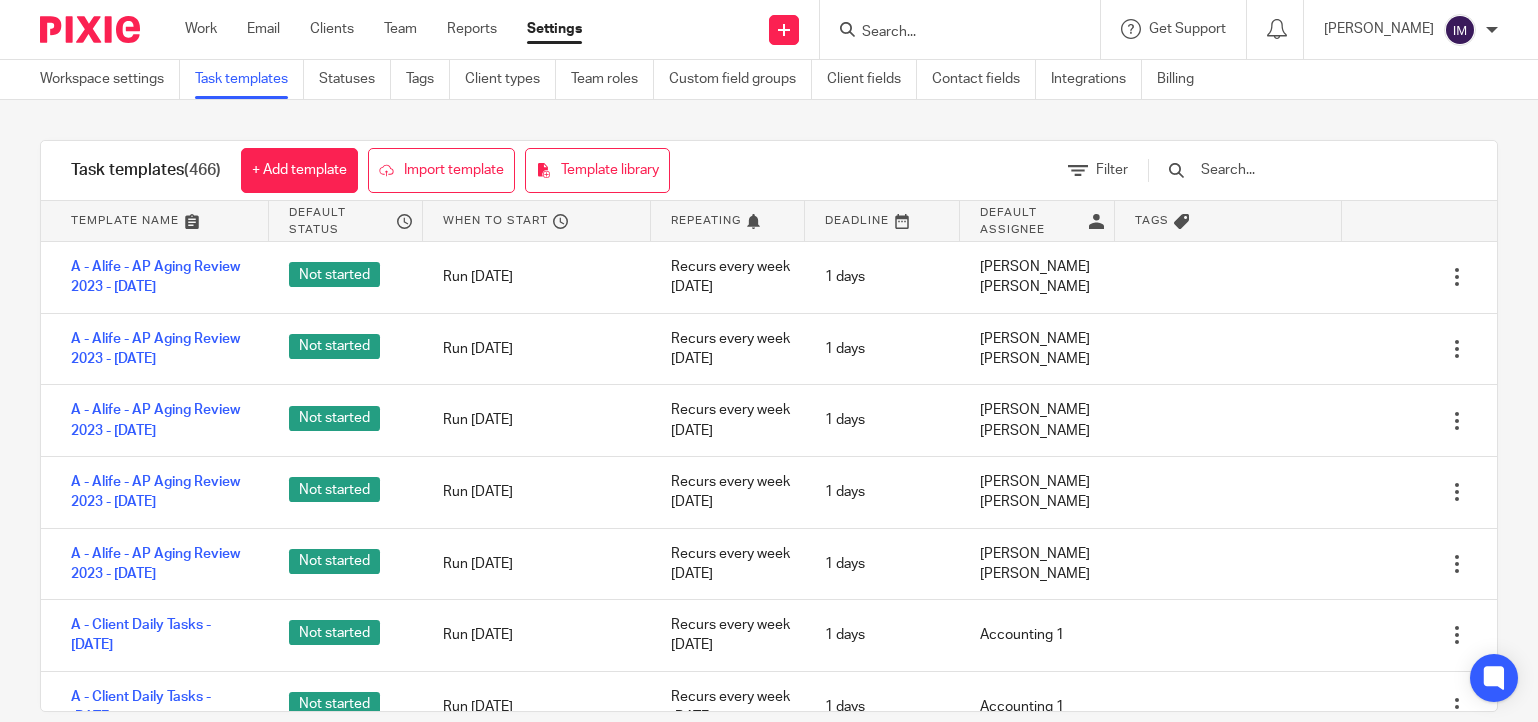 scroll, scrollTop: 0, scrollLeft: 0, axis: both 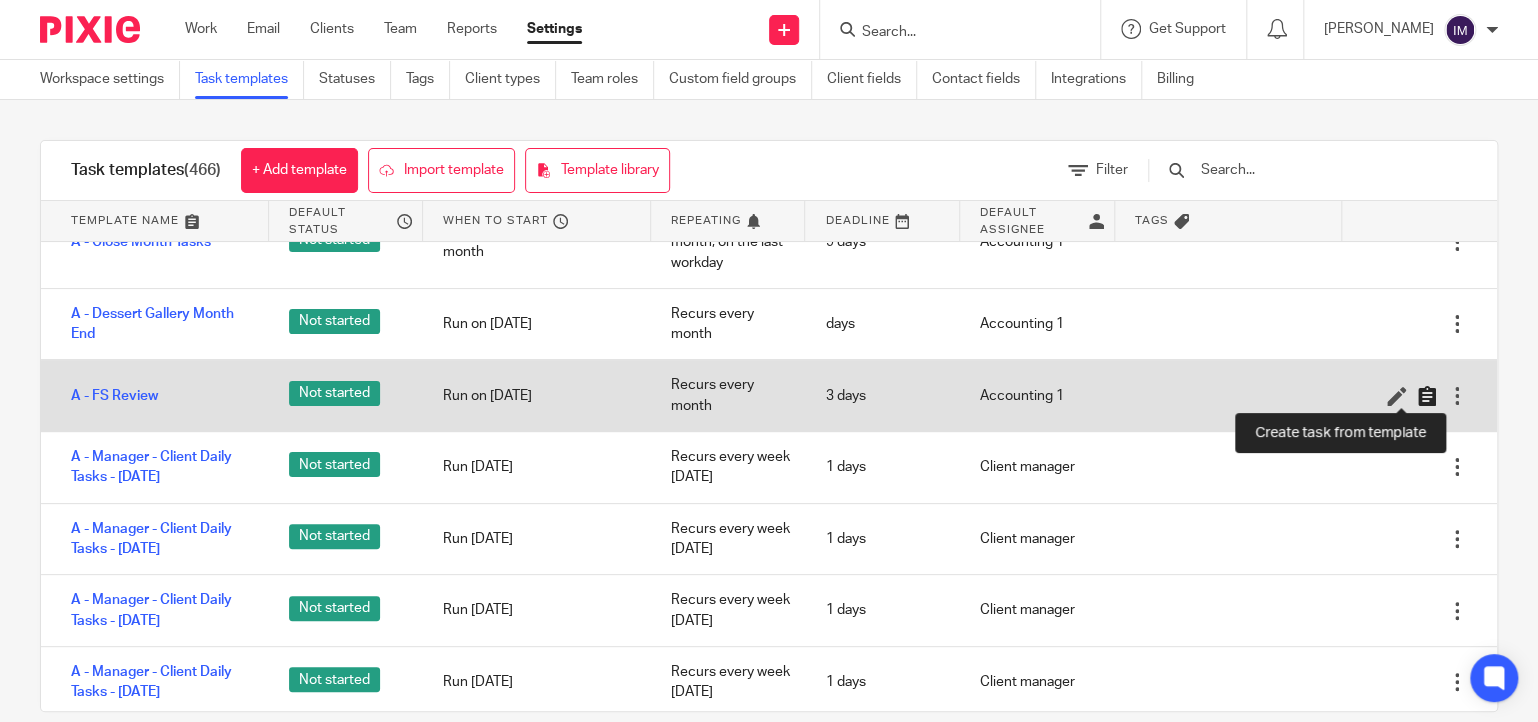 click at bounding box center [1427, 396] 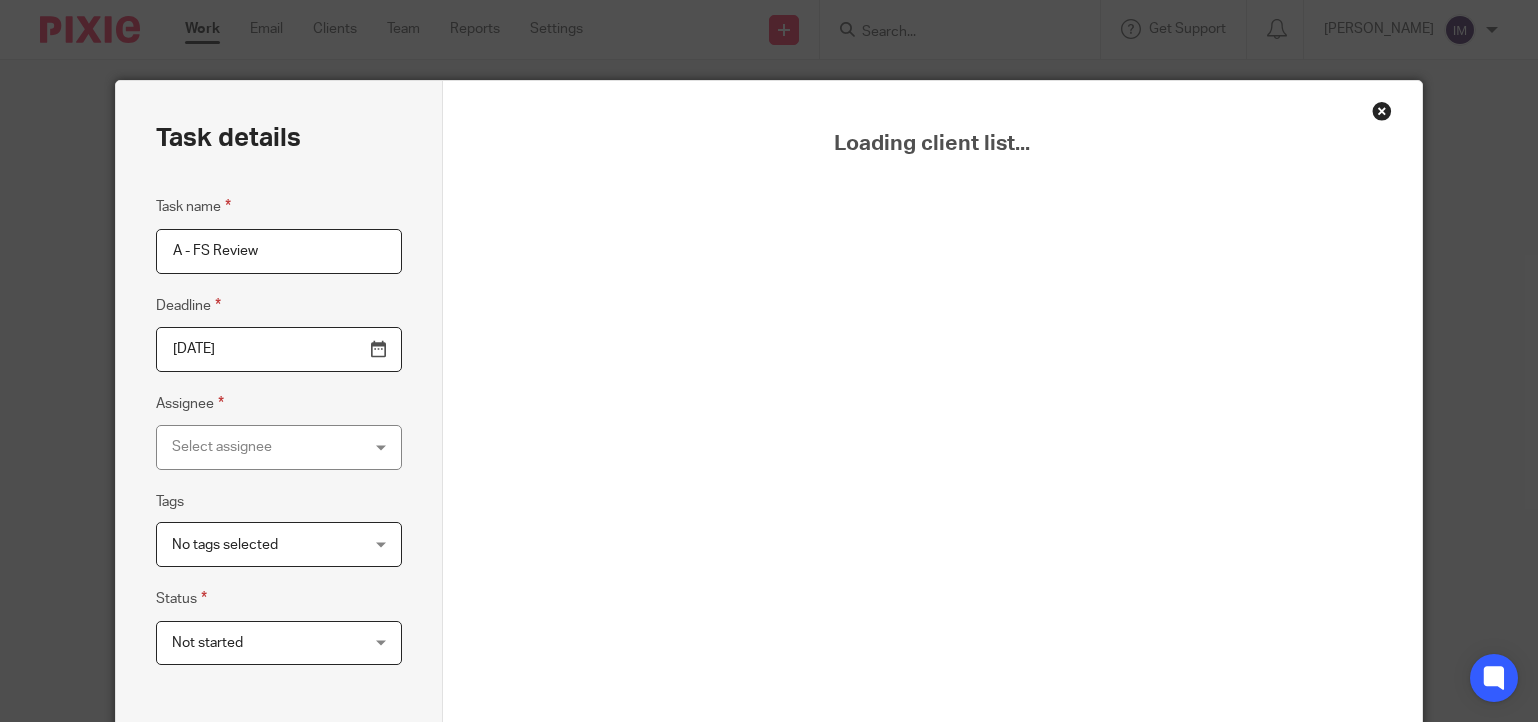 scroll, scrollTop: 0, scrollLeft: 0, axis: both 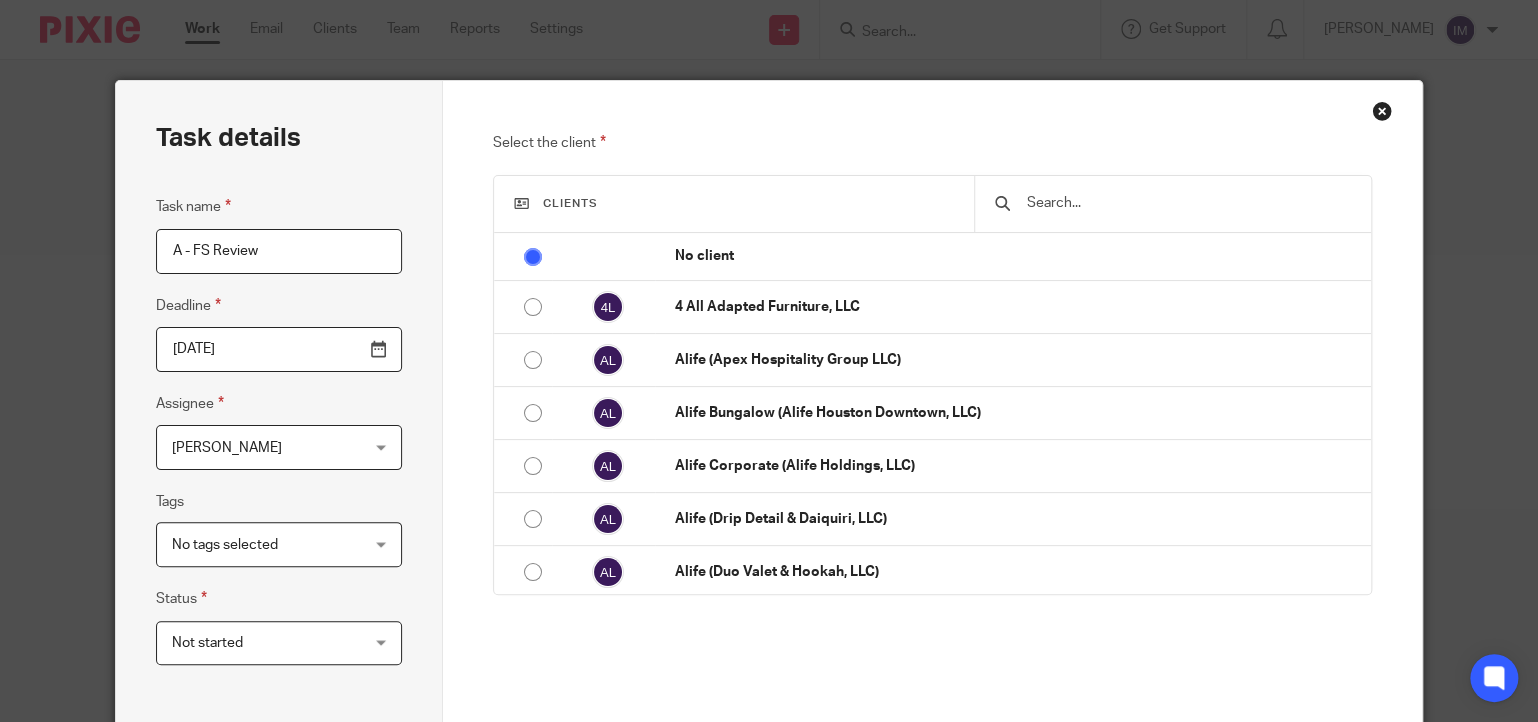 click at bounding box center [1188, 203] 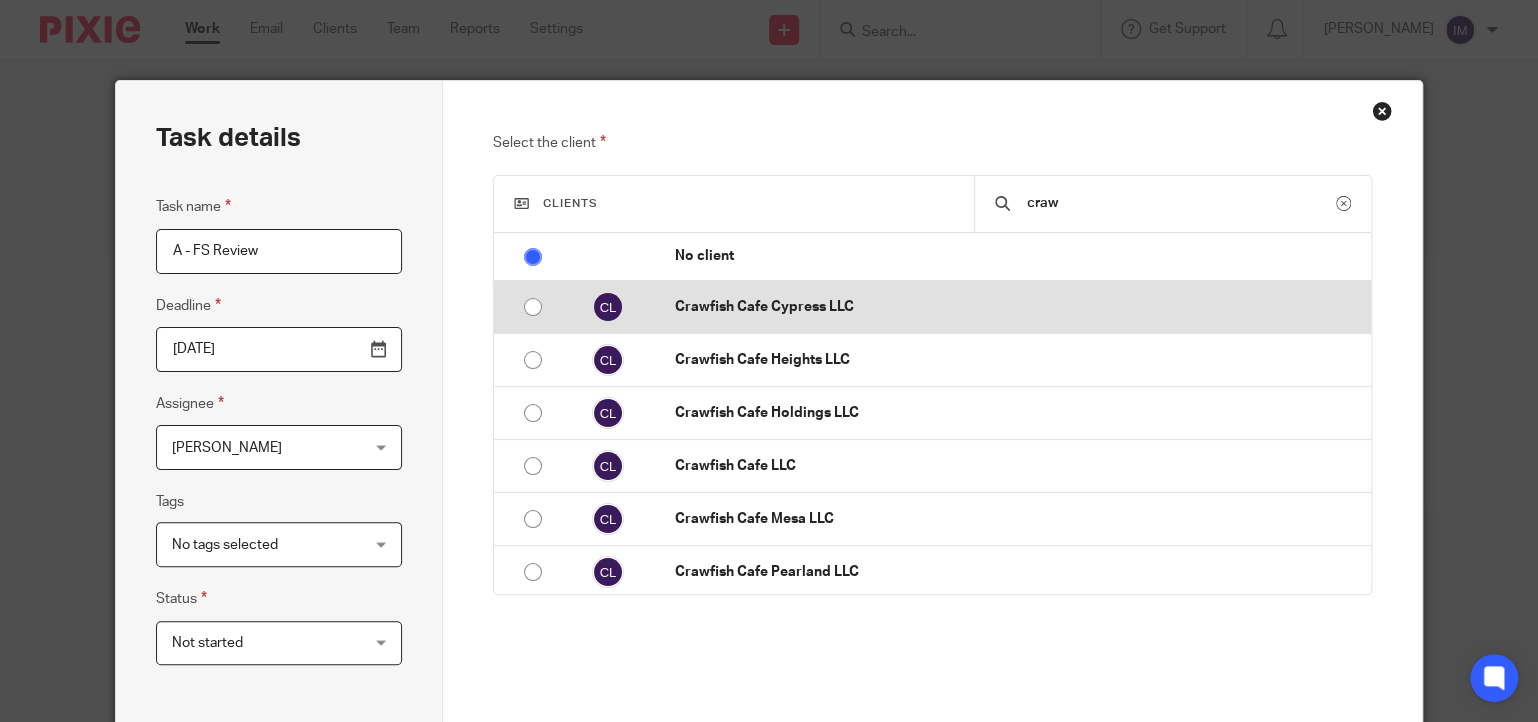 type on "craw" 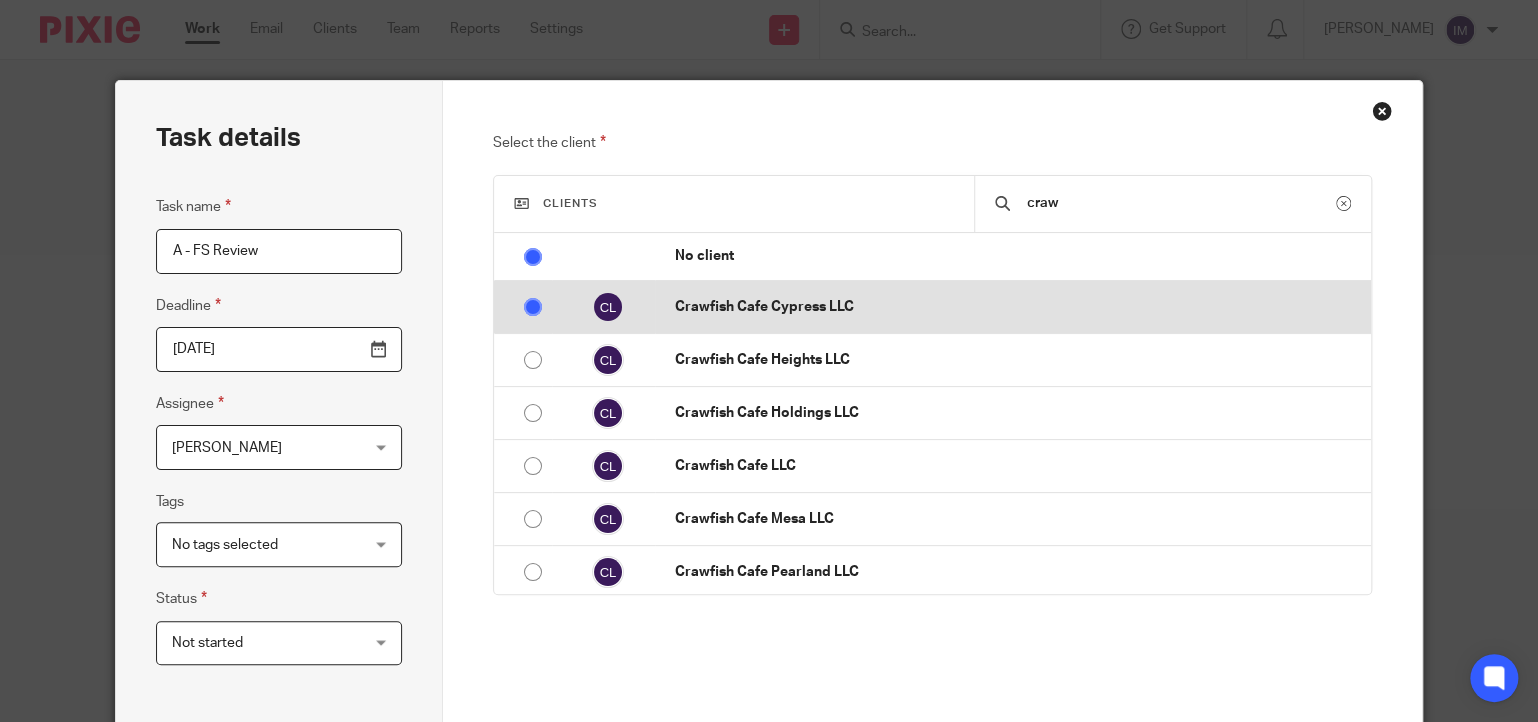 radio on "false" 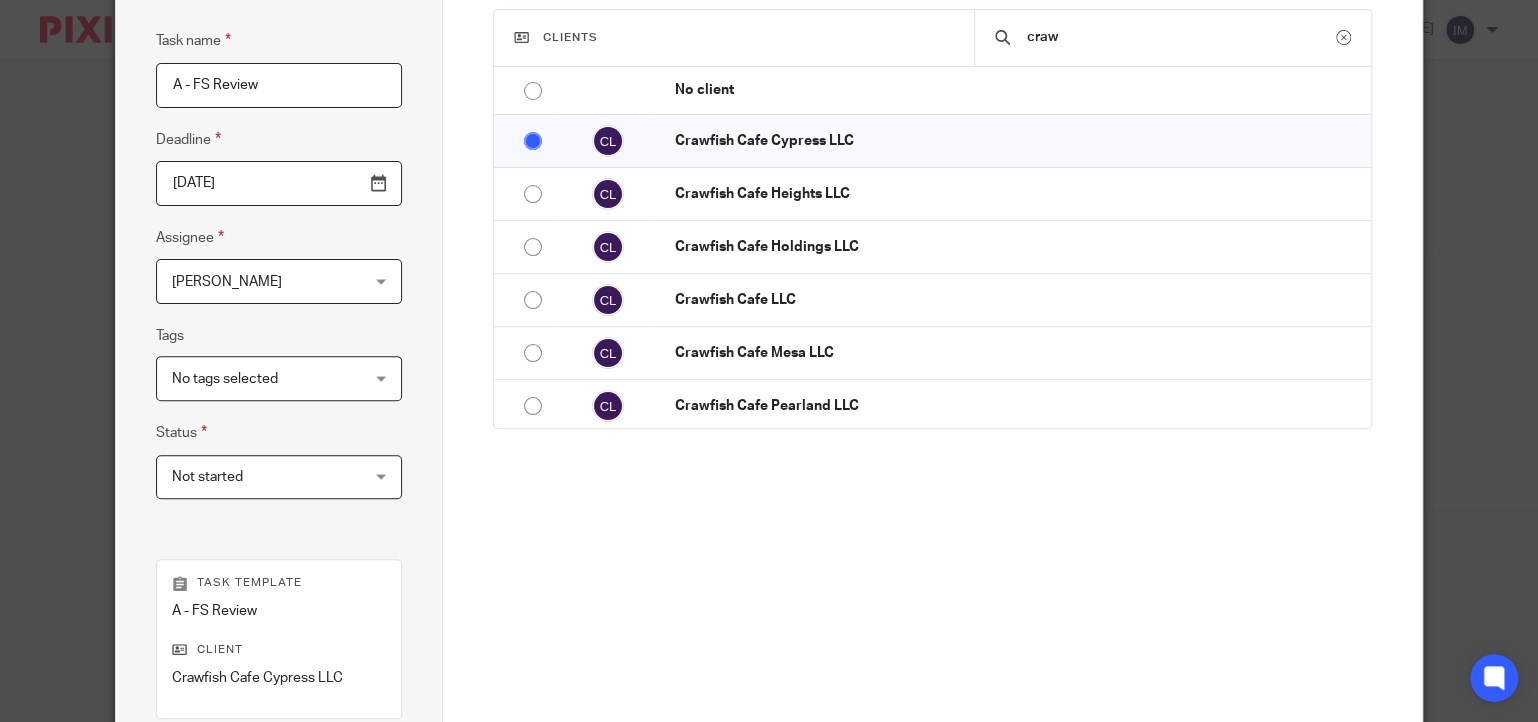 scroll, scrollTop: 333, scrollLeft: 0, axis: vertical 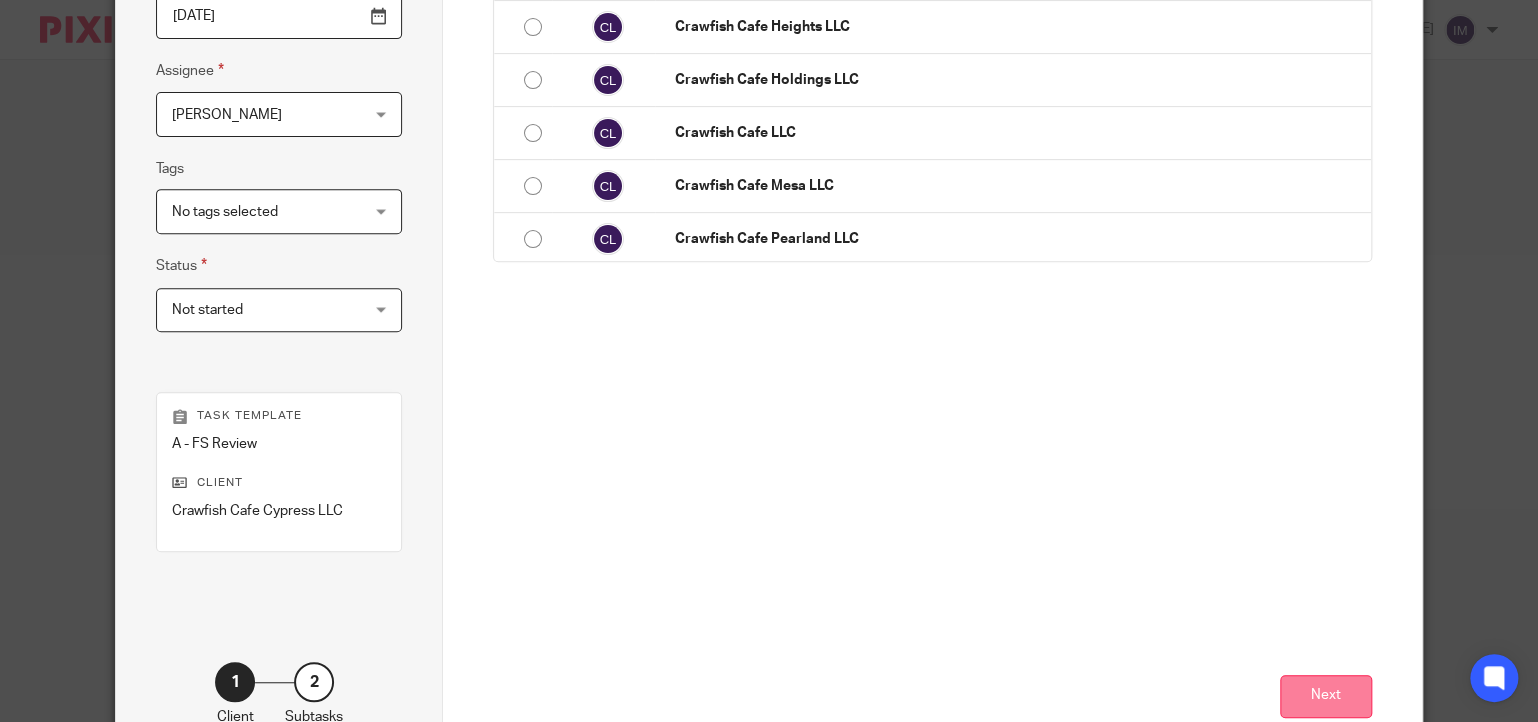 click on "Next" at bounding box center (1326, 696) 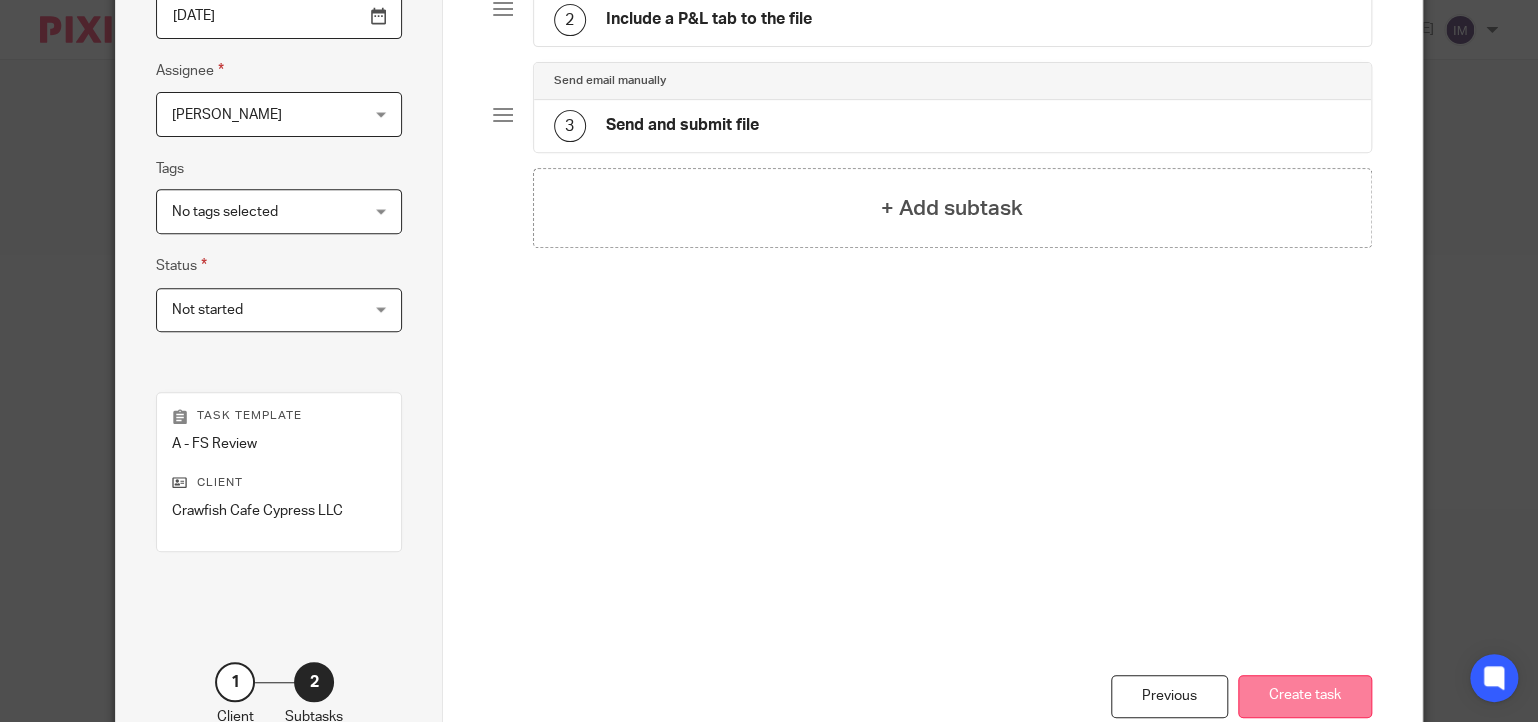 click on "Create task" at bounding box center (1305, 696) 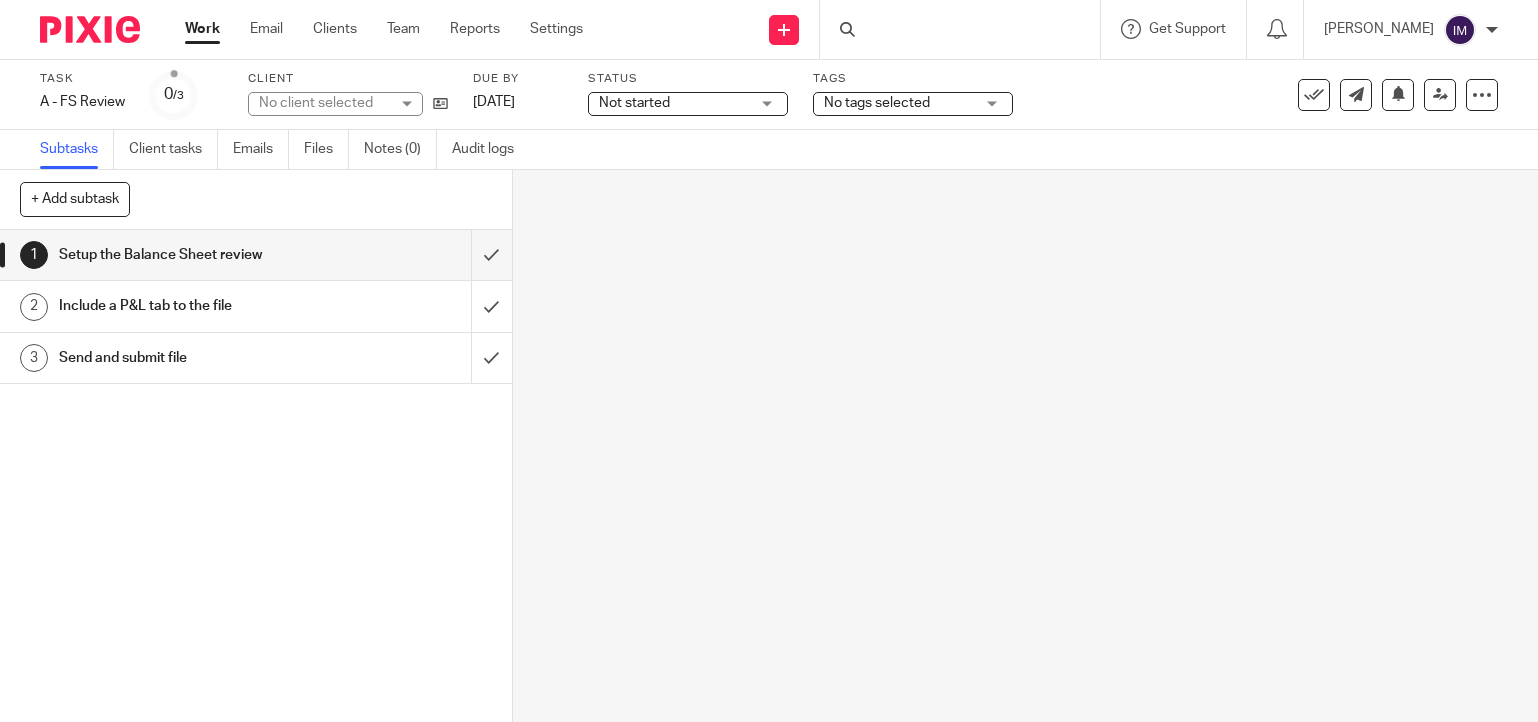 scroll, scrollTop: 0, scrollLeft: 0, axis: both 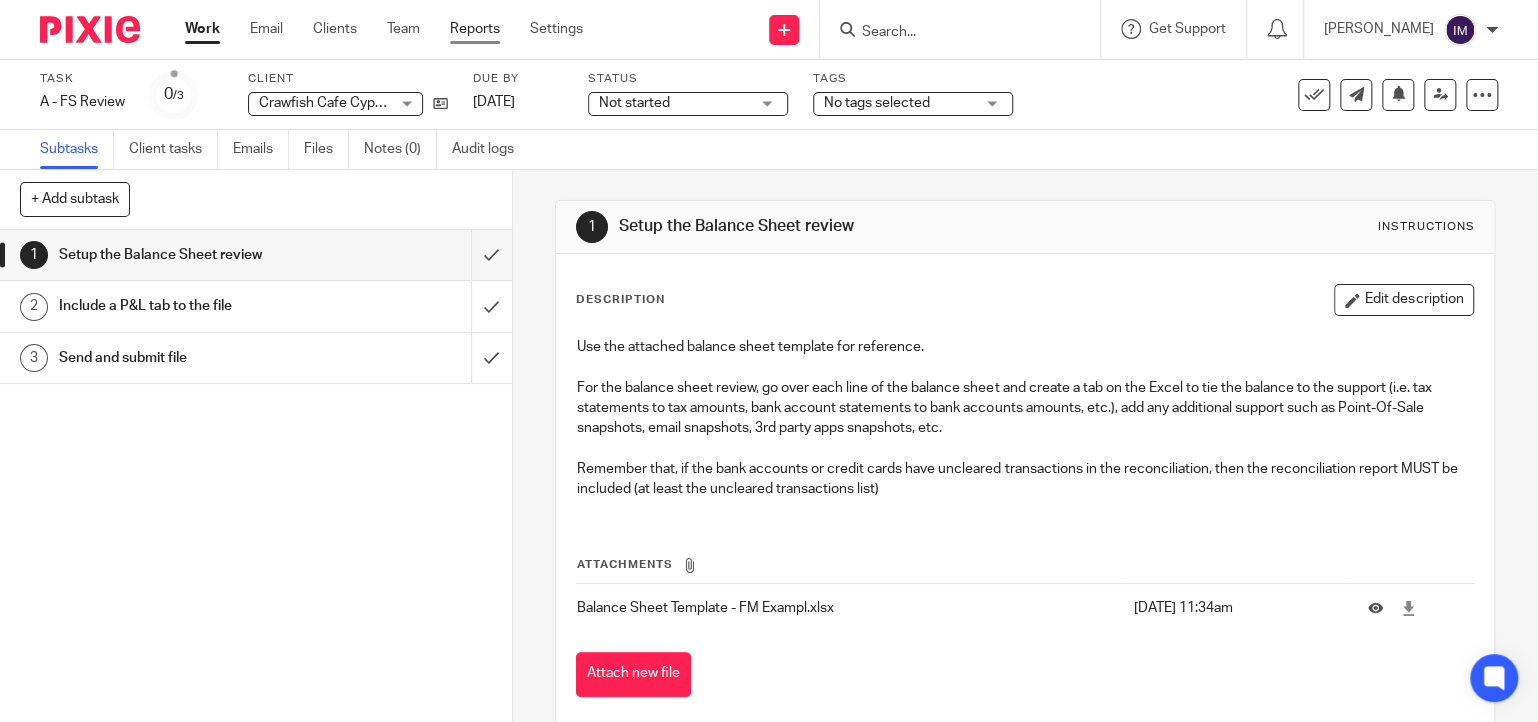click on "Reports" at bounding box center (475, 29) 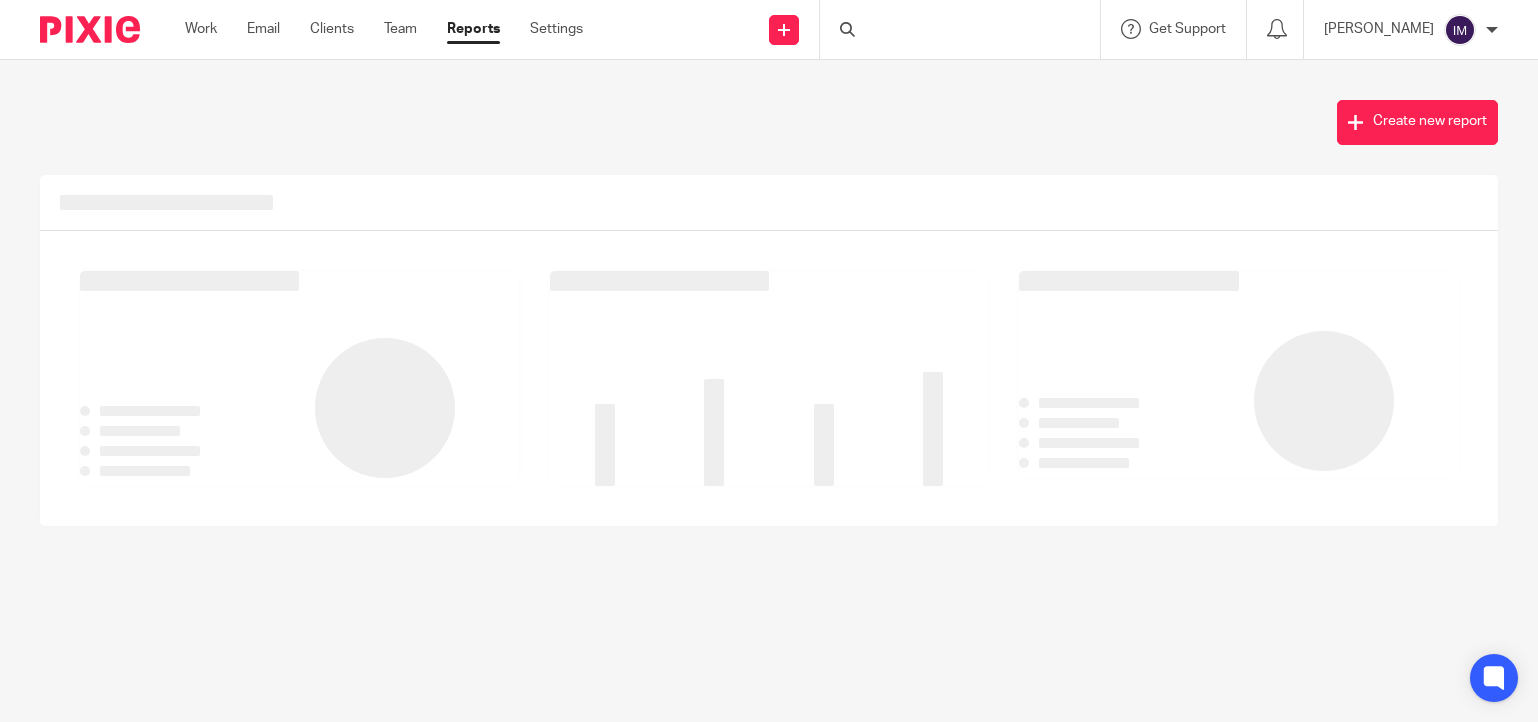 scroll, scrollTop: 0, scrollLeft: 0, axis: both 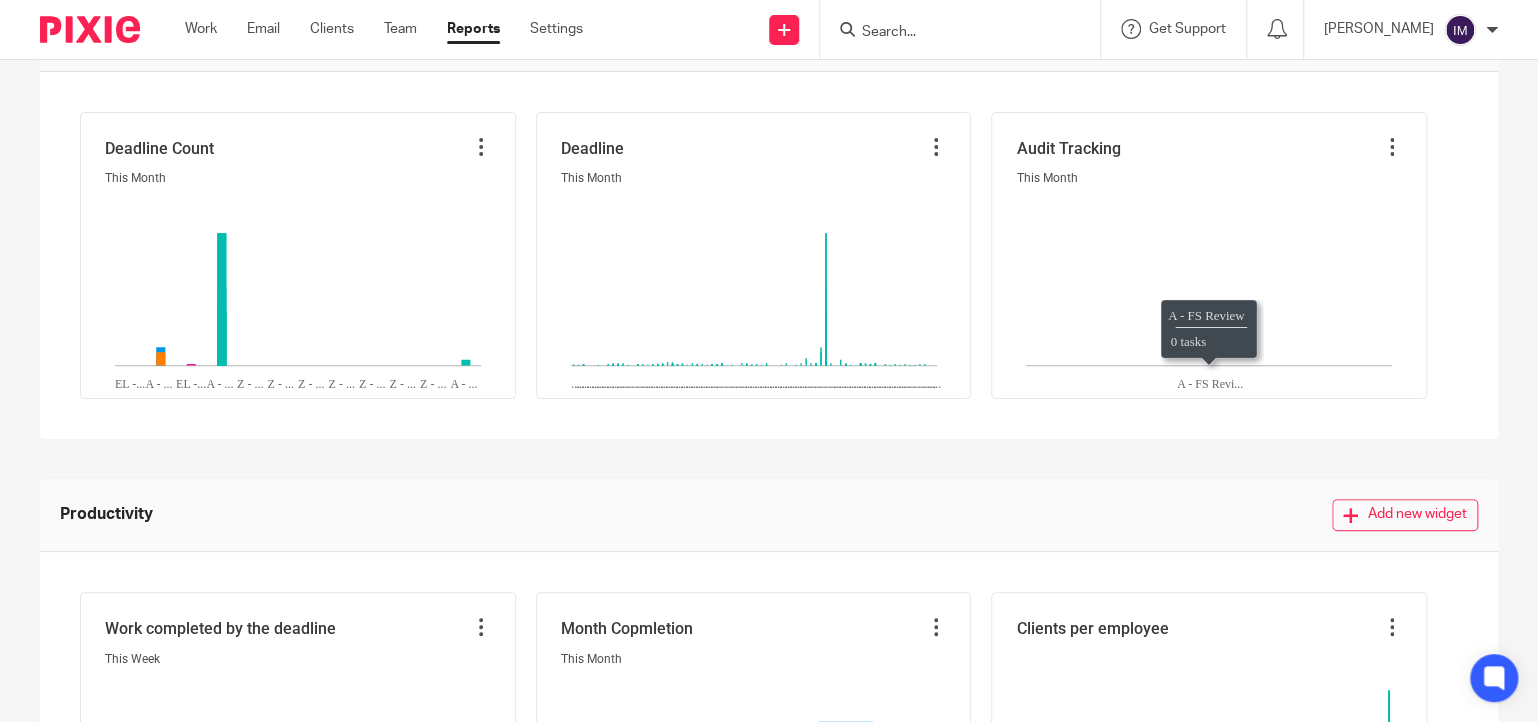 drag, startPoint x: 1236, startPoint y: 435, endPoint x: 1185, endPoint y: 431, distance: 51.156624 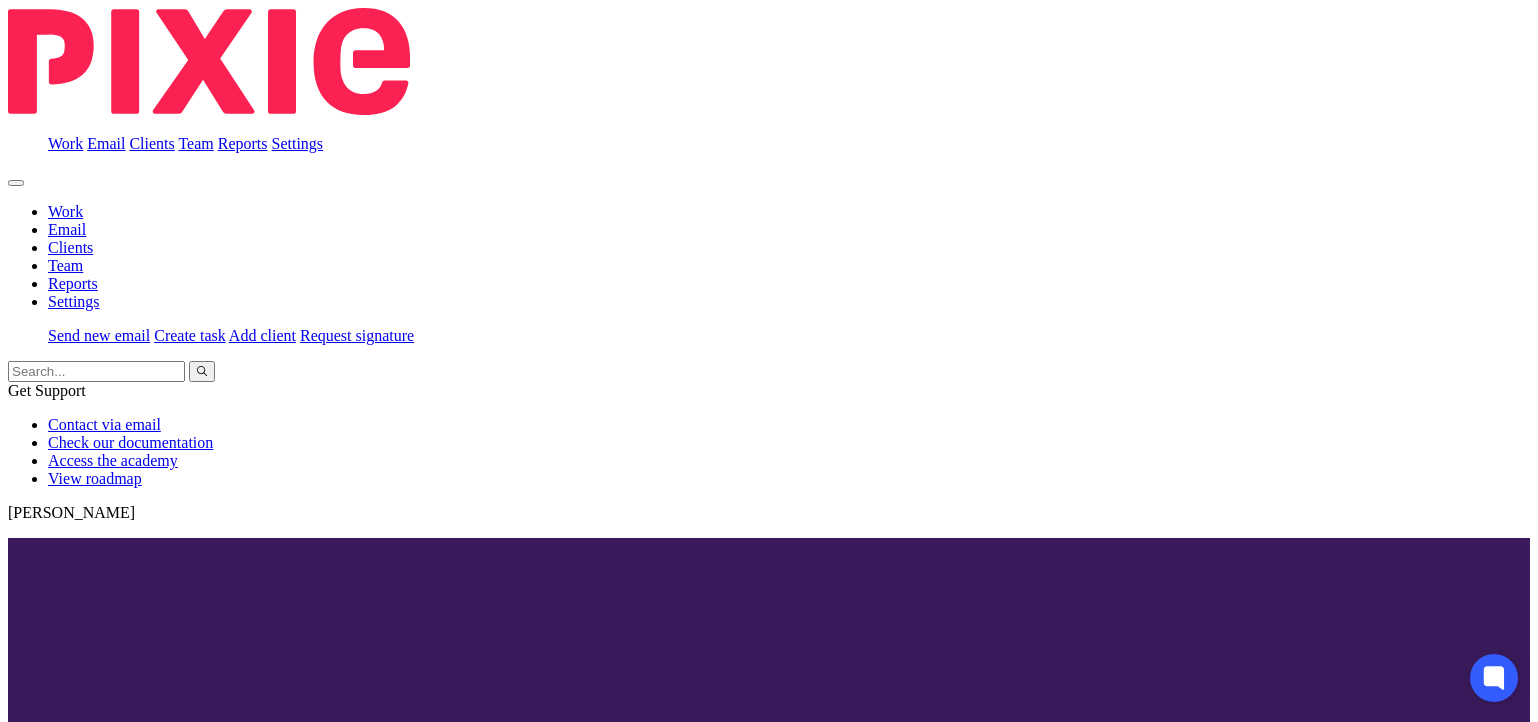 scroll, scrollTop: 0, scrollLeft: 0, axis: both 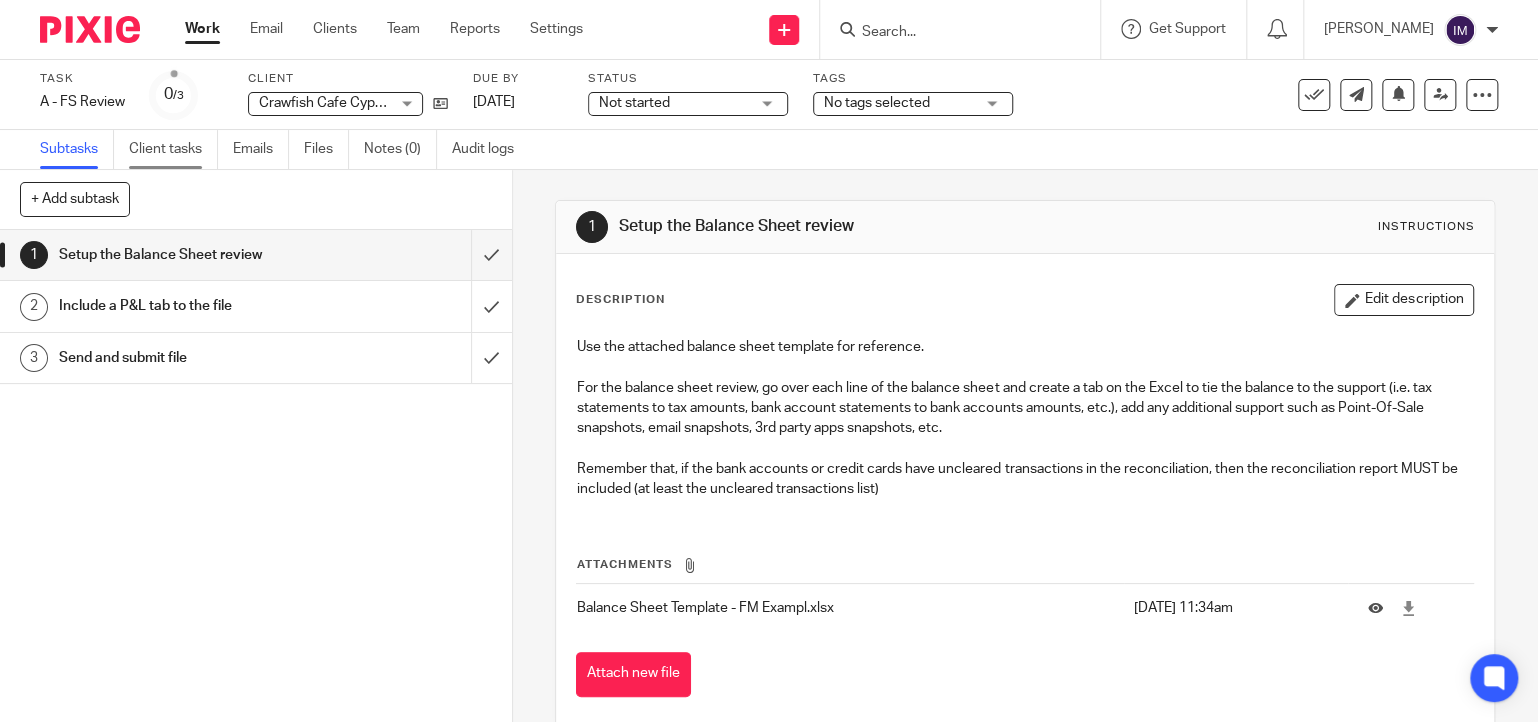 click on "Client tasks" at bounding box center (173, 149) 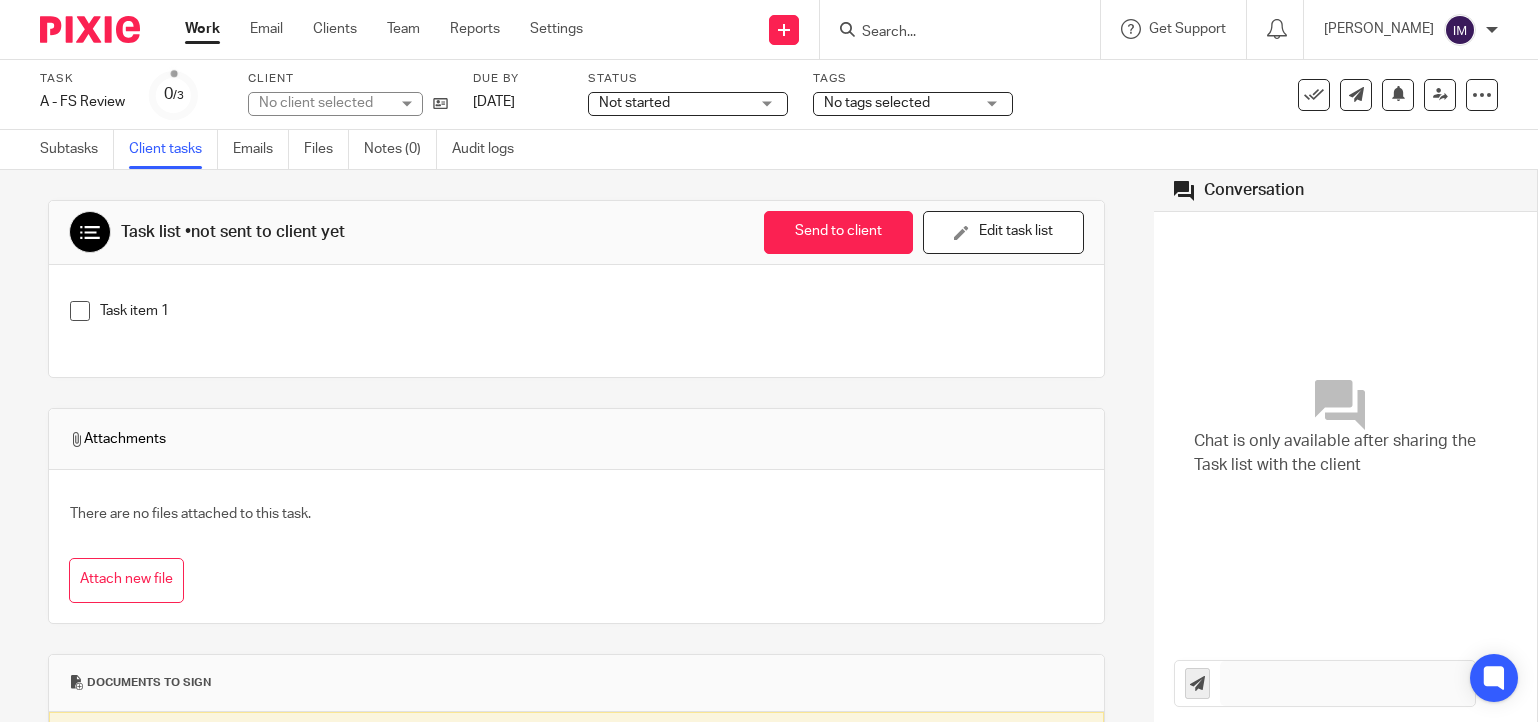 scroll, scrollTop: 0, scrollLeft: 0, axis: both 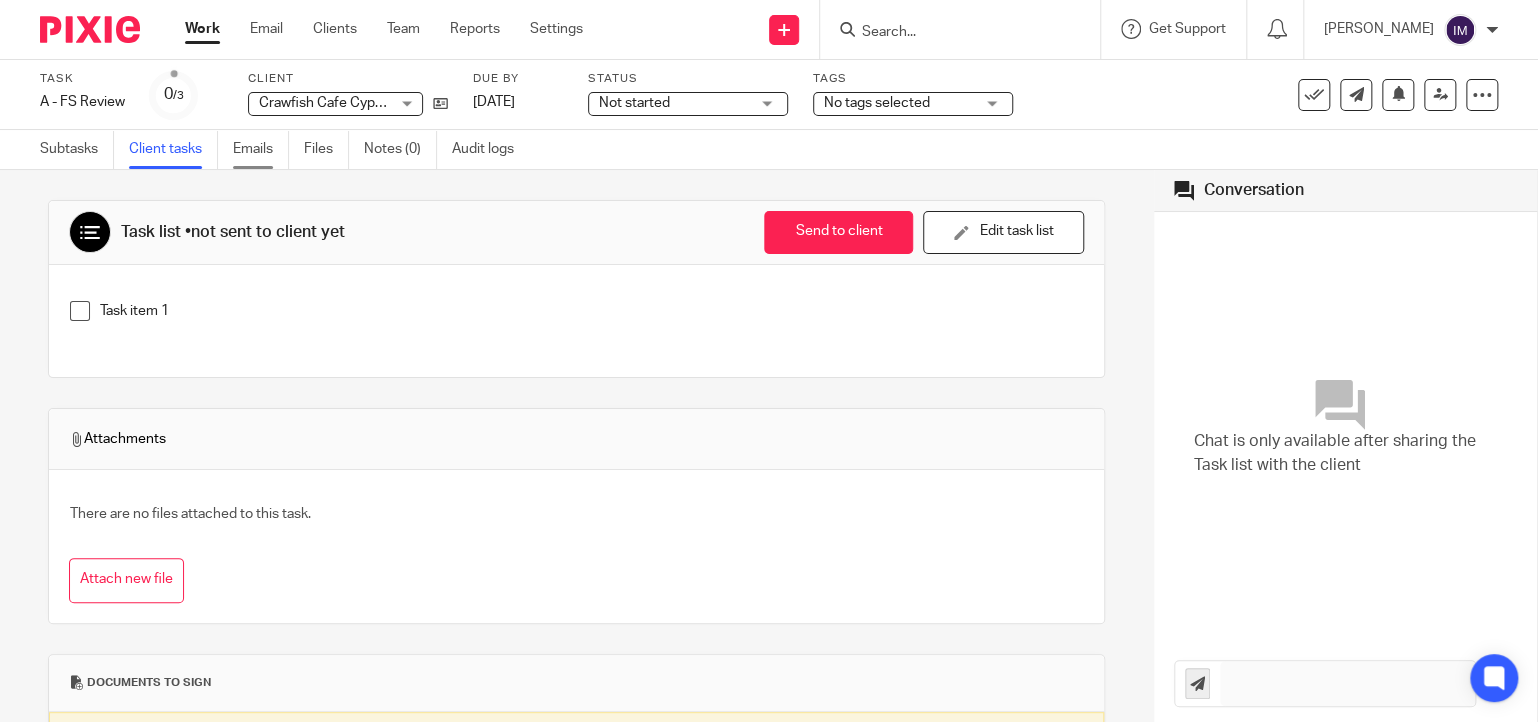 click on "Emails" at bounding box center [261, 149] 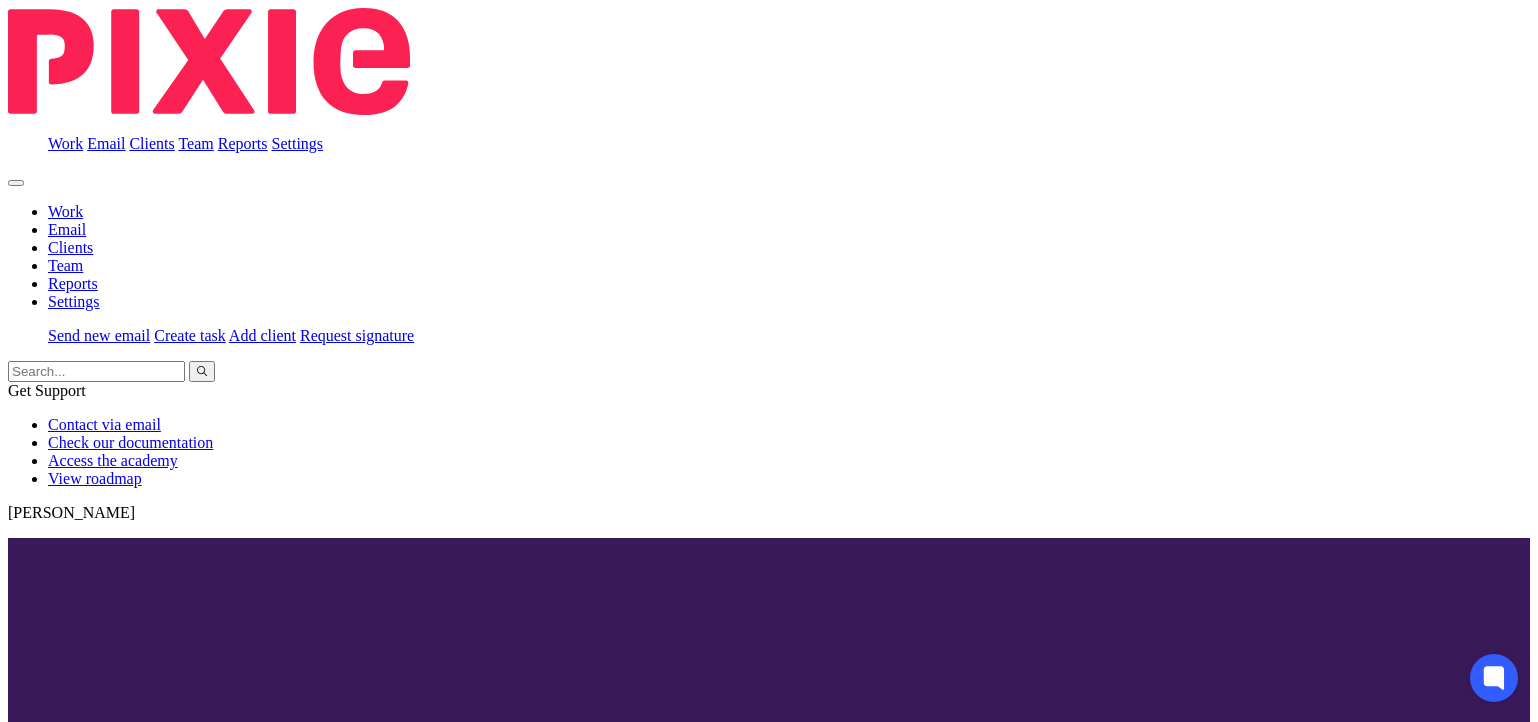 scroll, scrollTop: 0, scrollLeft: 0, axis: both 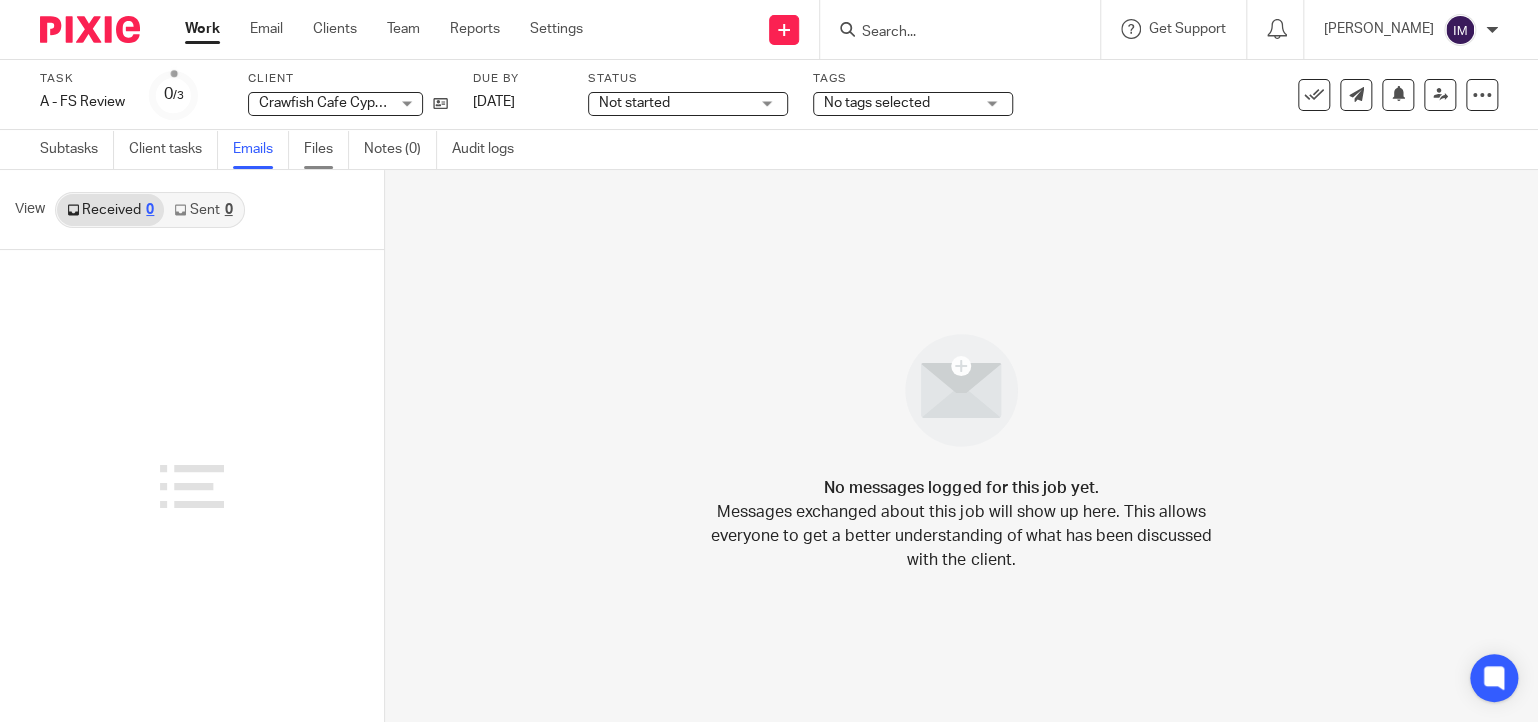 click on "Files" at bounding box center [326, 149] 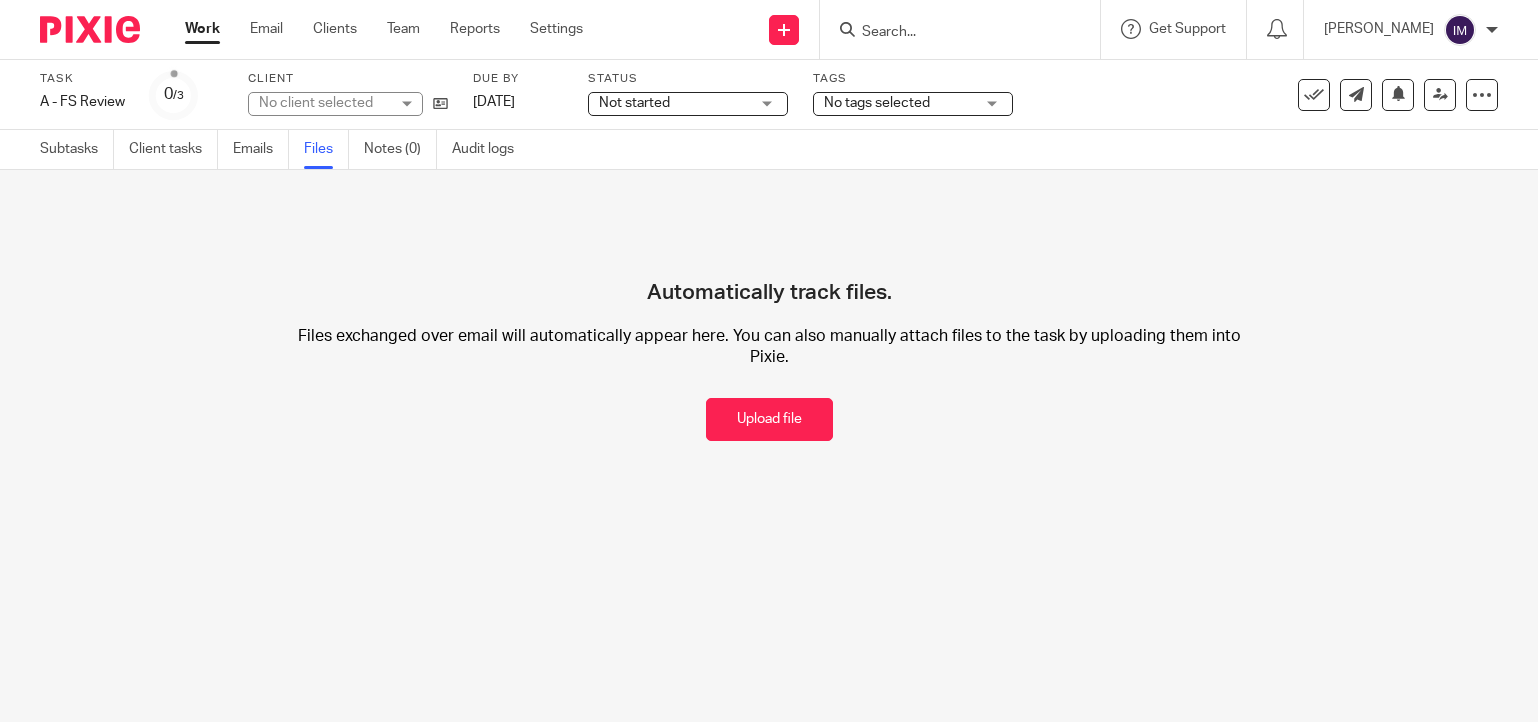 scroll, scrollTop: 0, scrollLeft: 0, axis: both 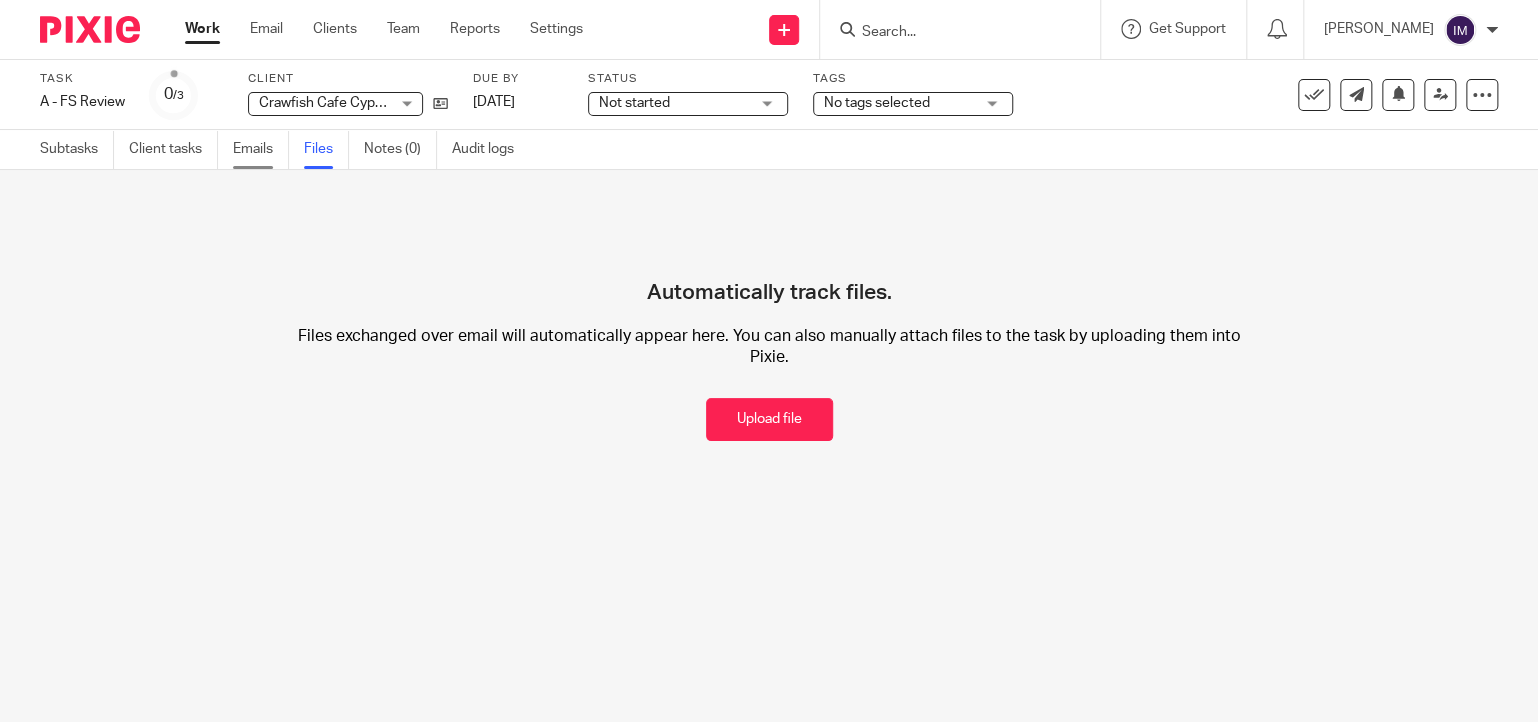 click on "Emails" at bounding box center [261, 149] 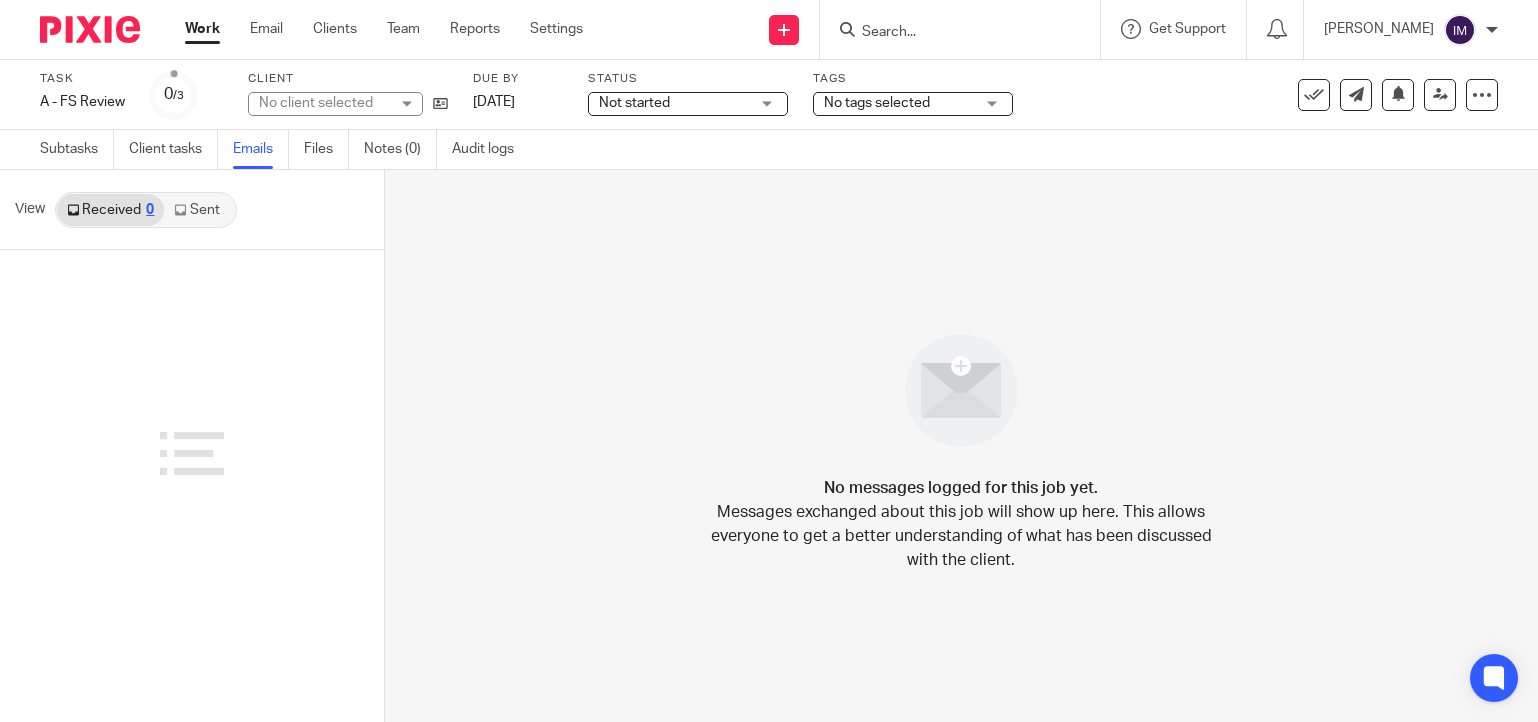 scroll, scrollTop: 0, scrollLeft: 0, axis: both 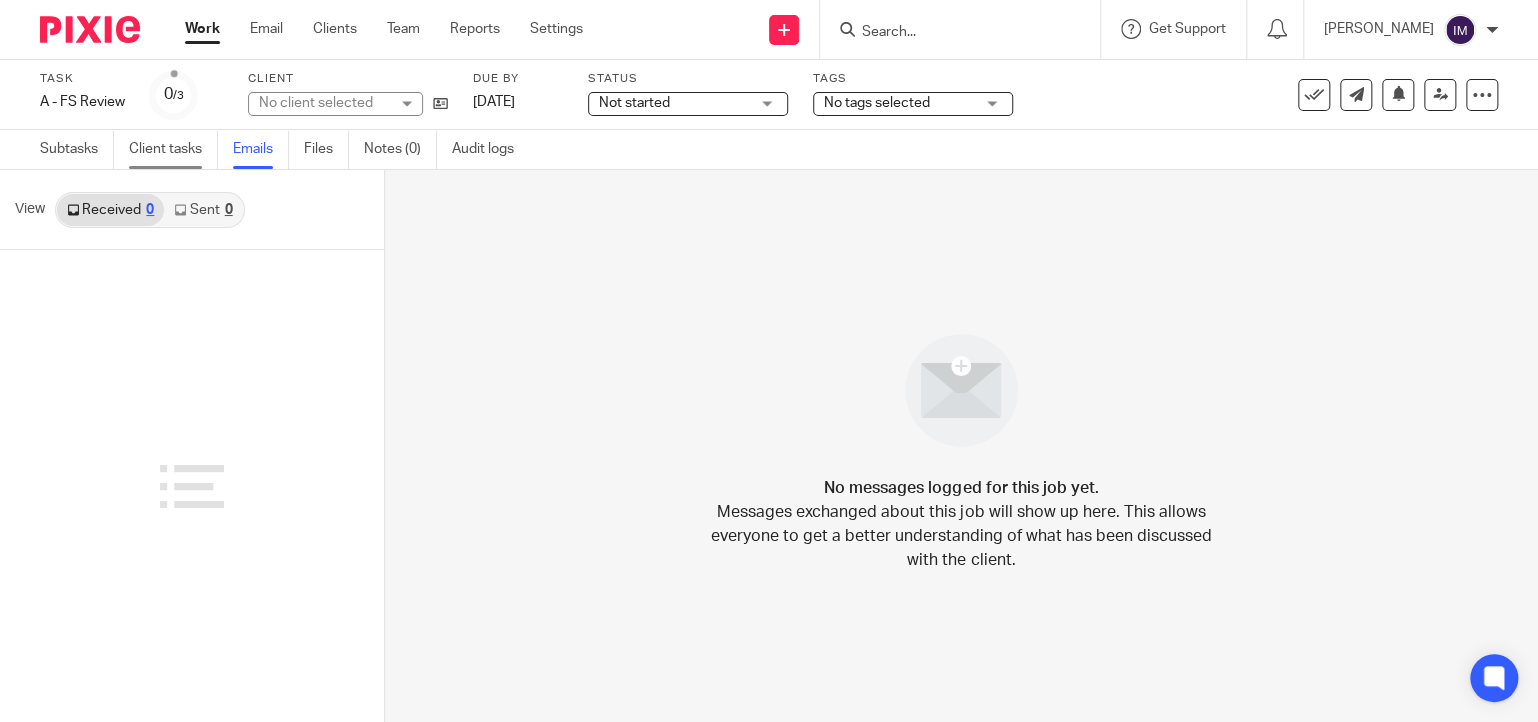 click on "Client tasks" at bounding box center [173, 149] 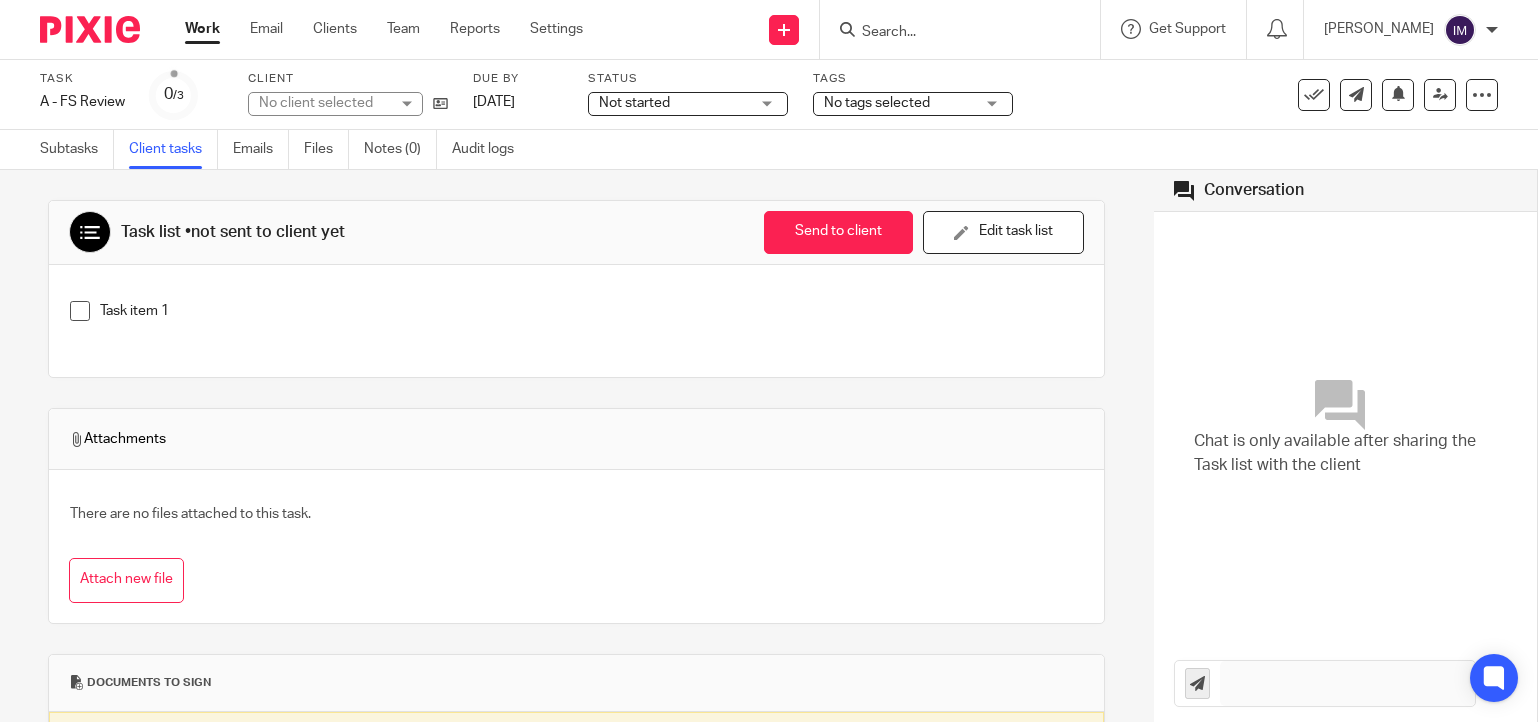 scroll, scrollTop: 0, scrollLeft: 0, axis: both 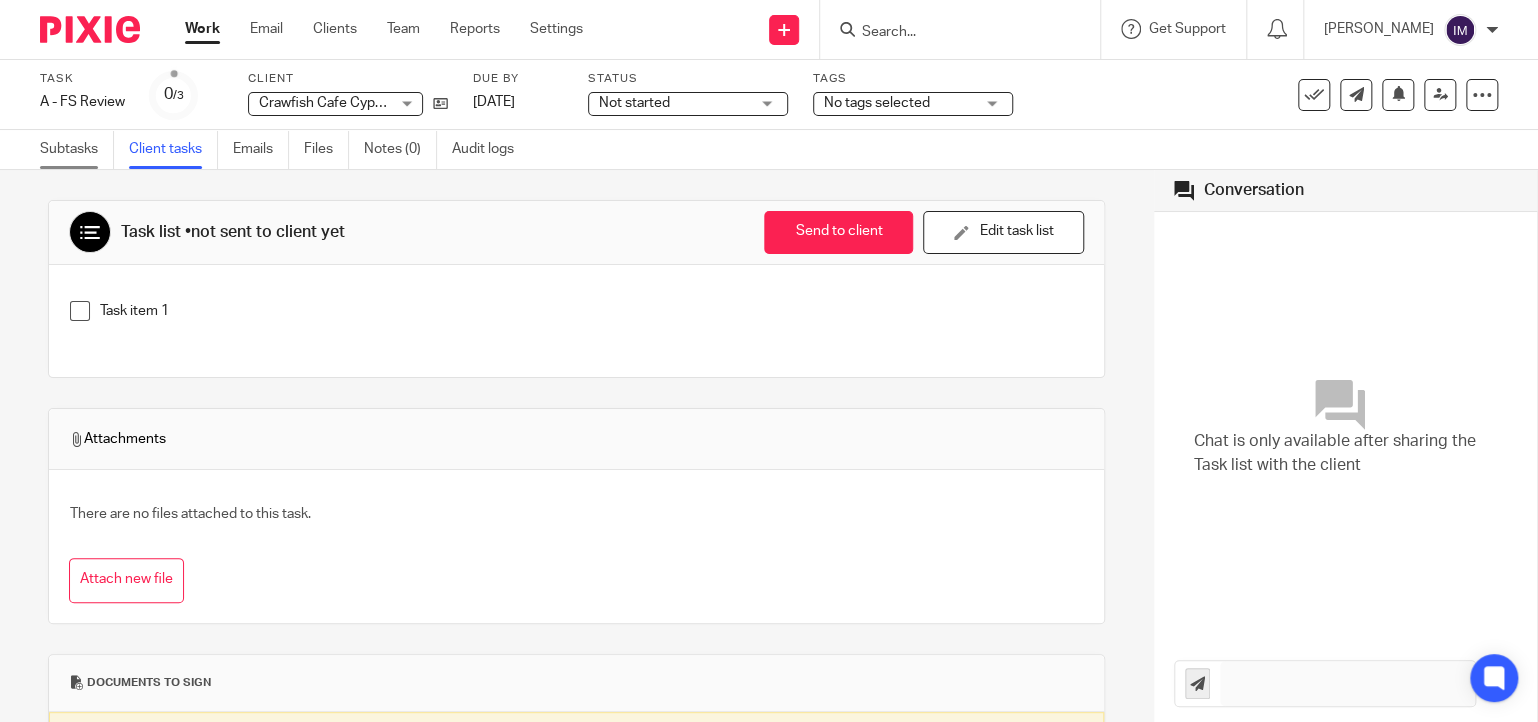 click on "Subtasks" at bounding box center (77, 149) 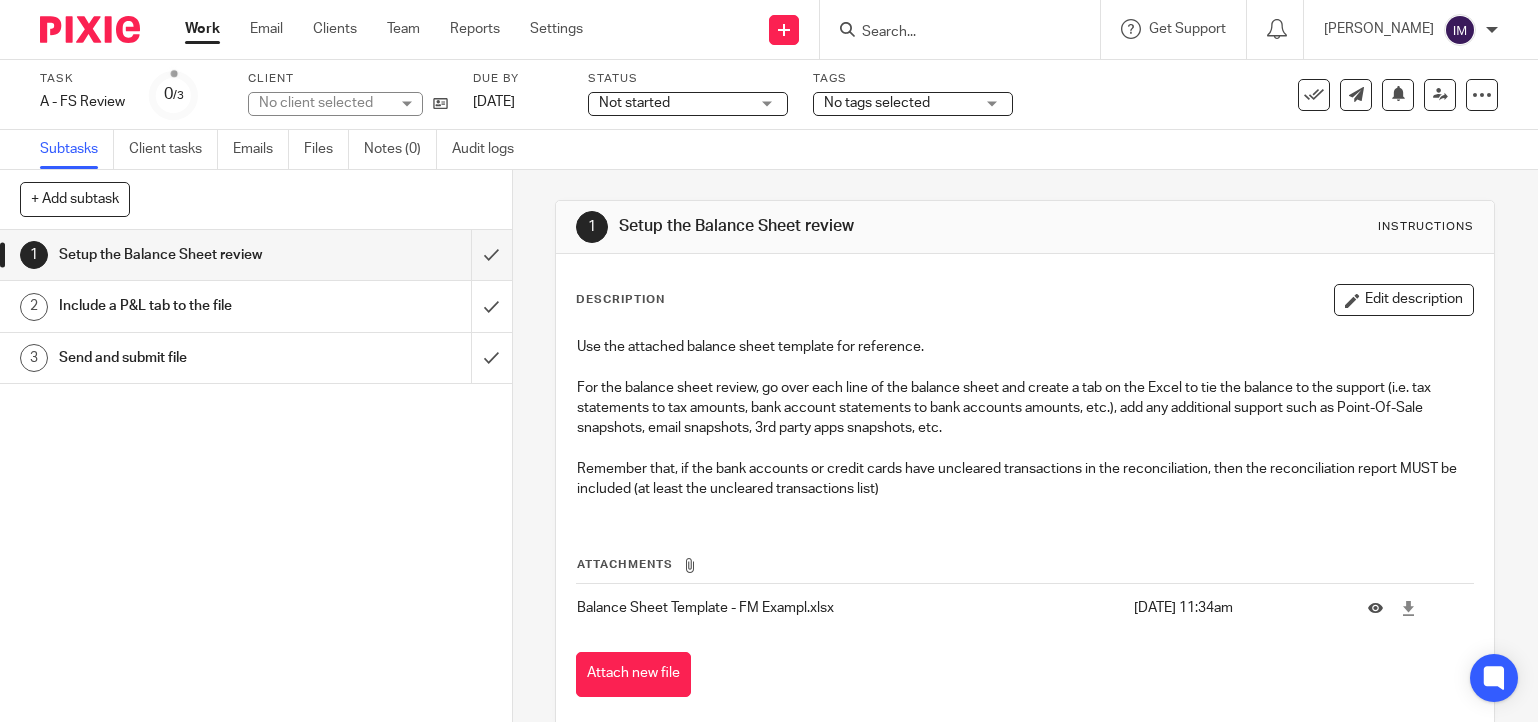 scroll, scrollTop: 0, scrollLeft: 0, axis: both 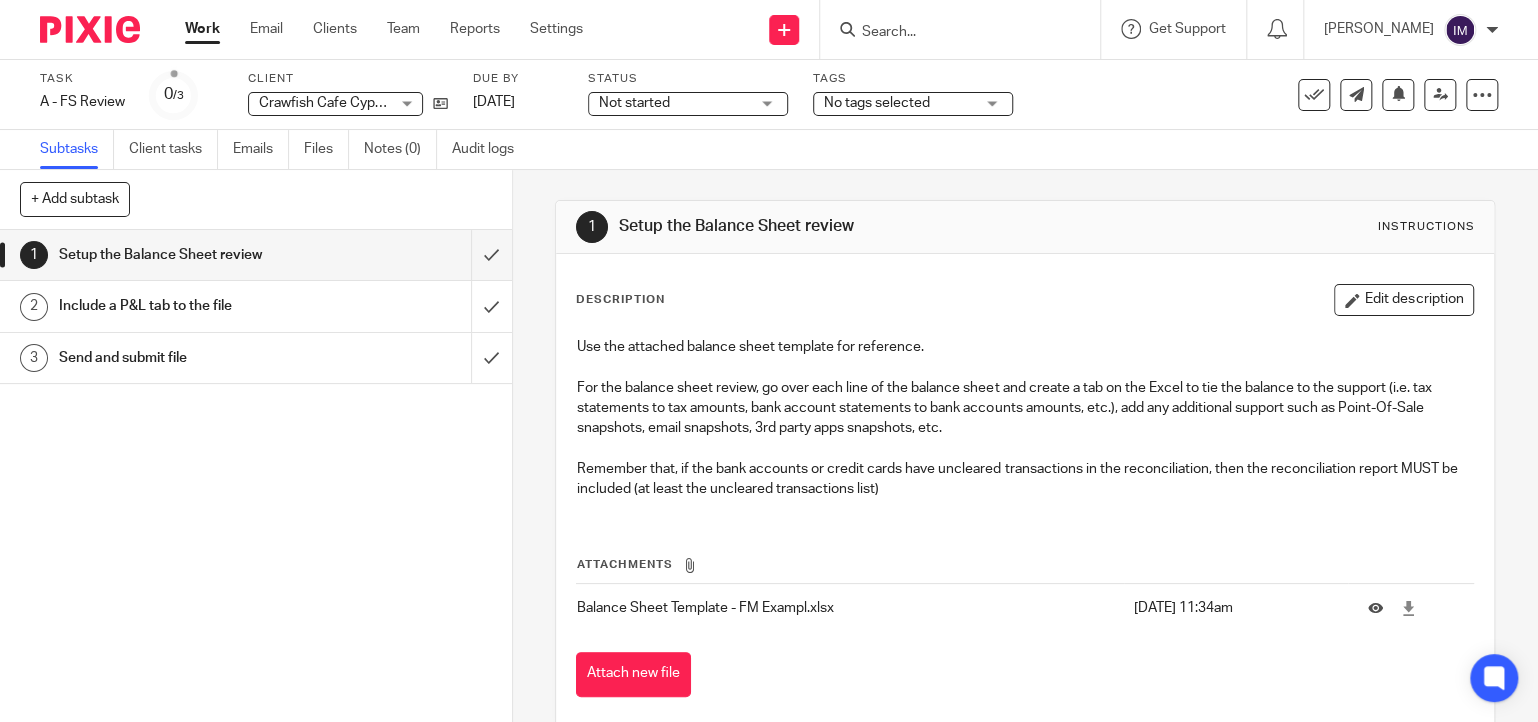 click on "Not started" at bounding box center [634, 103] 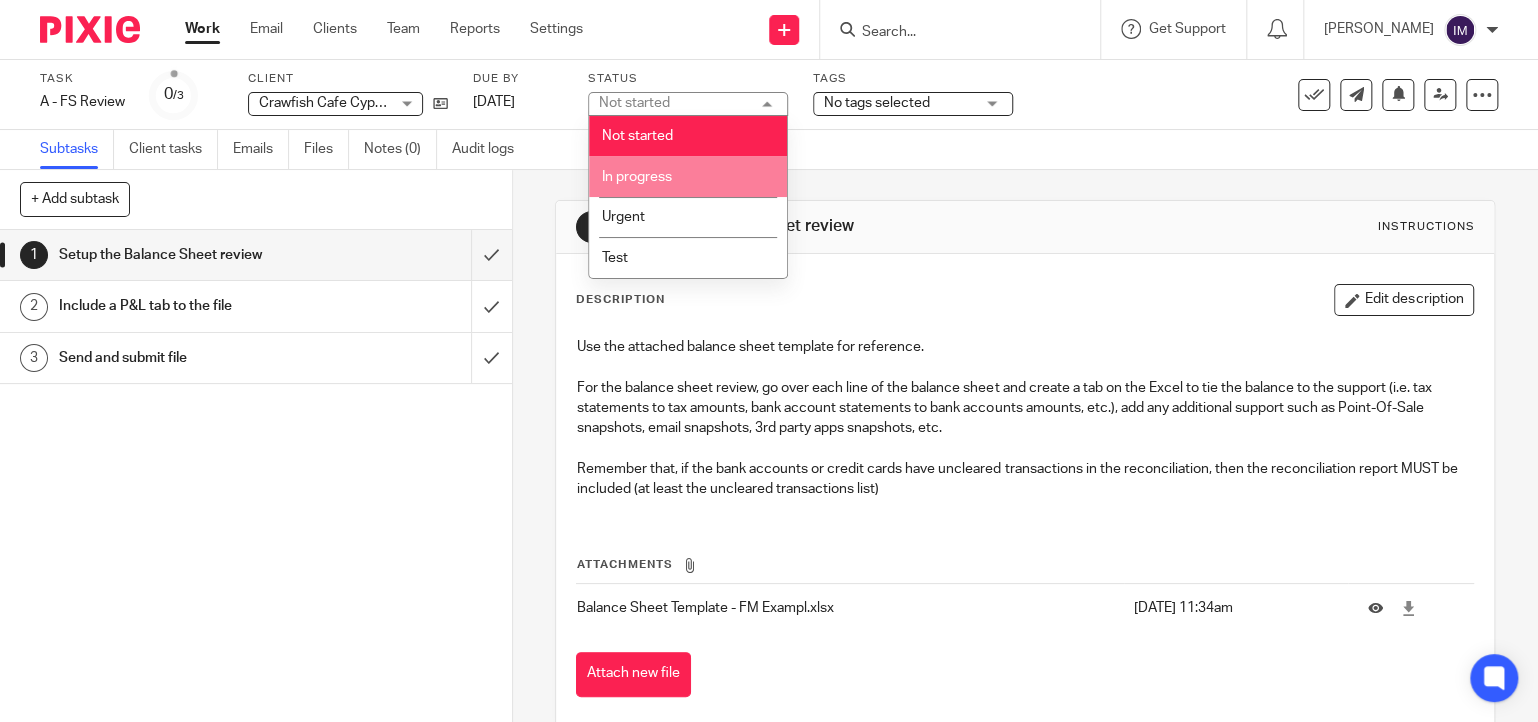 click on "In progress" at bounding box center [688, 176] 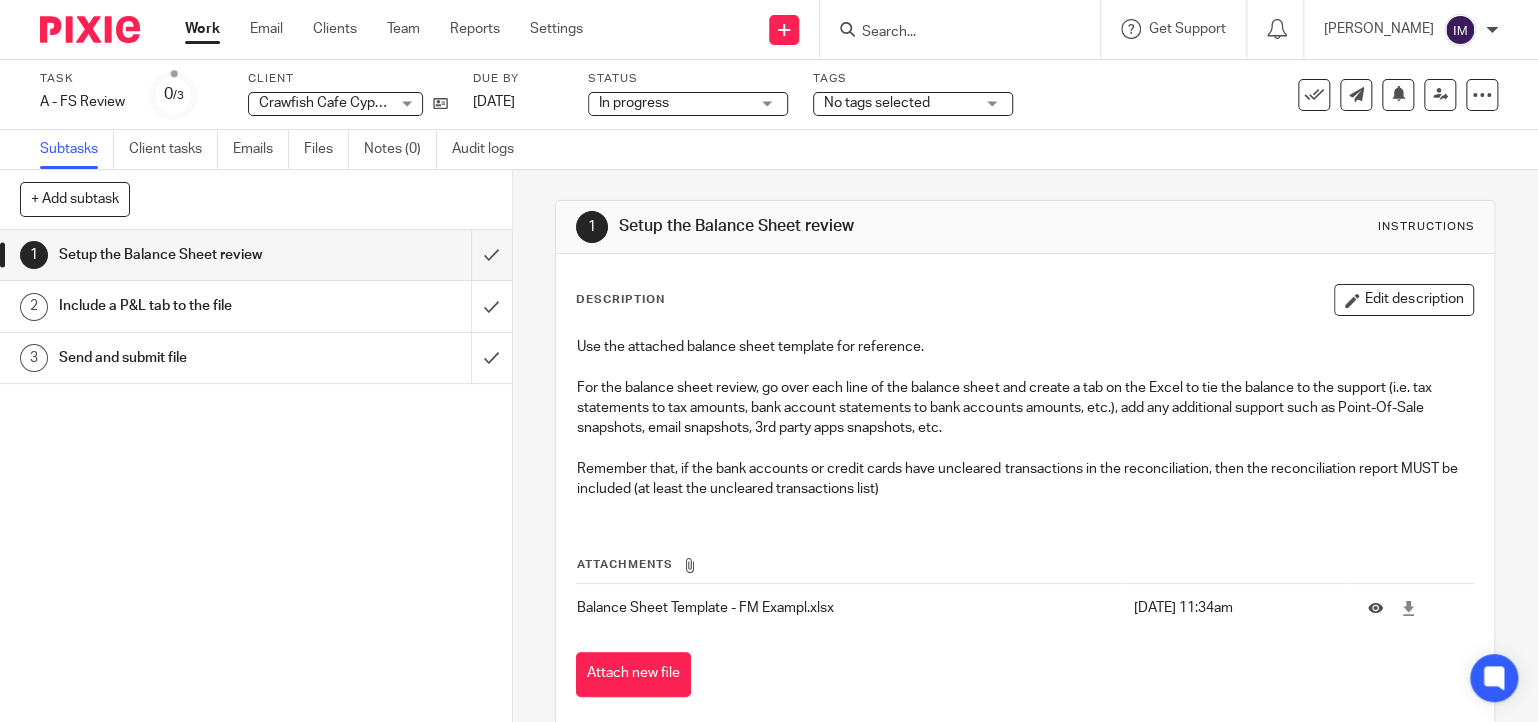 click on "No tags selected" at bounding box center [877, 103] 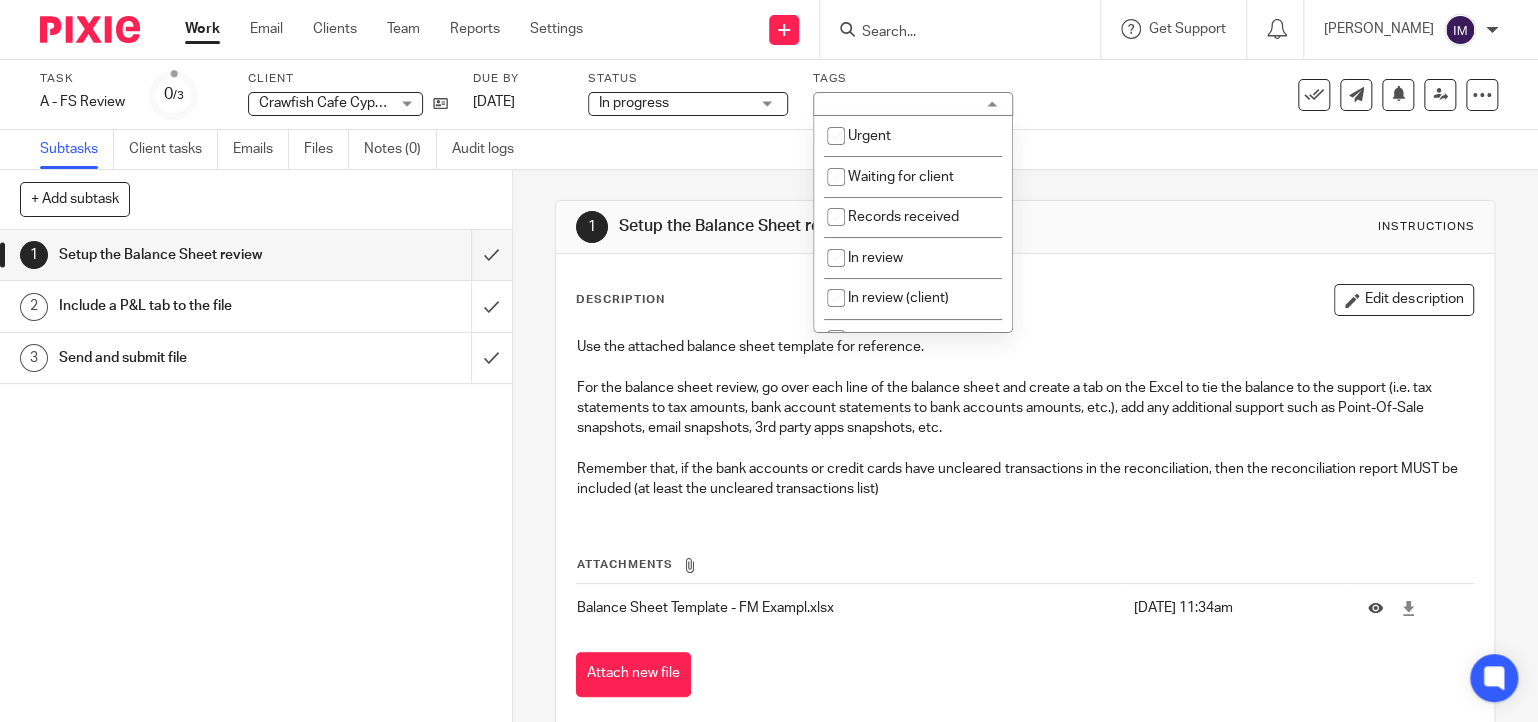 click on "Task
A - FS Review   Save
A - FS Review
0 /3
Client
Crawfish Cafe Cypress LLC
Crawfish Cafe Cypress LLC
No client selected
4 All Adapted Furniture, LLC
Alife (Apex Hospitality Group LLC)
Alife Bungalow (Alife Houston Downtown, LLC)
Alife Corporate (Alife Holdings, LLC)
Alife (Drip Detail & Daiquiri, LLC)
Alife (Duo Valet & Hookah, LLC)
Alife (FRNDS, LLC)
Alife HydeOut (Richmond Social House, LLC)
Alife [PERSON_NAME] Houston ([PERSON_NAME] Houston, LLC)
Alife Lost & Found (Alife Hospitality Group, LLC)
Alife Property Management (3100 Group, LLC)" at bounding box center [647, 95] 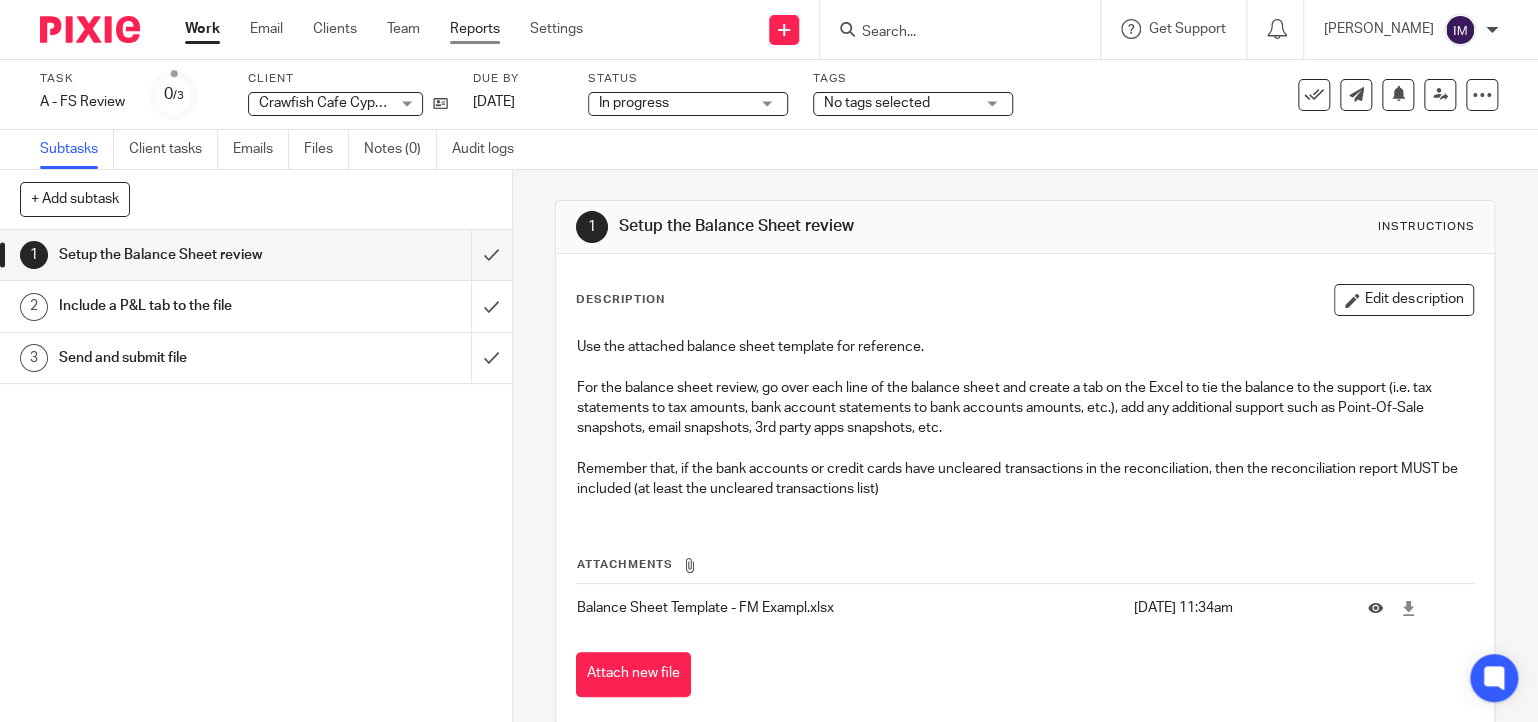 click on "Reports" at bounding box center (475, 29) 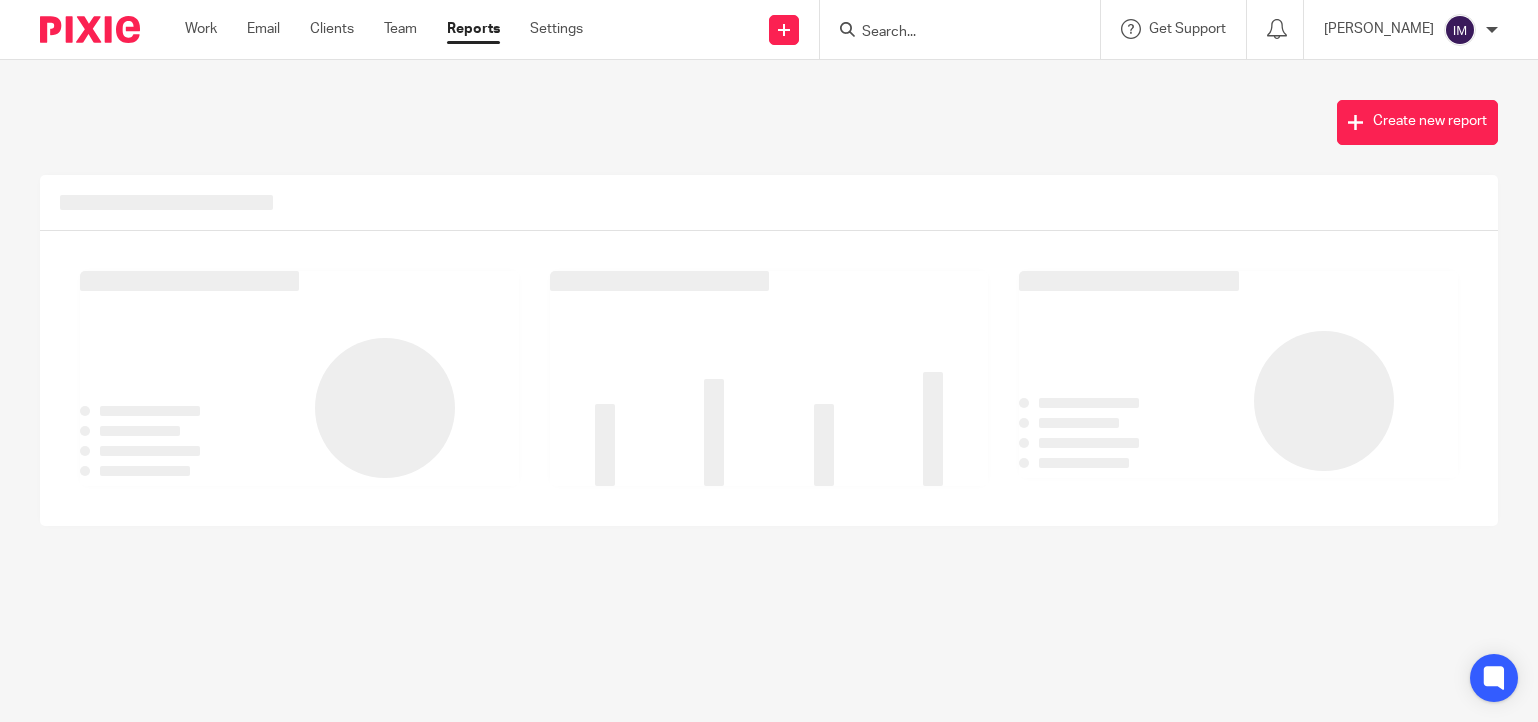 scroll, scrollTop: 0, scrollLeft: 0, axis: both 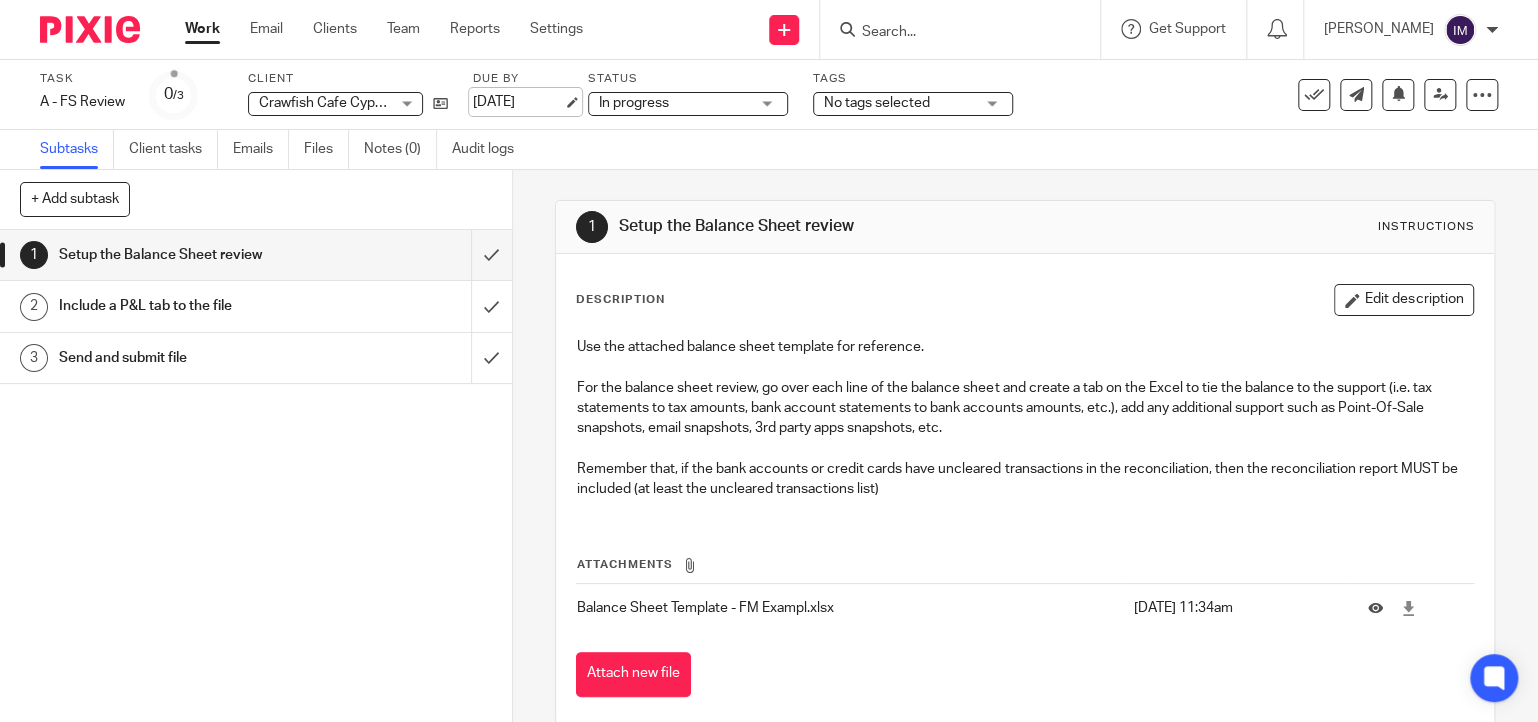 click on "[DATE]" at bounding box center (518, 102) 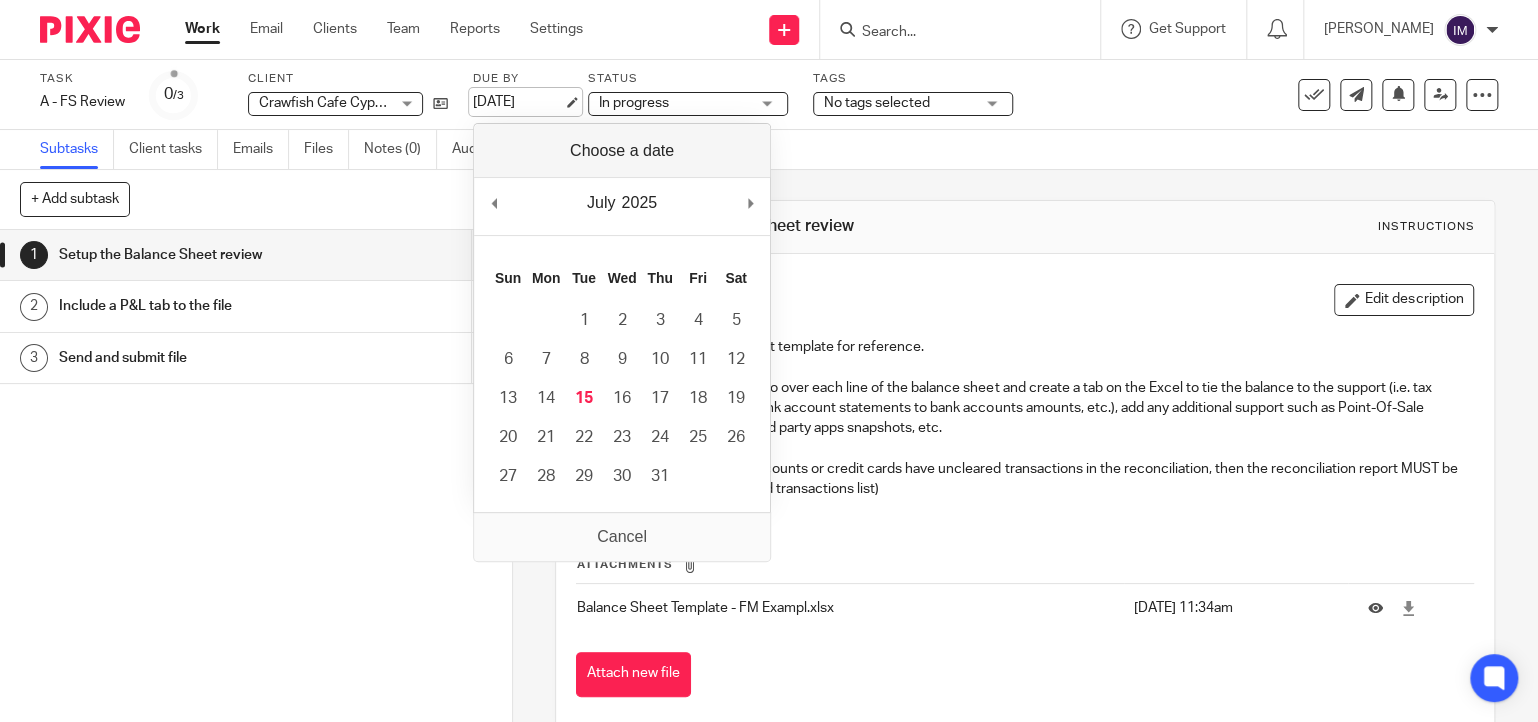 click on "[DATE]" at bounding box center [518, 102] 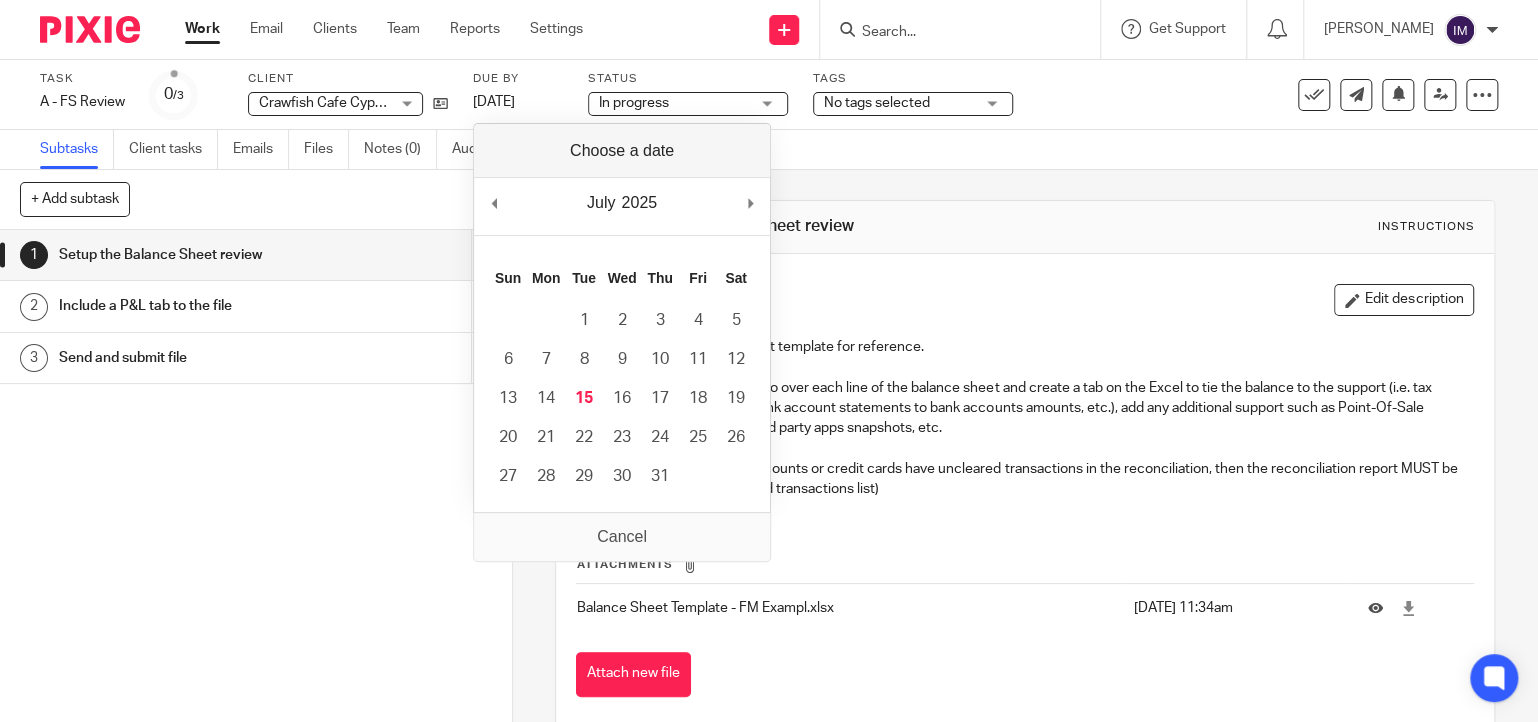 click at bounding box center [1025, 367] 